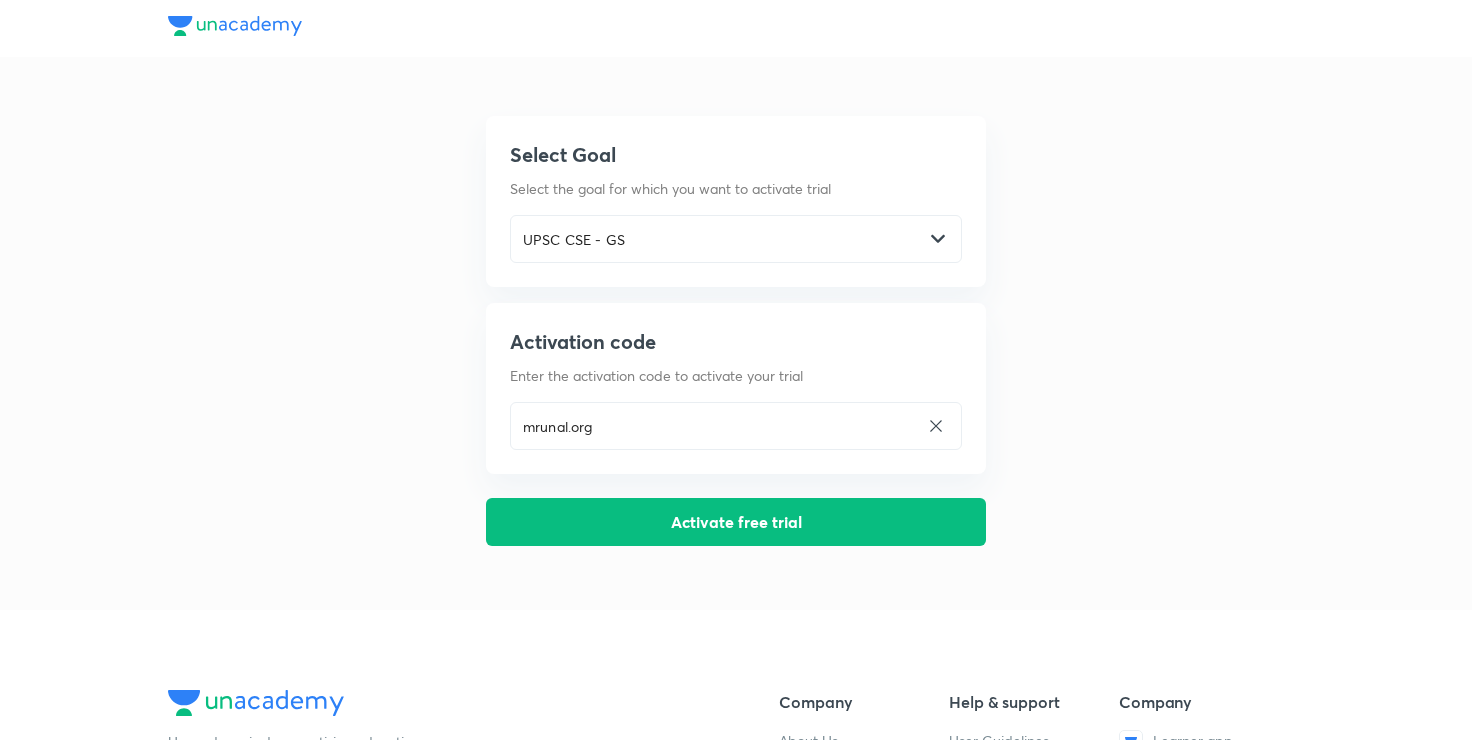 scroll, scrollTop: 0, scrollLeft: 0, axis: both 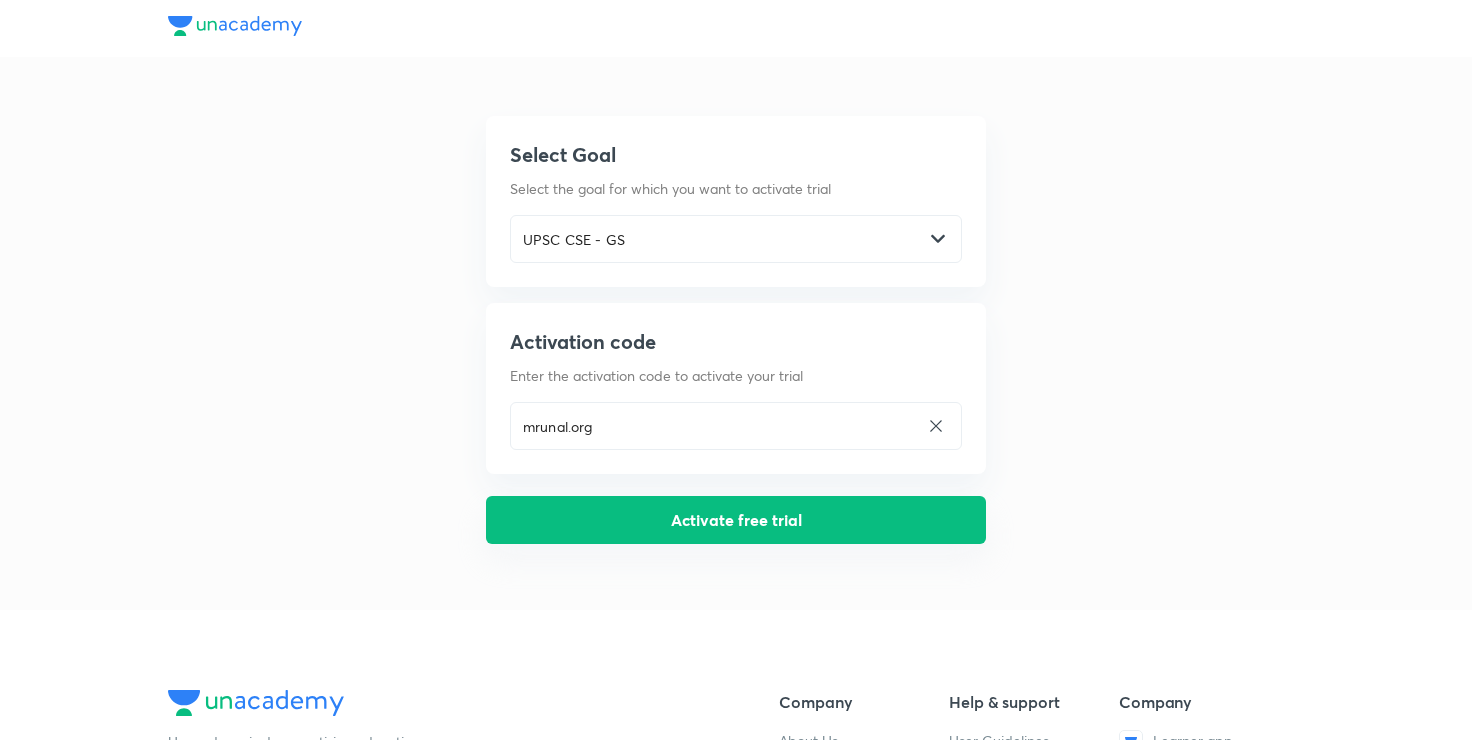 click on "Activate free trial" at bounding box center (736, 520) 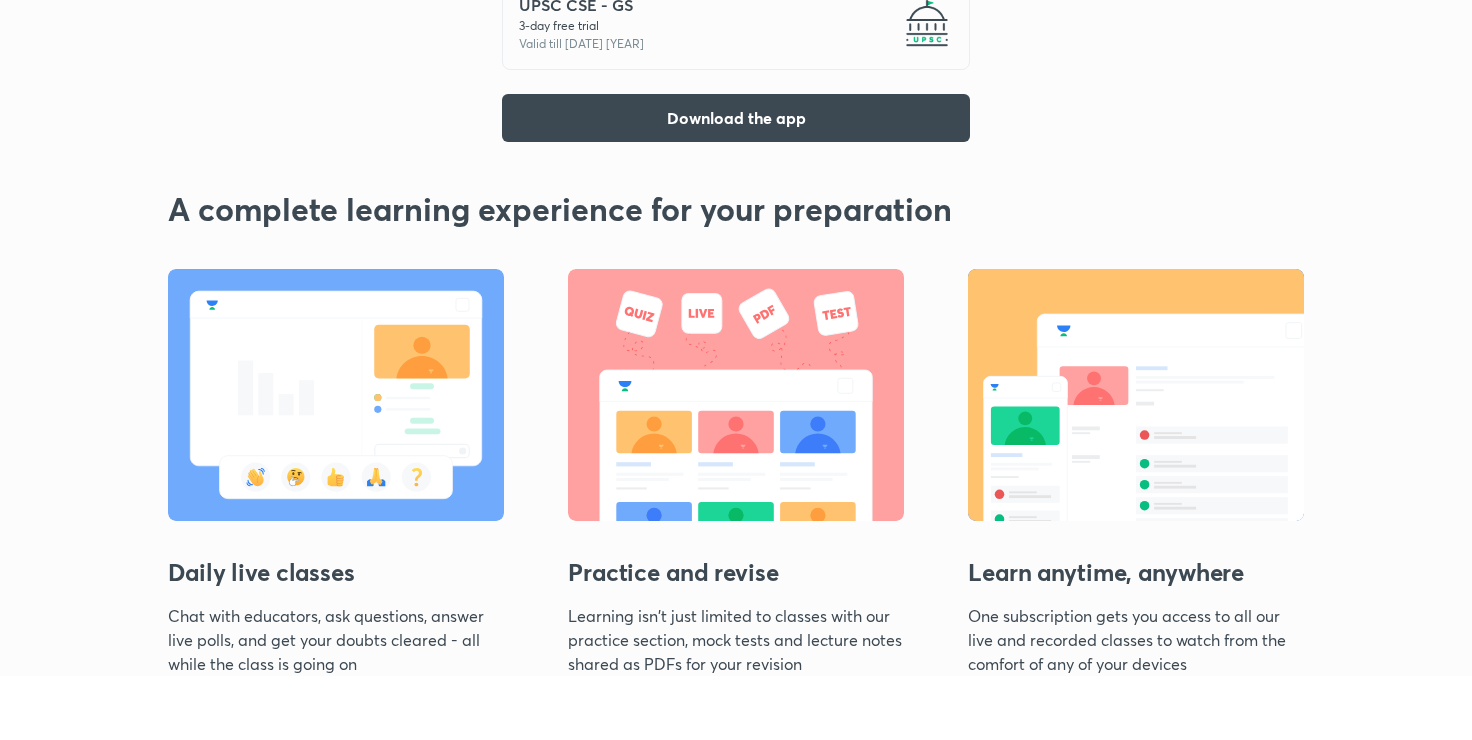 scroll, scrollTop: 343, scrollLeft: 0, axis: vertical 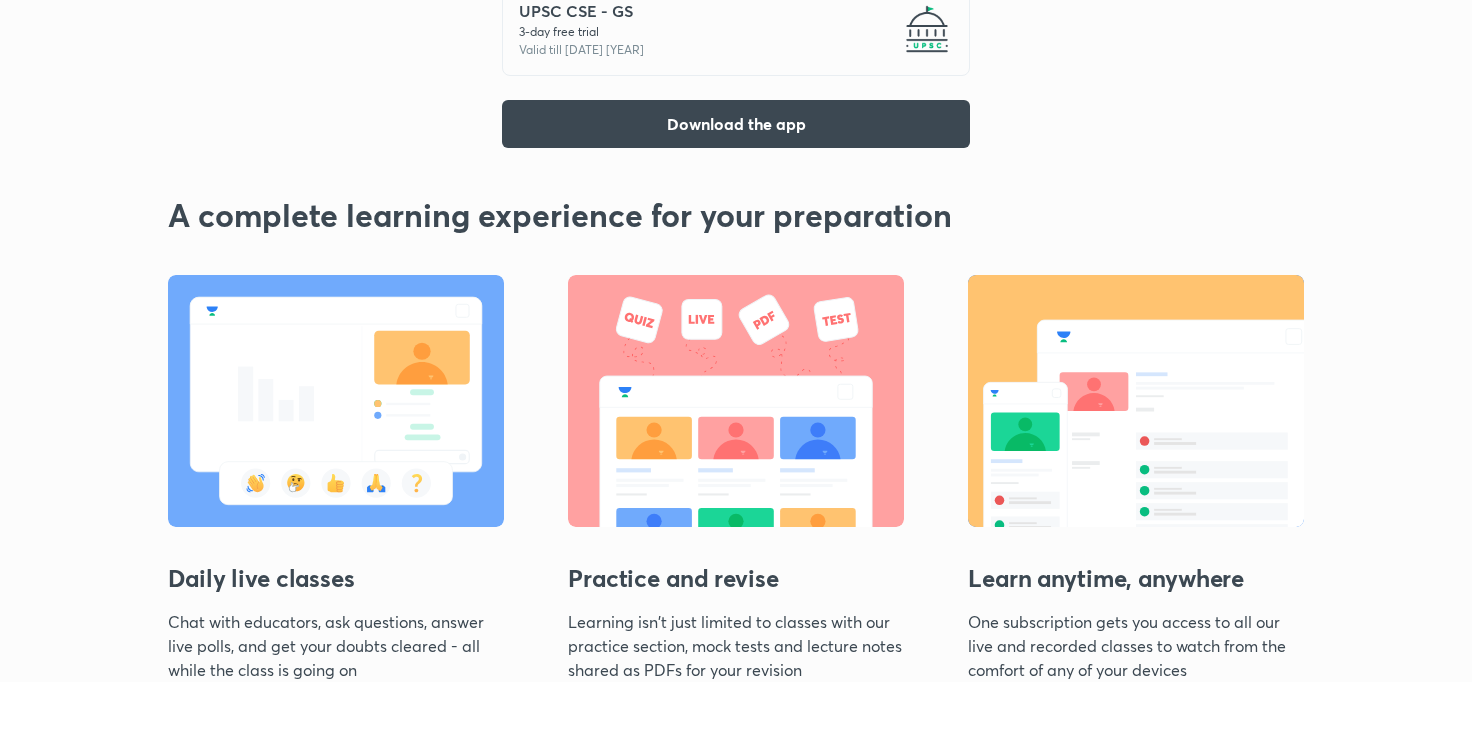 click at bounding box center (336, 401) 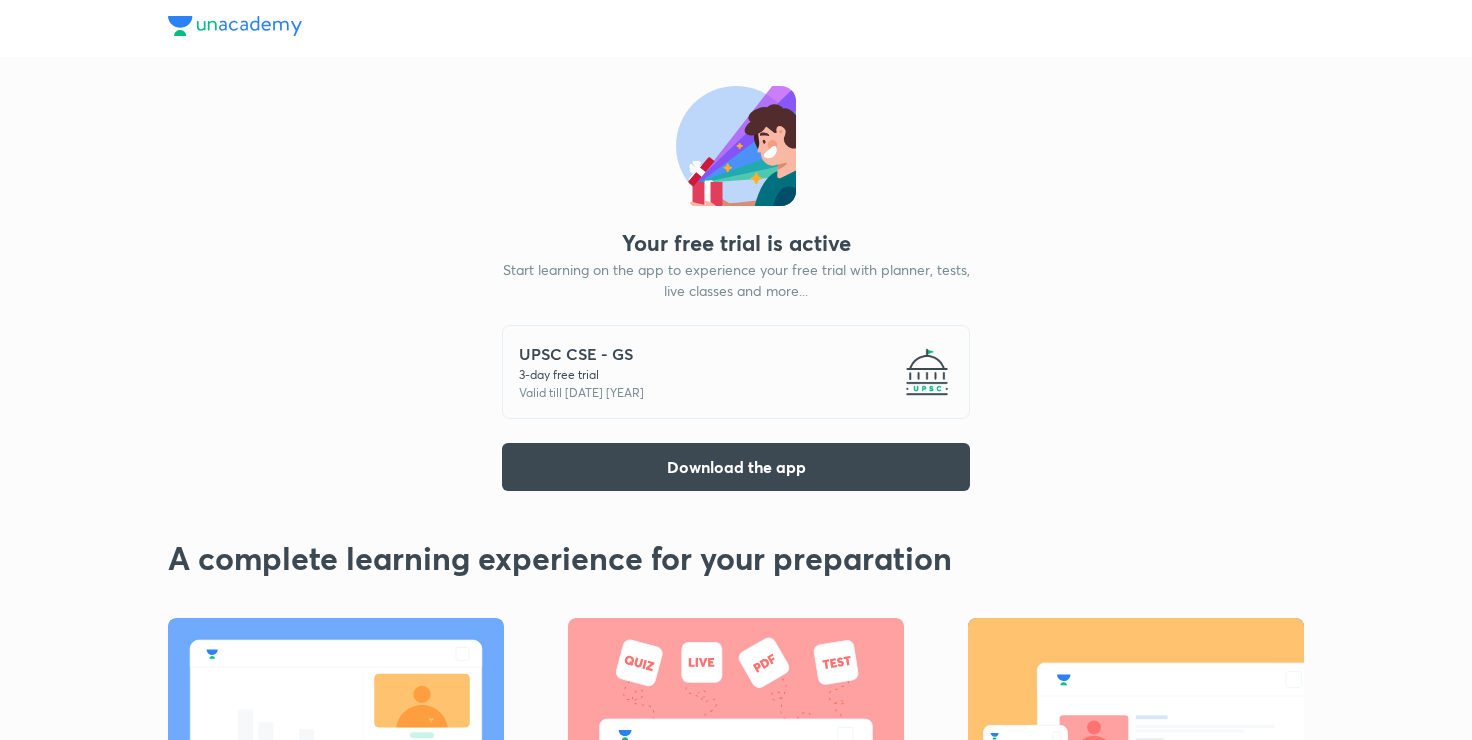 click on "UPSC CSE - GS 3 -day free trial Valid till [DATE] [YEAR]" at bounding box center [736, 372] 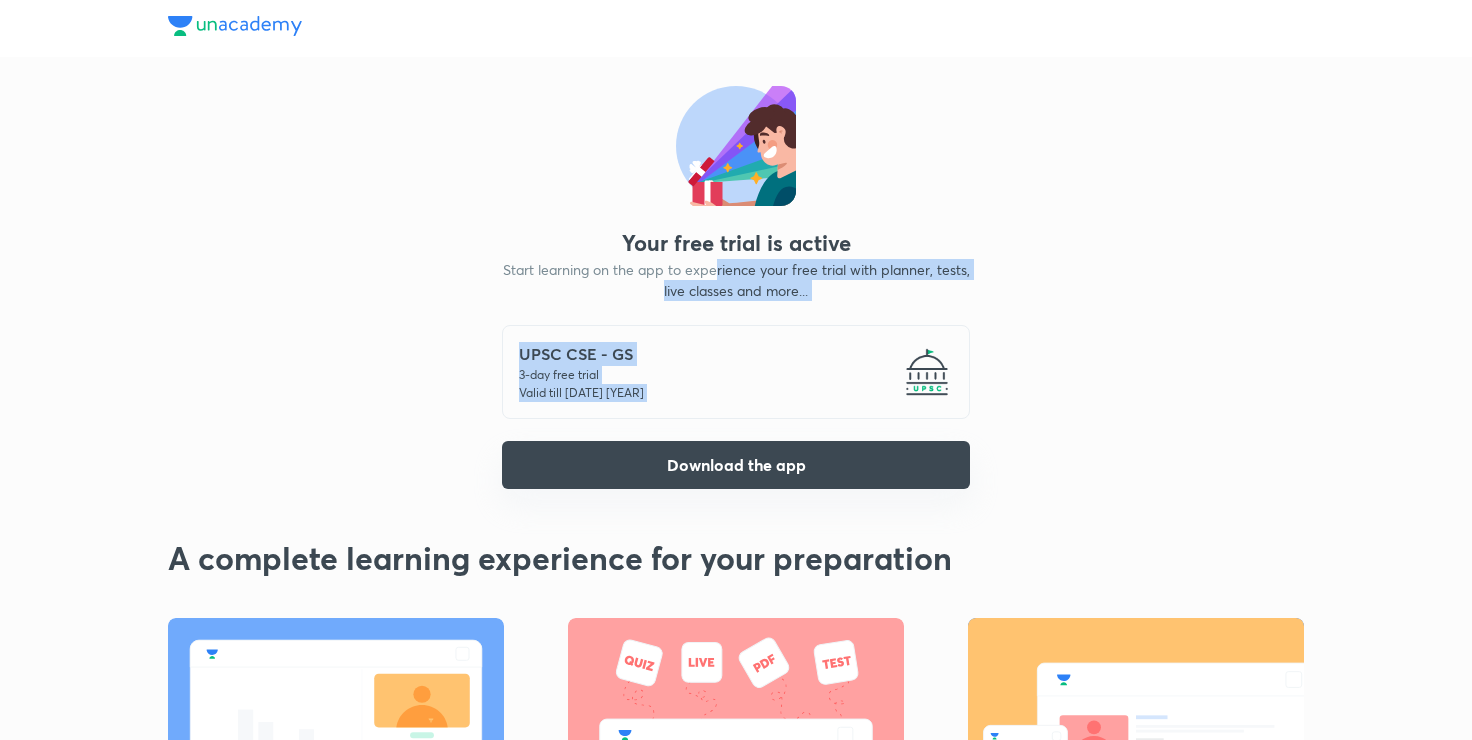 drag, startPoint x: 716, startPoint y: 276, endPoint x: 700, endPoint y: 468, distance: 192.66551 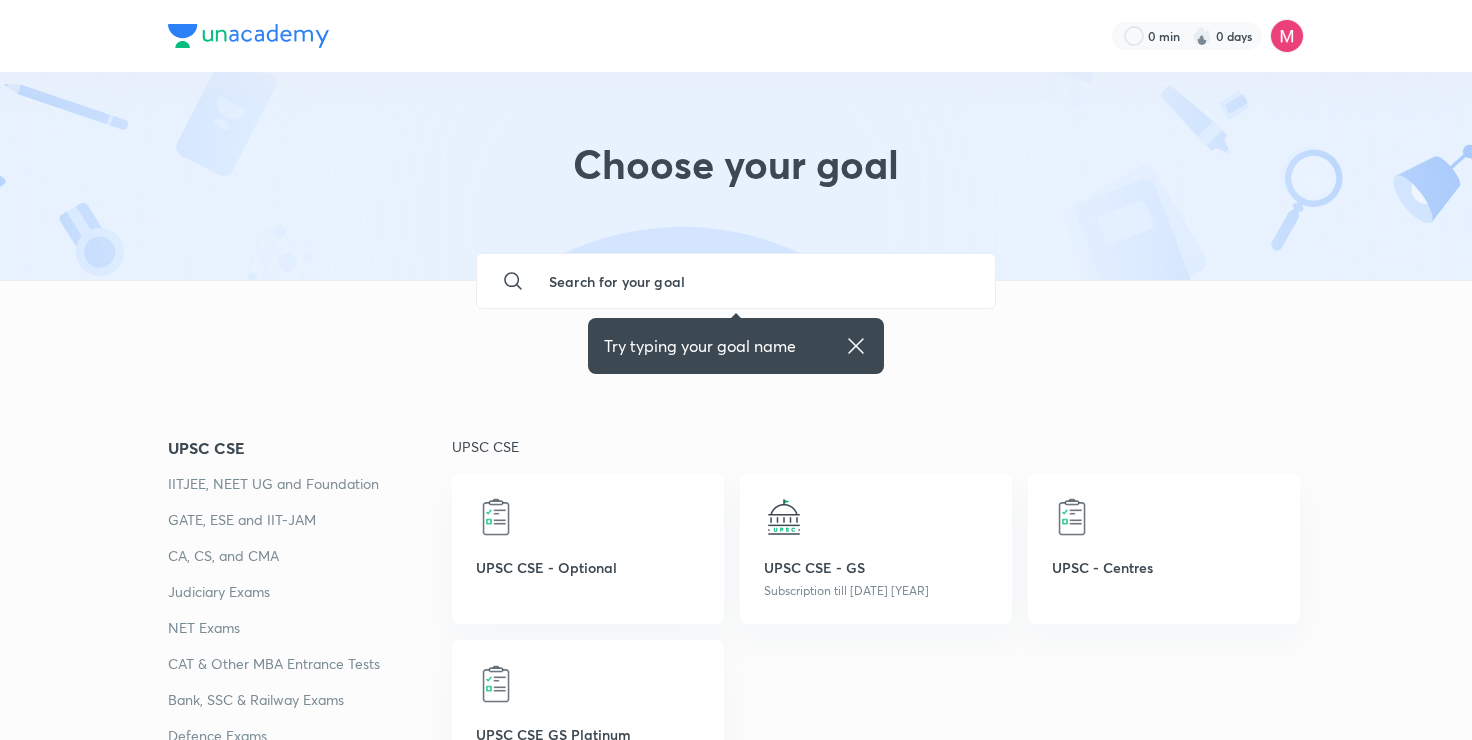 scroll, scrollTop: 0, scrollLeft: 0, axis: both 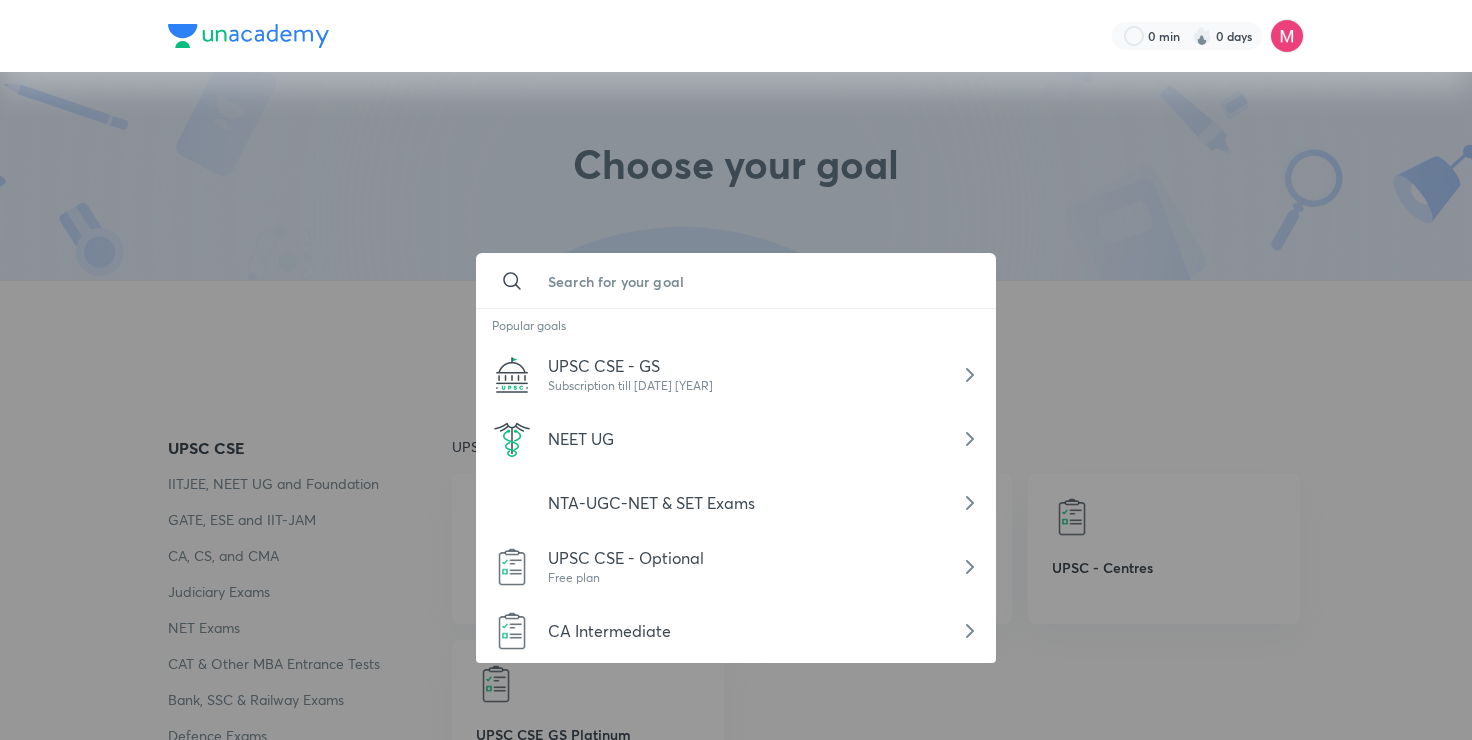 click at bounding box center [756, 281] 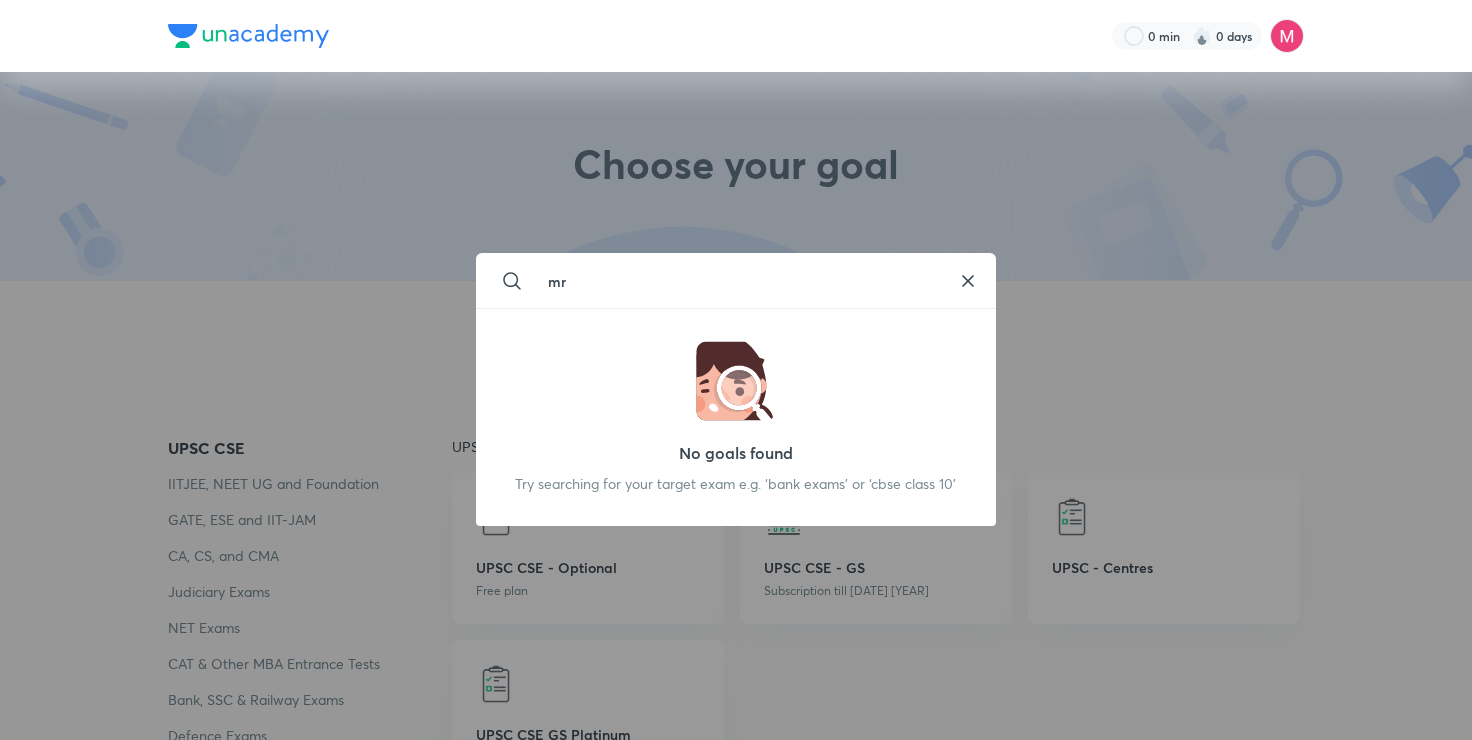 type on "m" 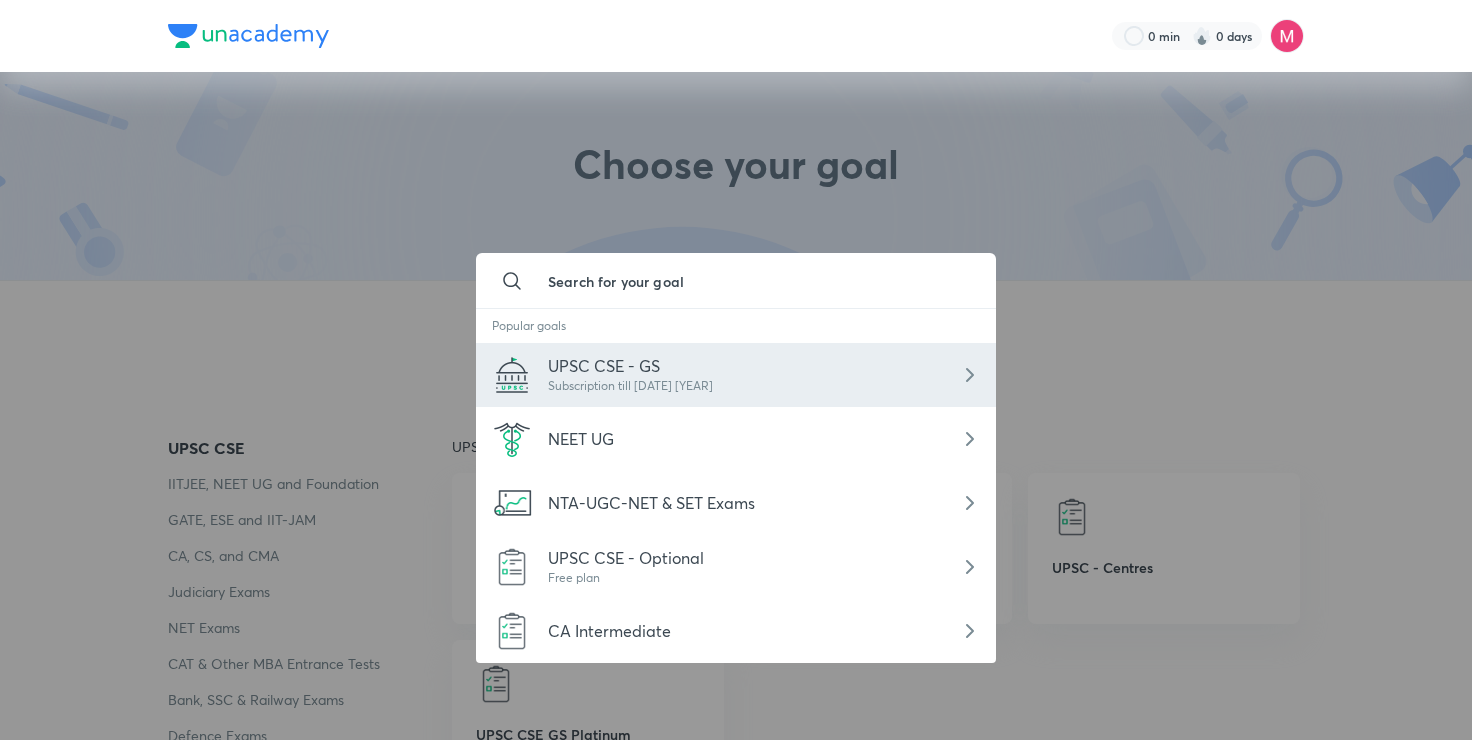 click 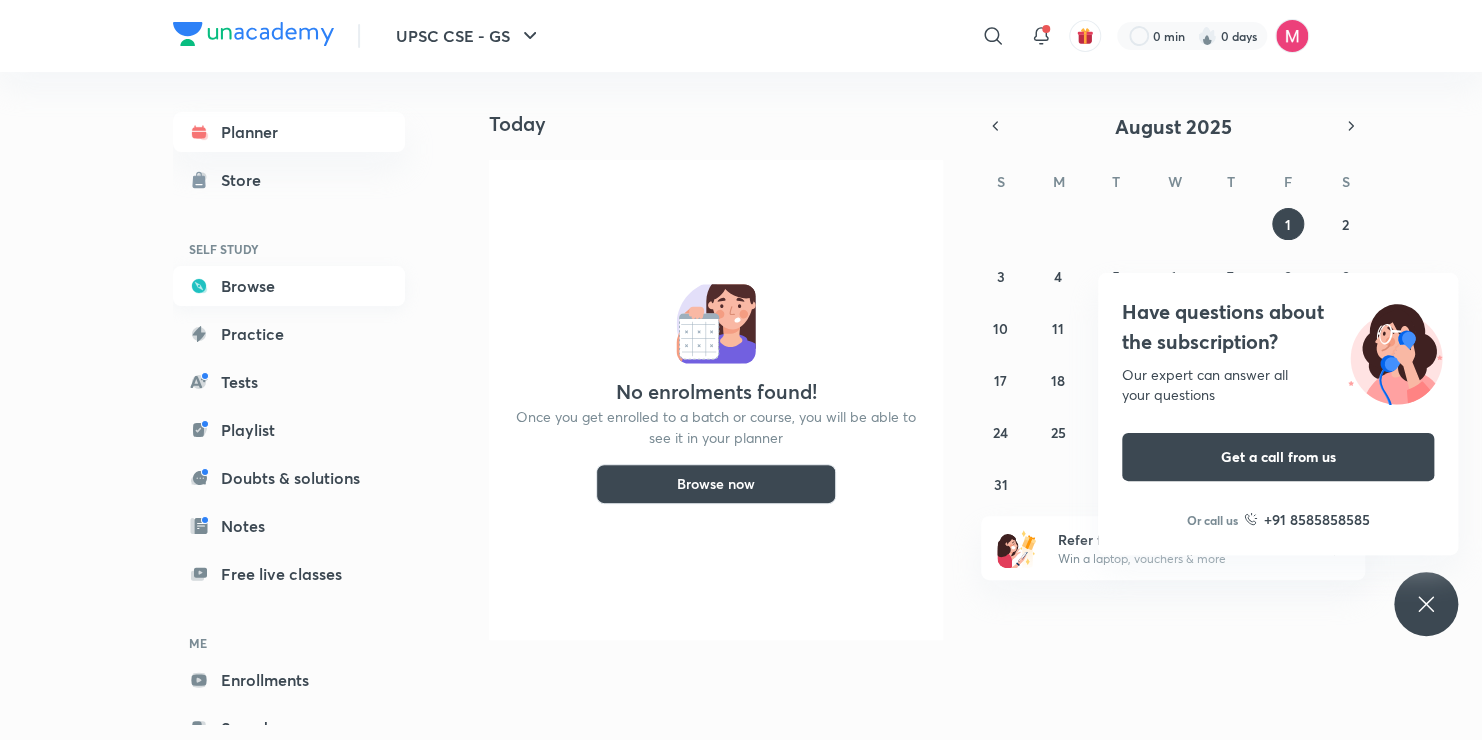 click on "Browse" at bounding box center [289, 286] 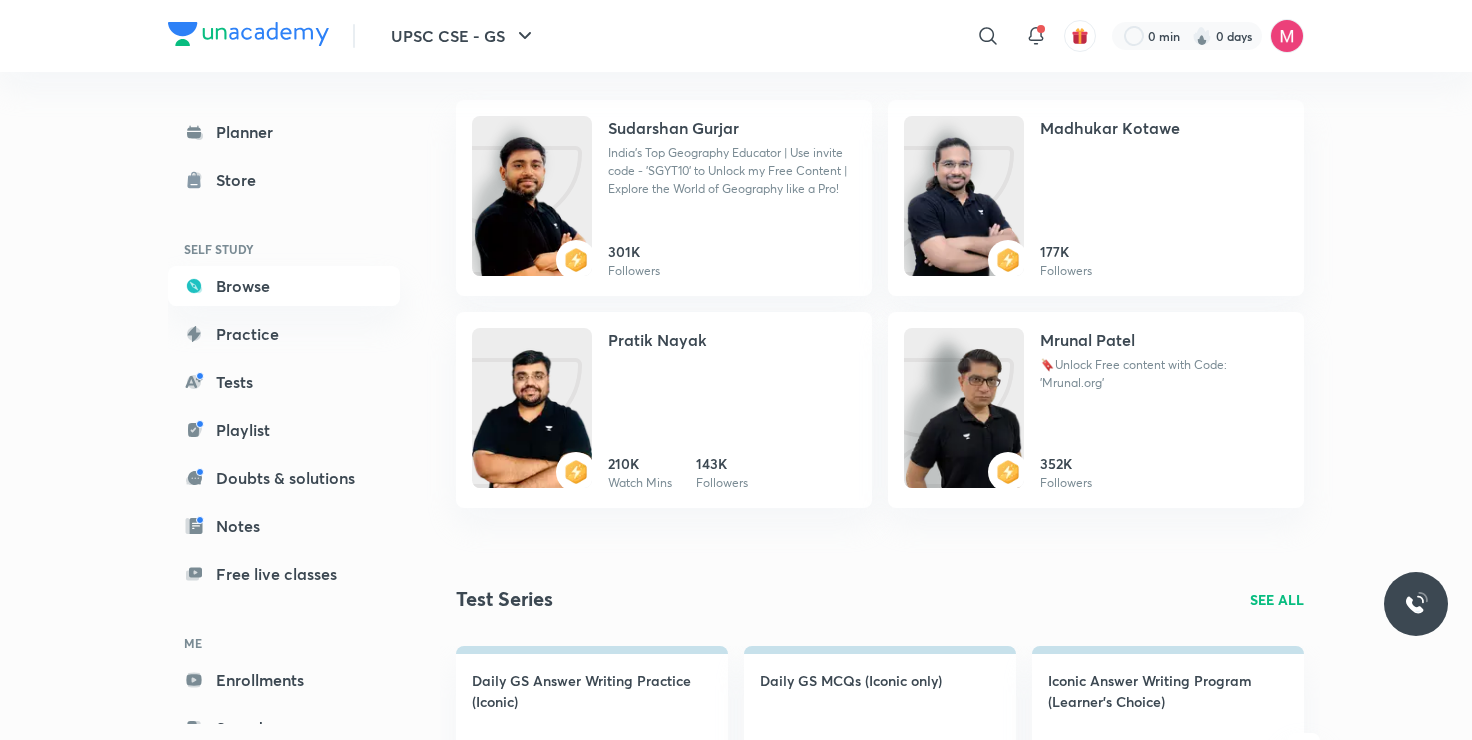 scroll, scrollTop: 1297, scrollLeft: 0, axis: vertical 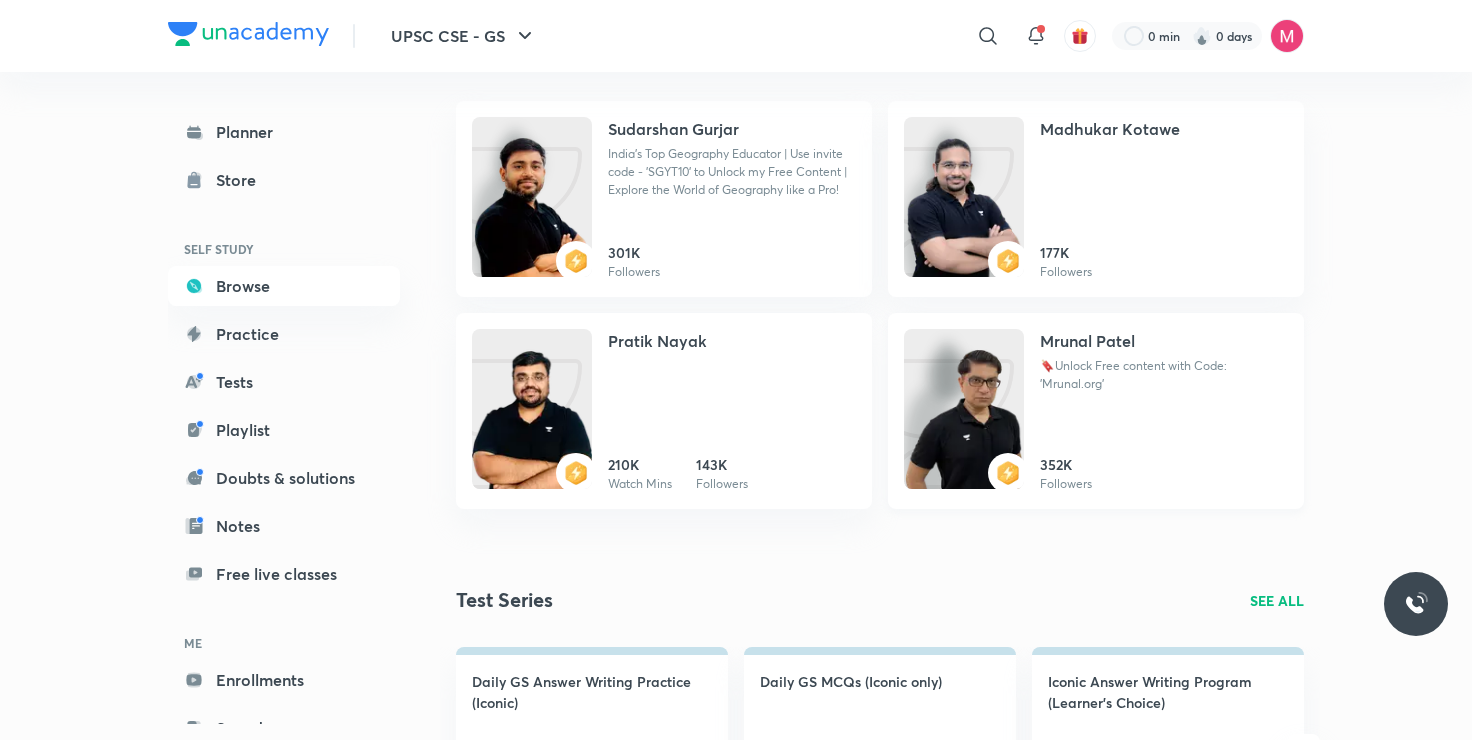 click at bounding box center (964, 429) 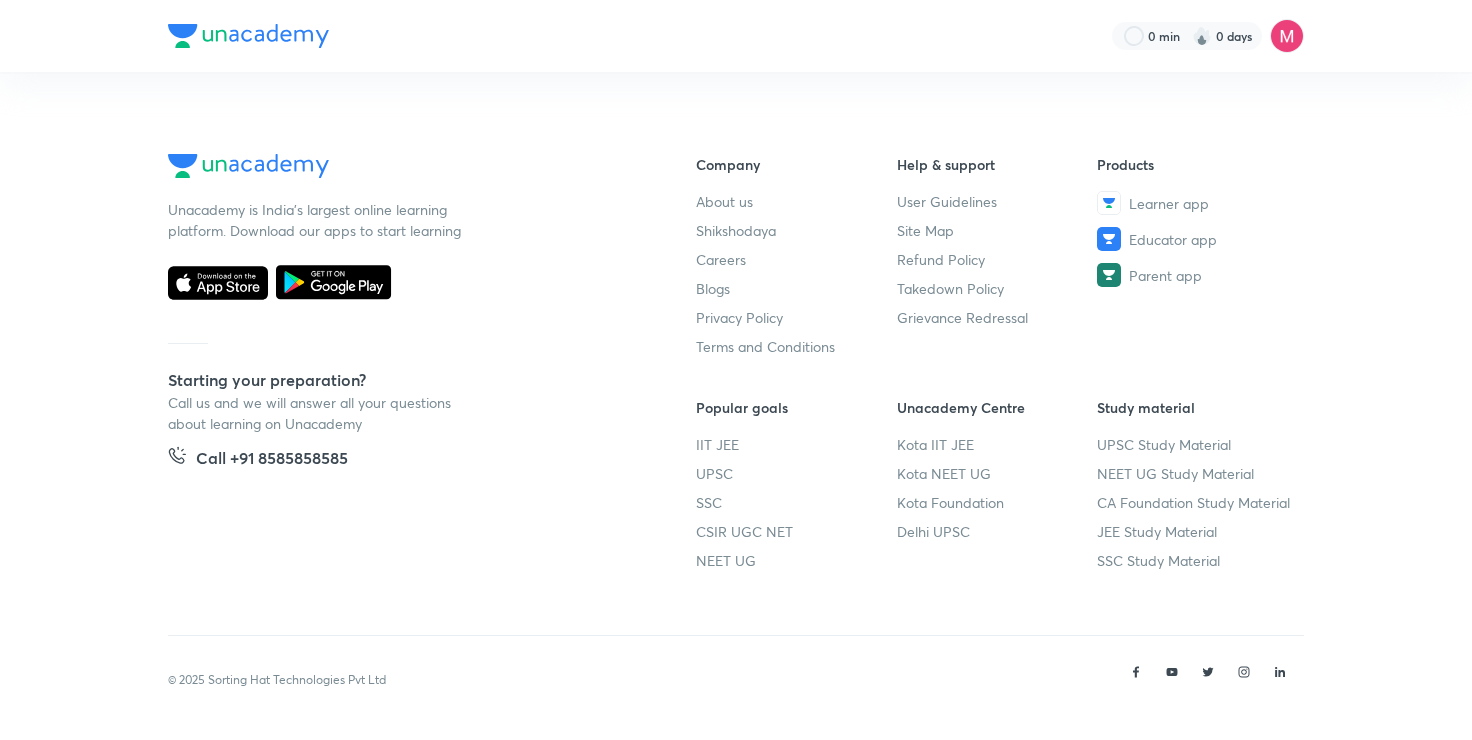 scroll, scrollTop: 0, scrollLeft: 0, axis: both 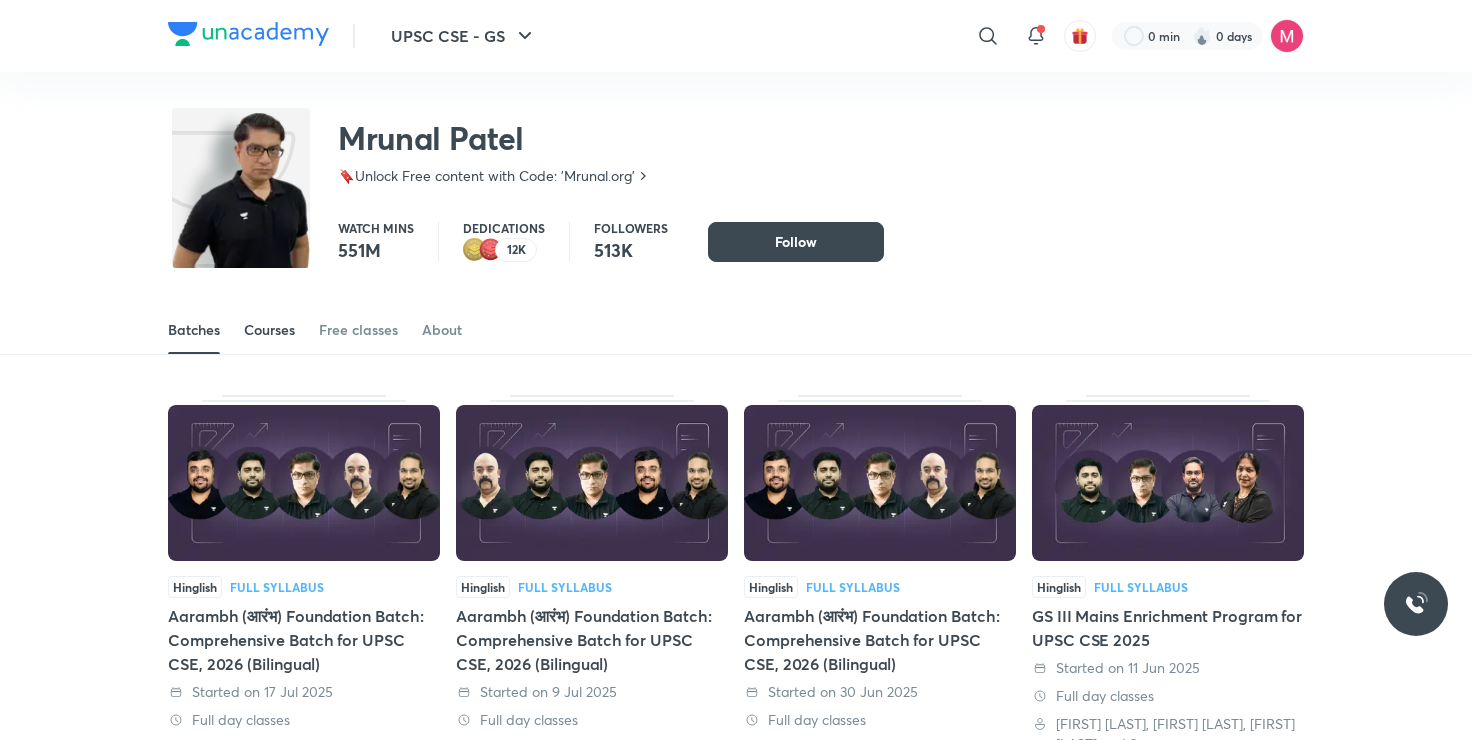 click on "Courses" at bounding box center (269, 330) 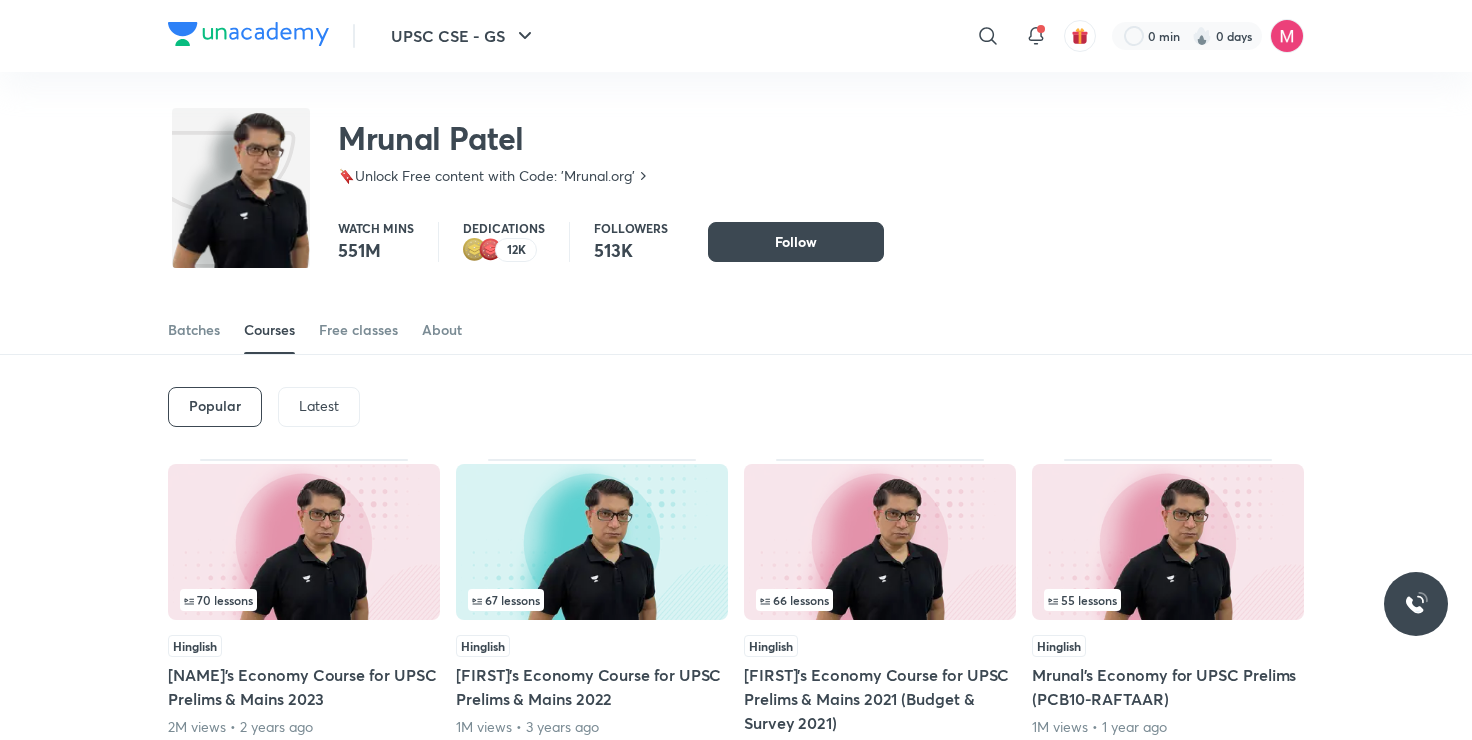 click on "Latest" at bounding box center [319, 406] 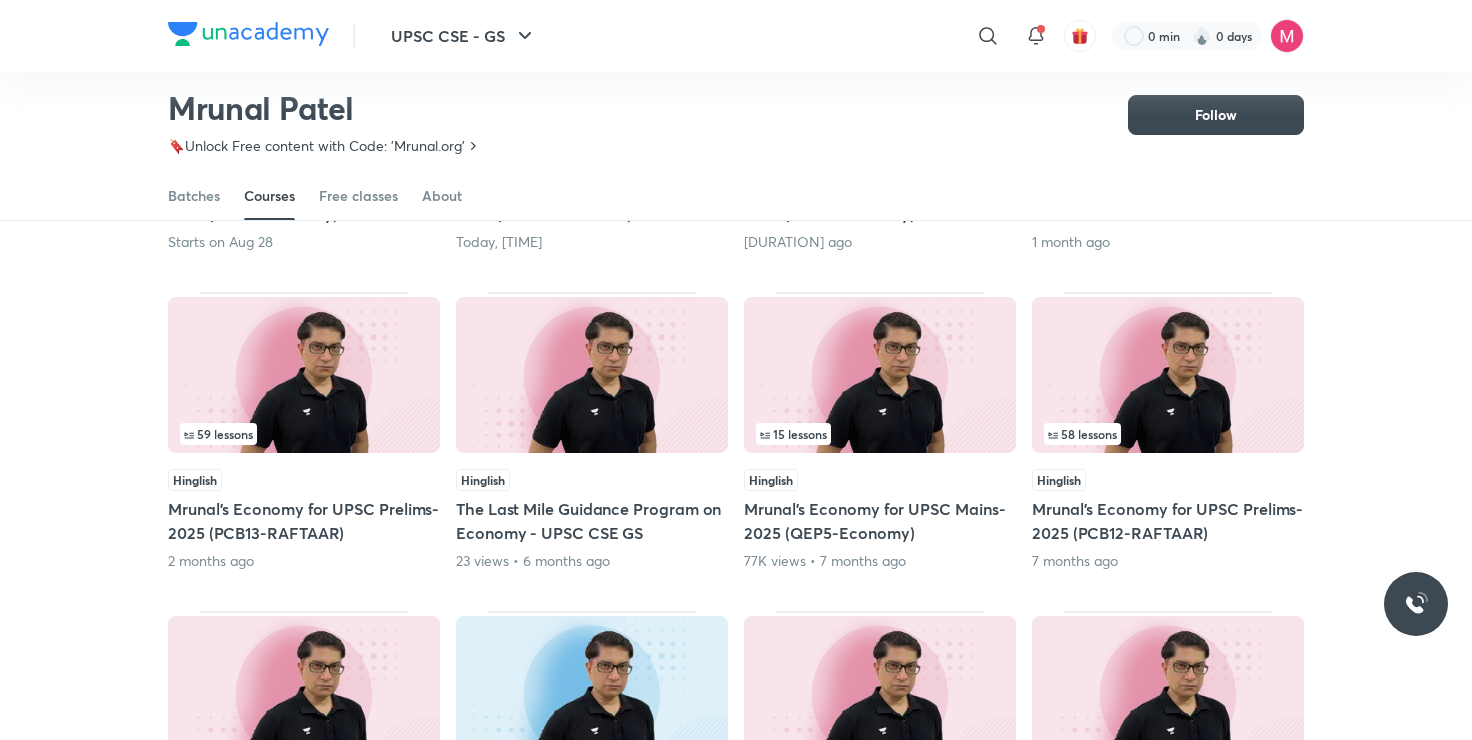 scroll, scrollTop: 463, scrollLeft: 0, axis: vertical 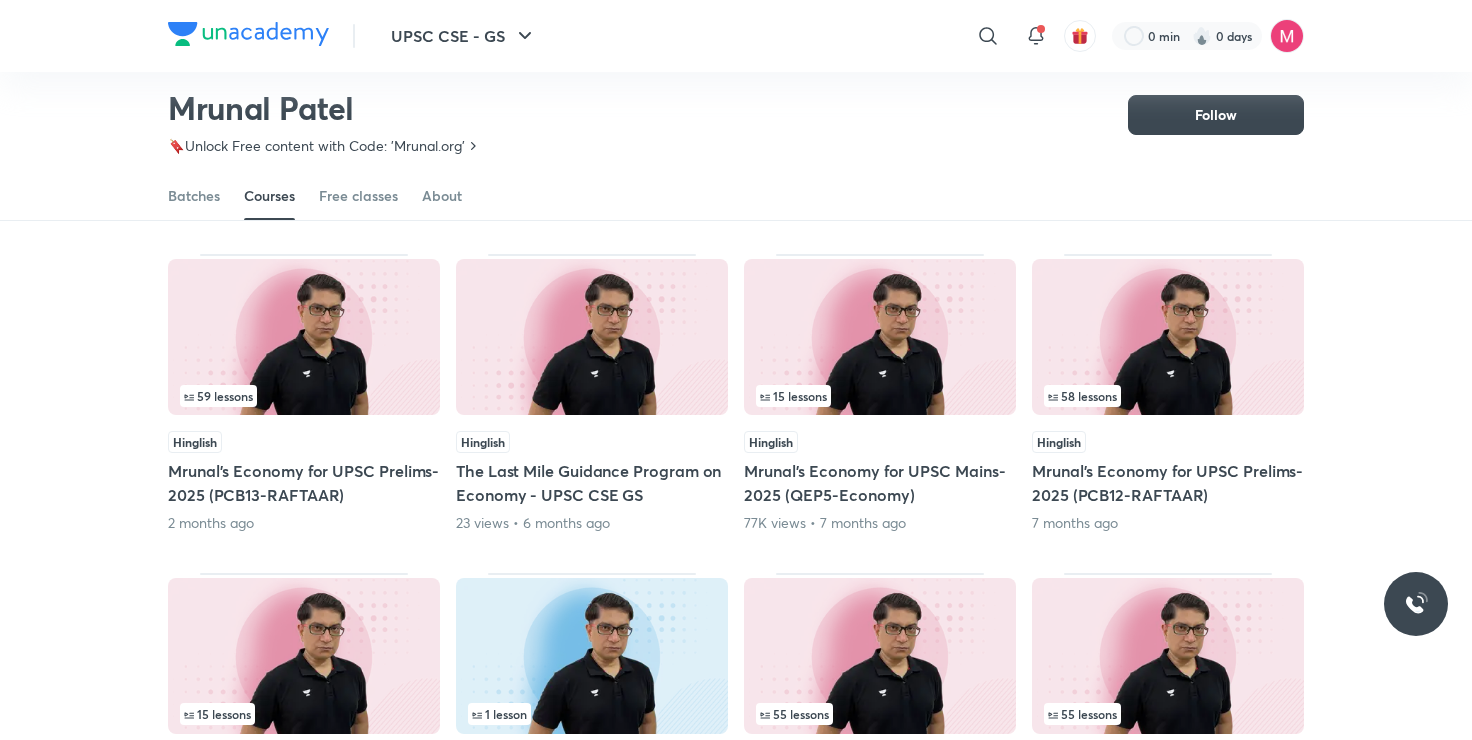 click at bounding box center (304, 337) 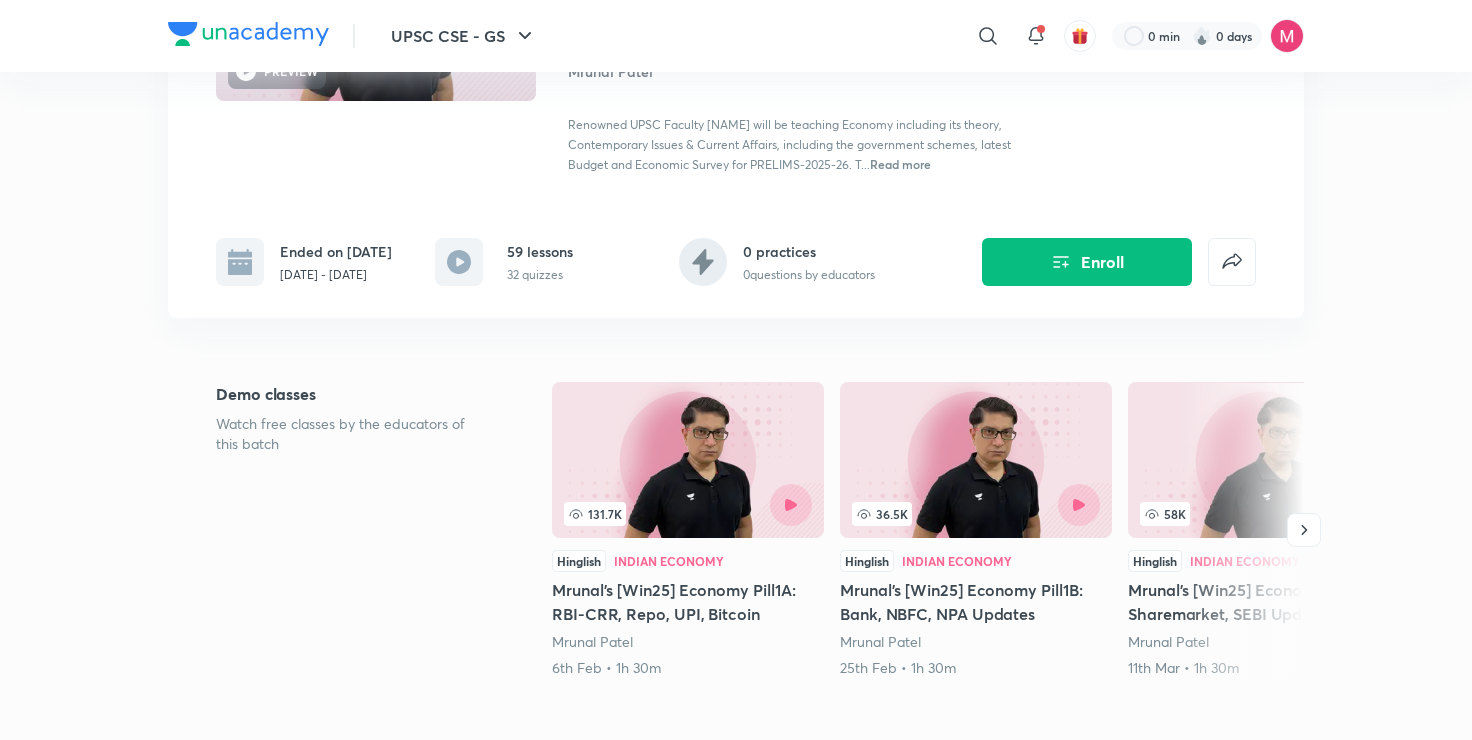 scroll, scrollTop: 296, scrollLeft: 0, axis: vertical 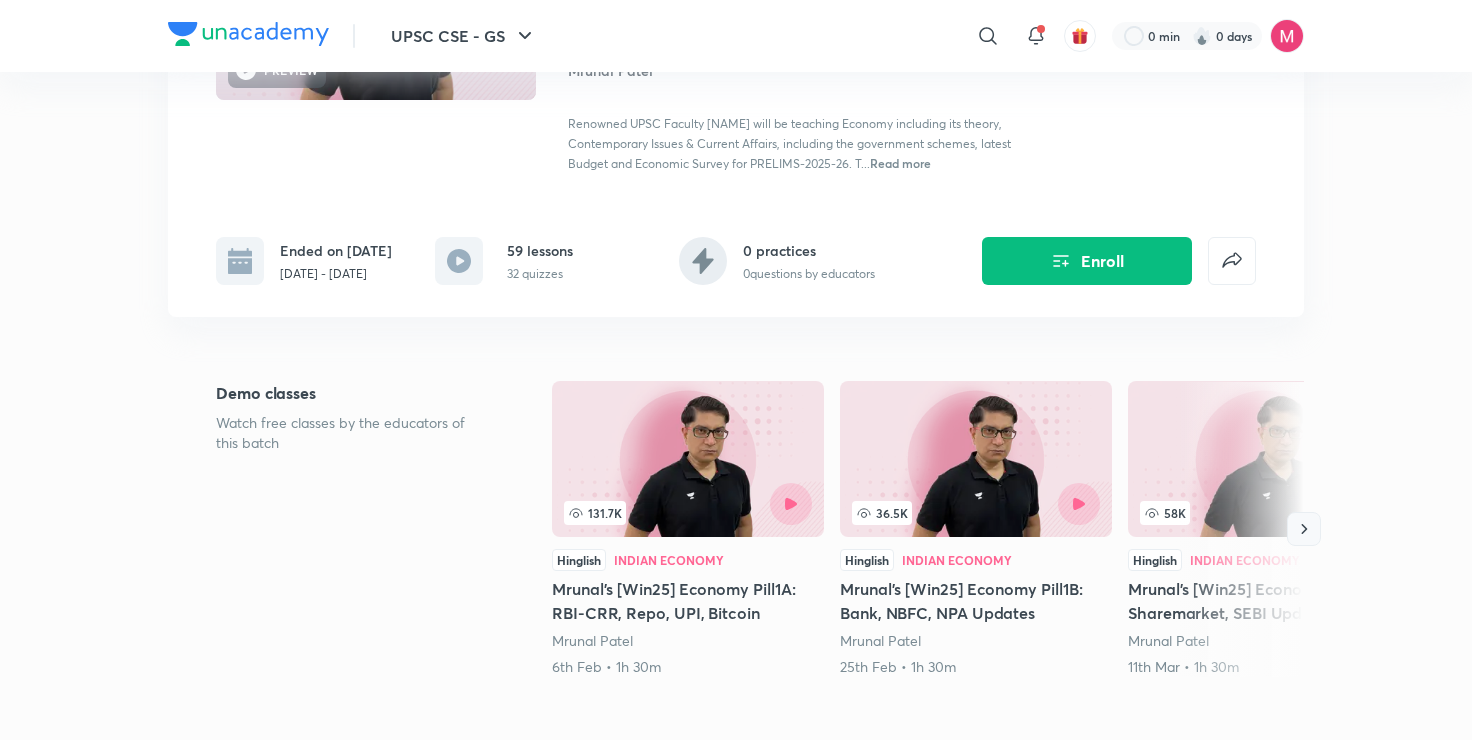 click 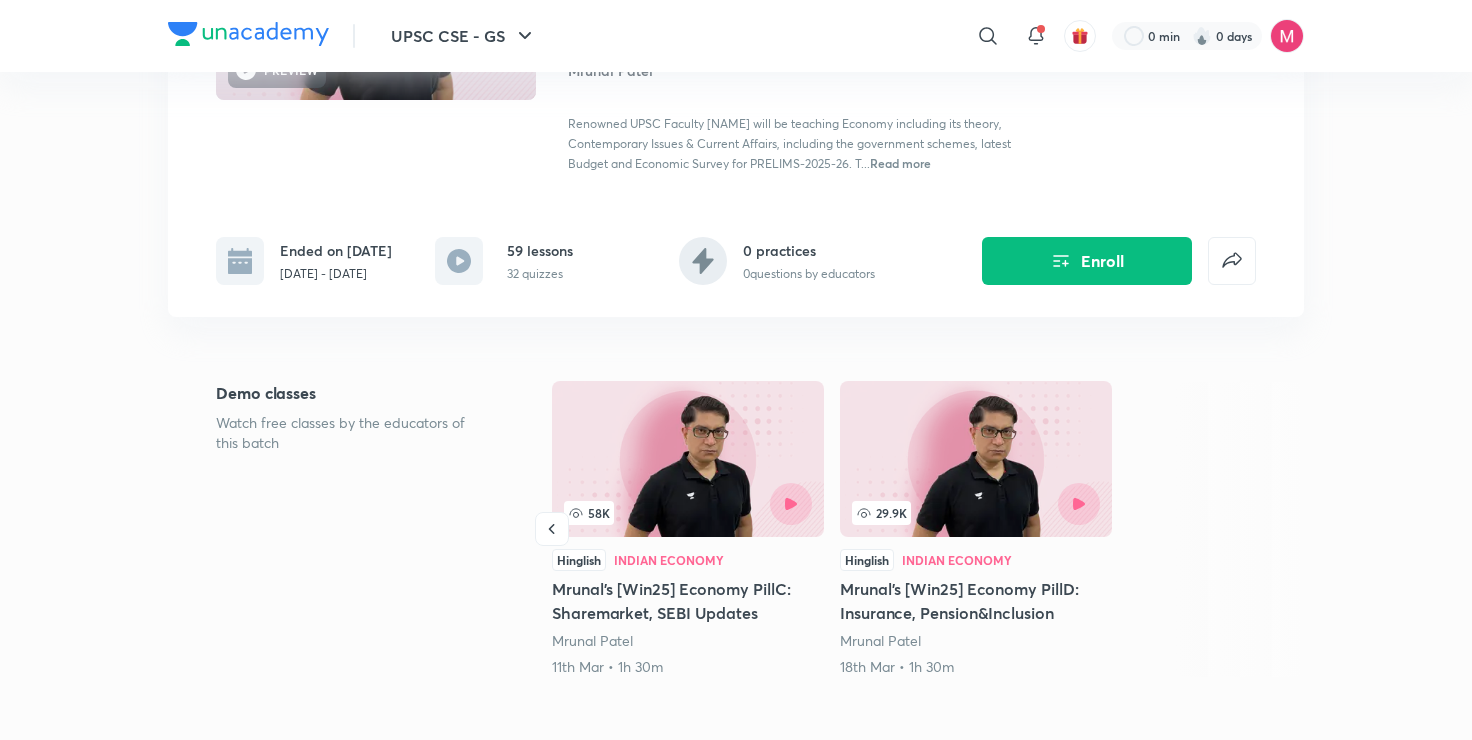 click at bounding box center [1240, 530] 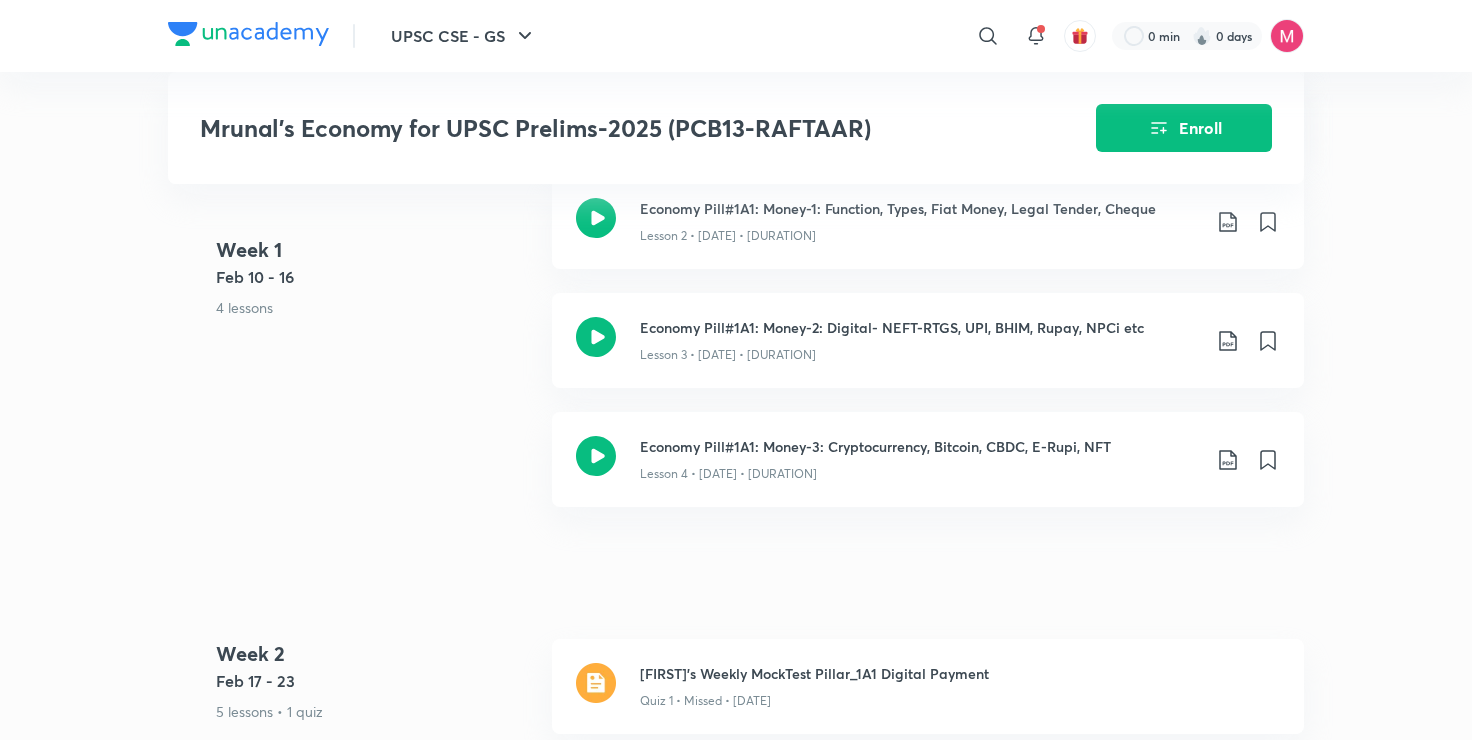 scroll, scrollTop: 1023, scrollLeft: 0, axis: vertical 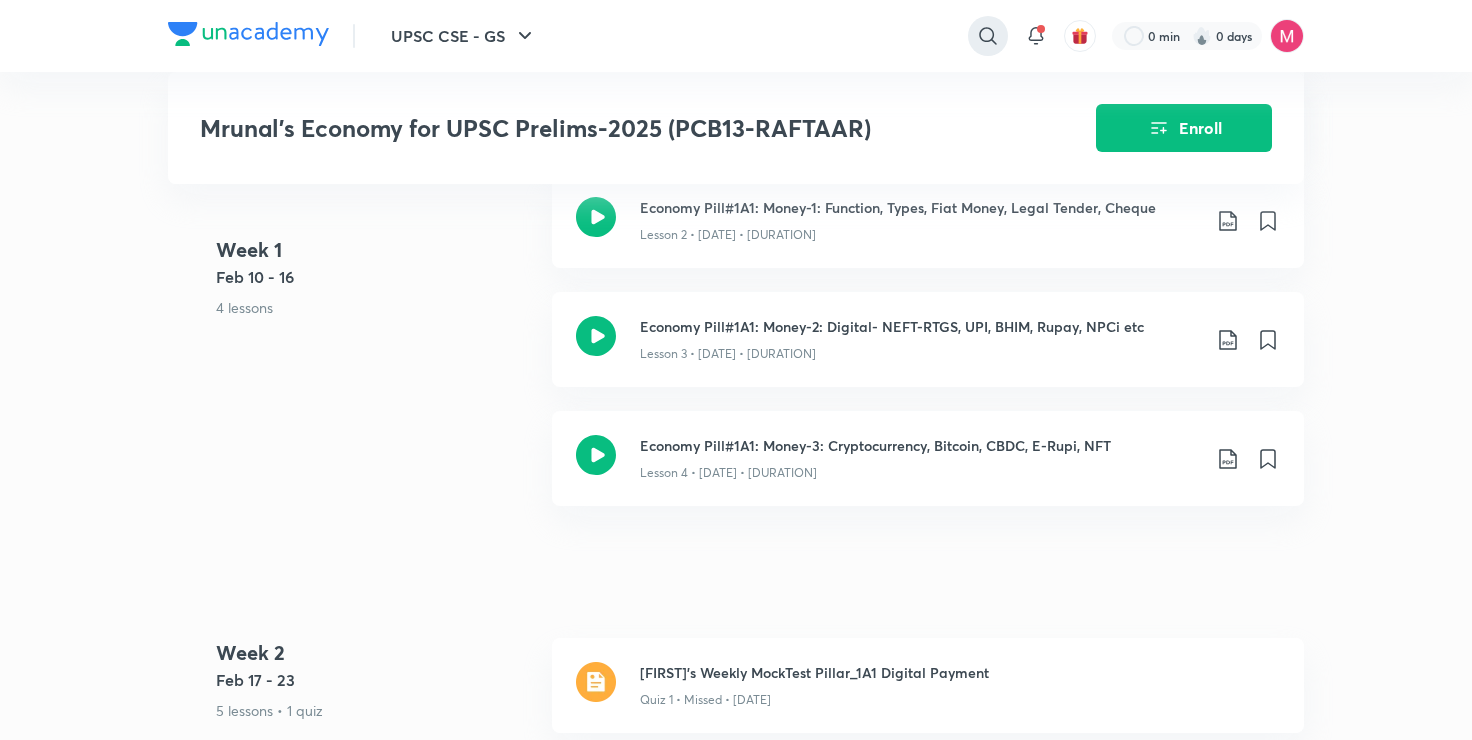 click 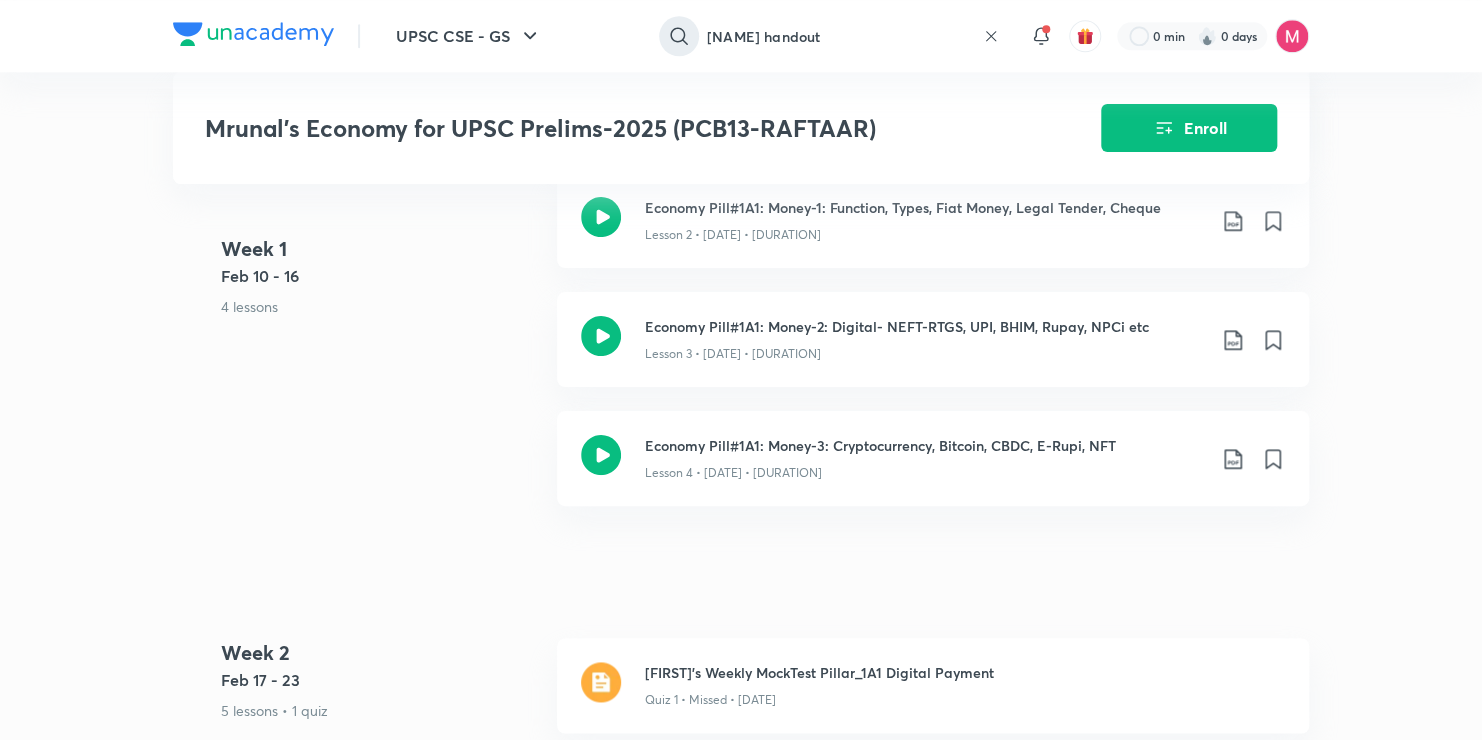 type on "[NAME] handout" 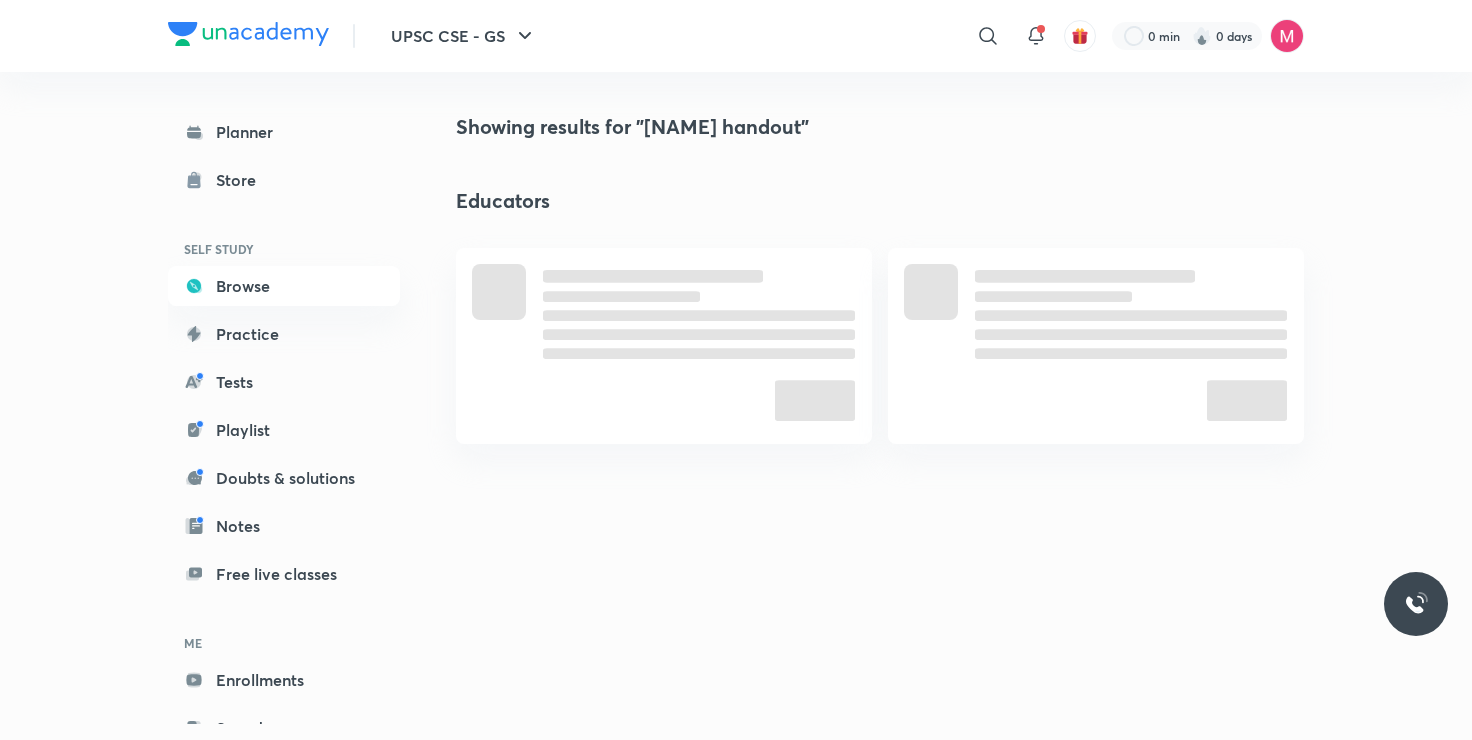 scroll, scrollTop: 0, scrollLeft: 0, axis: both 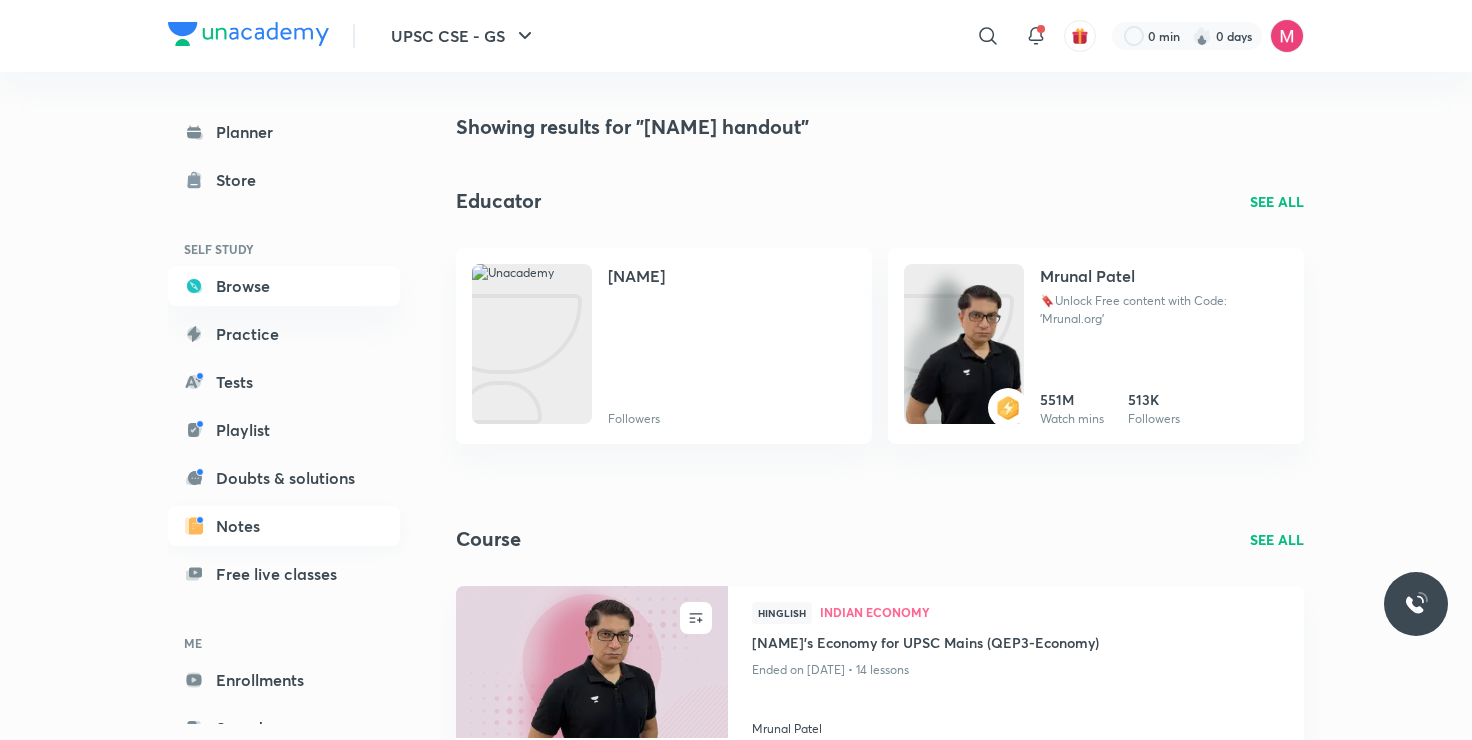 click on "Notes" at bounding box center (284, 526) 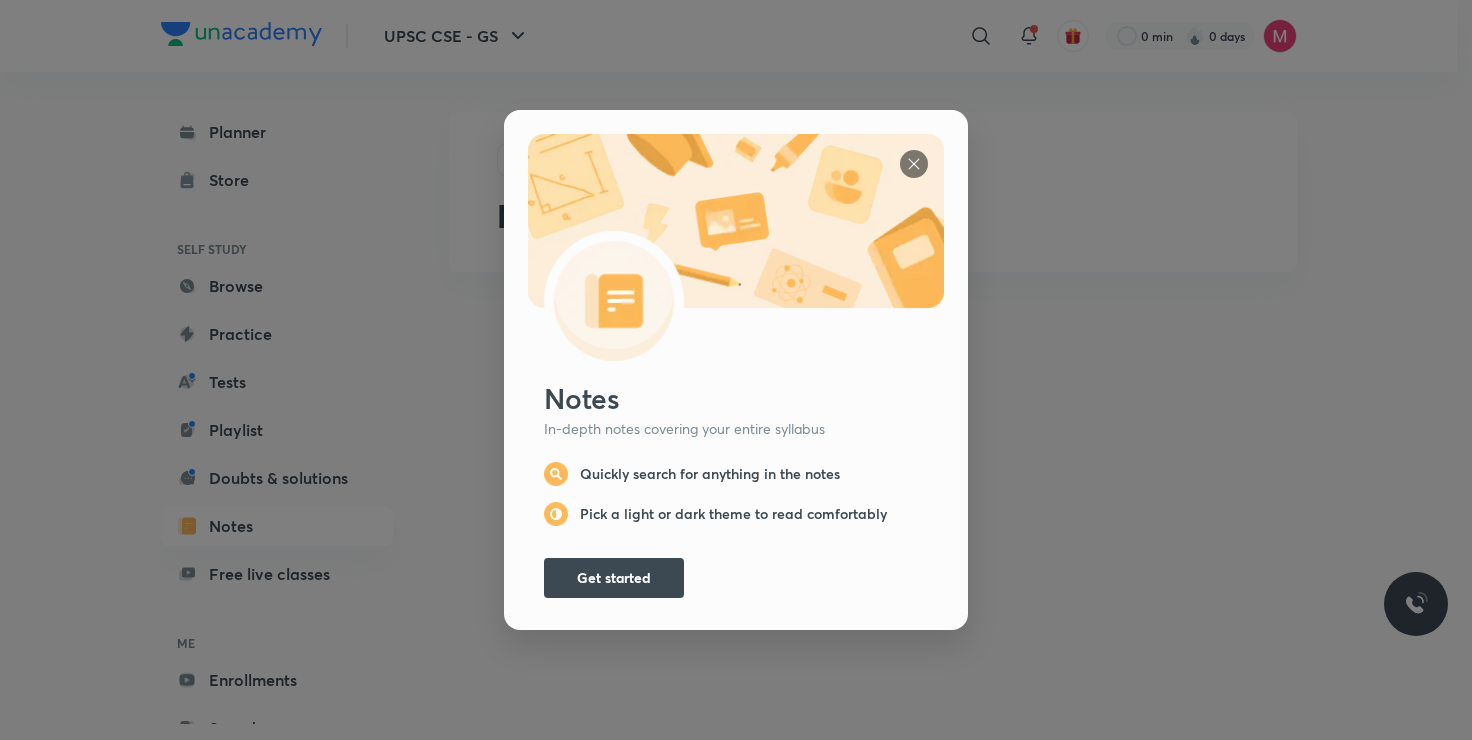 scroll, scrollTop: 0, scrollLeft: 0, axis: both 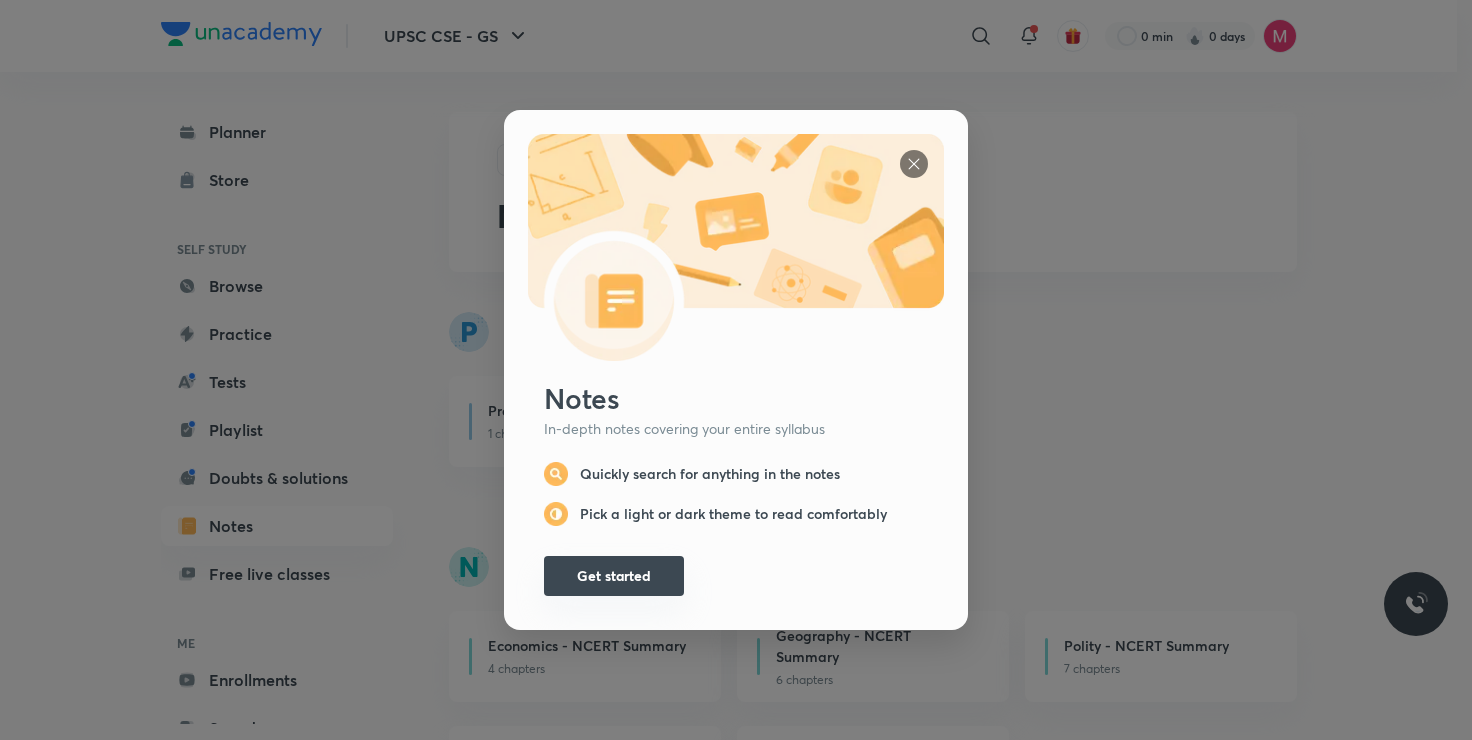 click on "Get started" at bounding box center [614, 576] 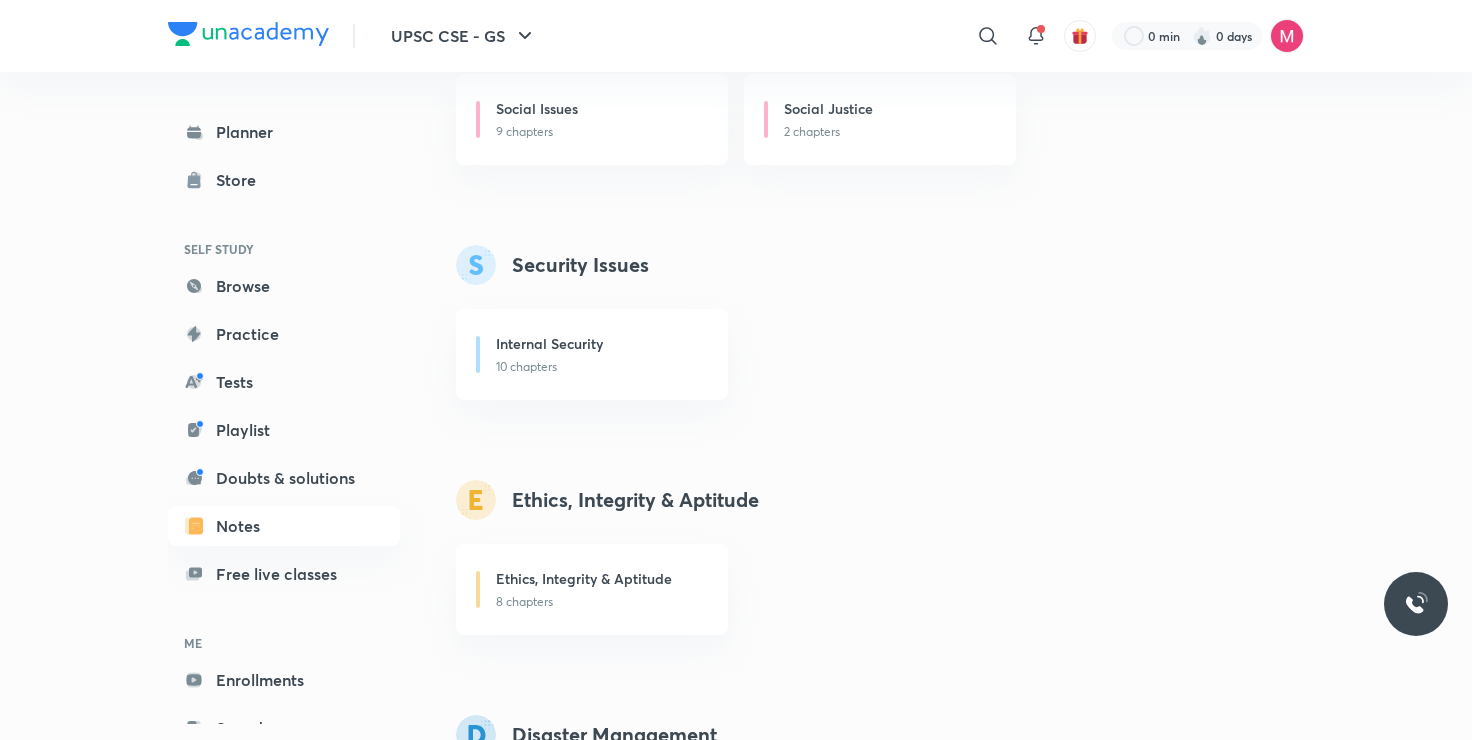 scroll, scrollTop: 3278, scrollLeft: 0, axis: vertical 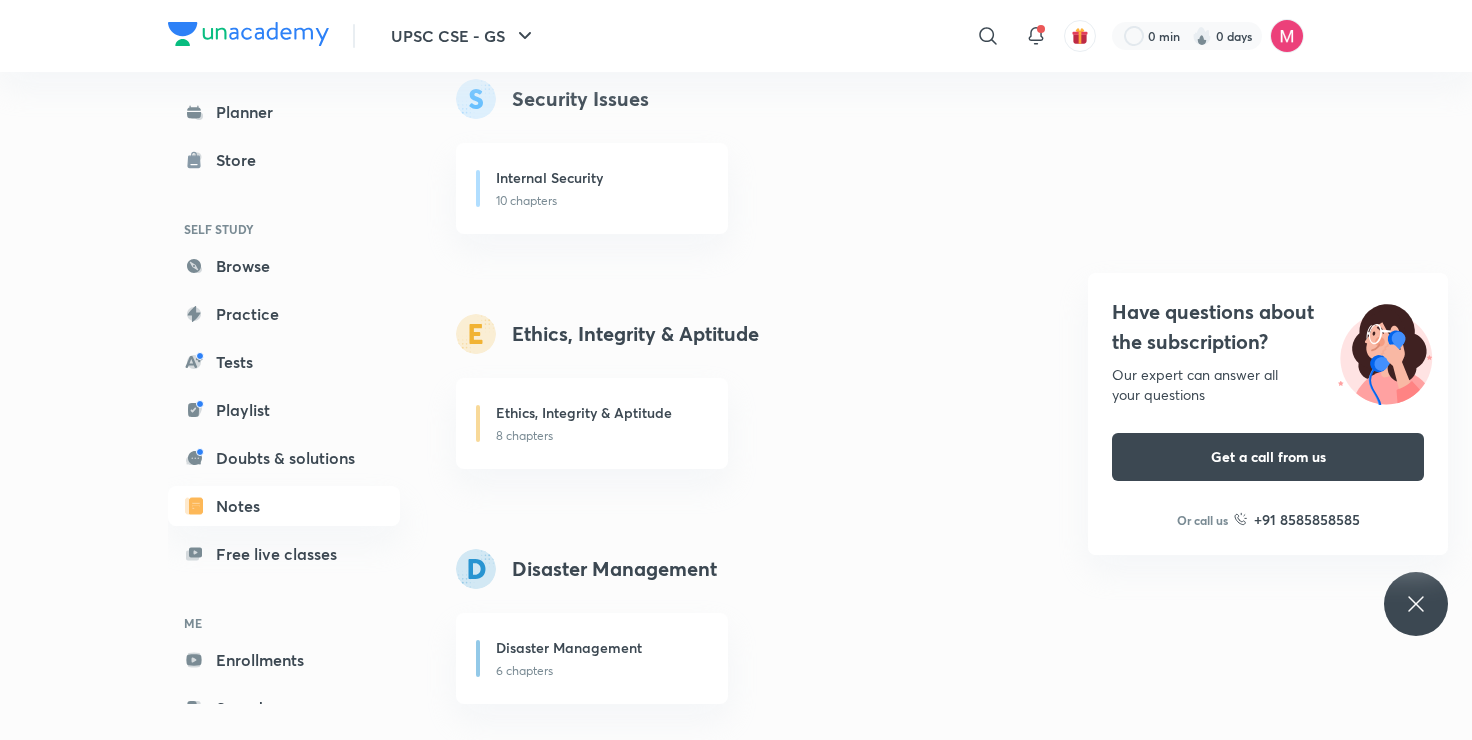 click 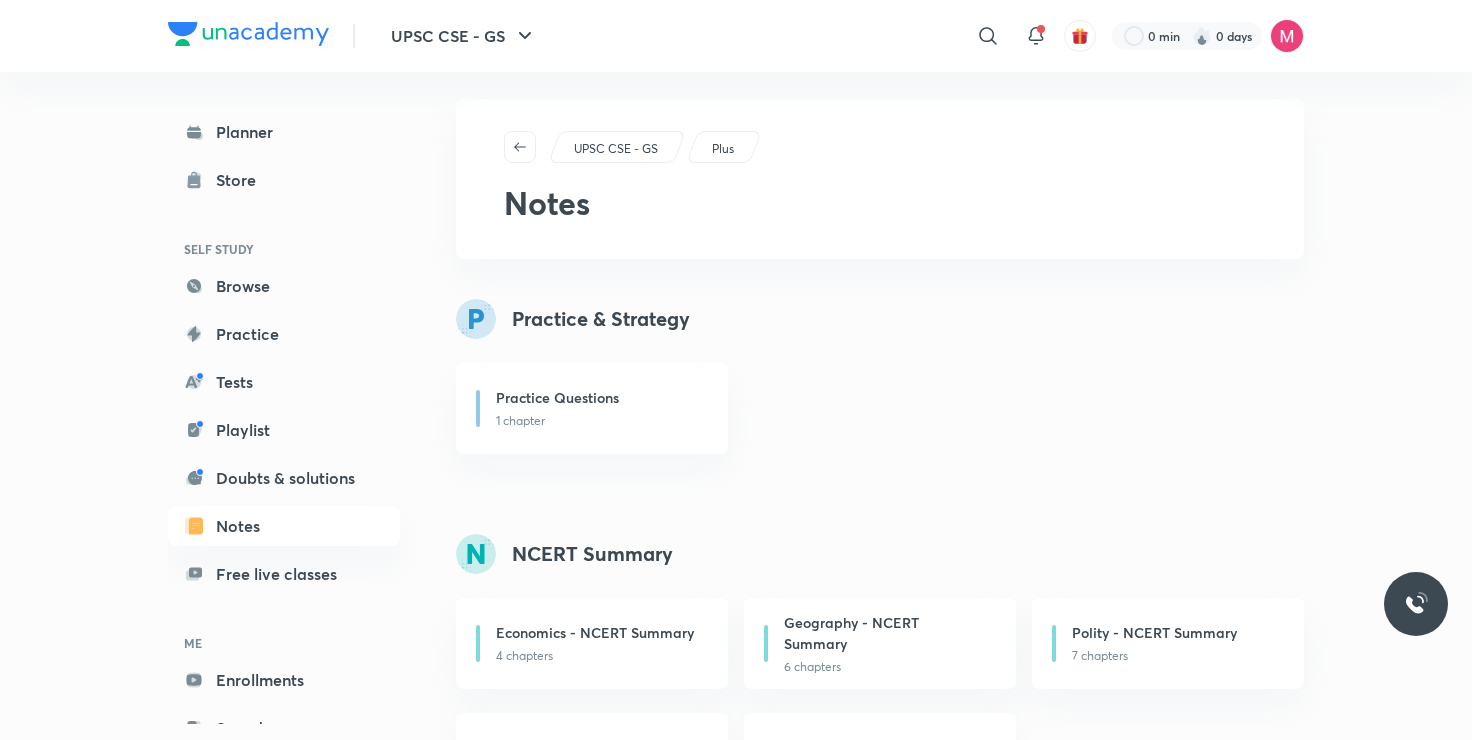 scroll, scrollTop: 0, scrollLeft: 0, axis: both 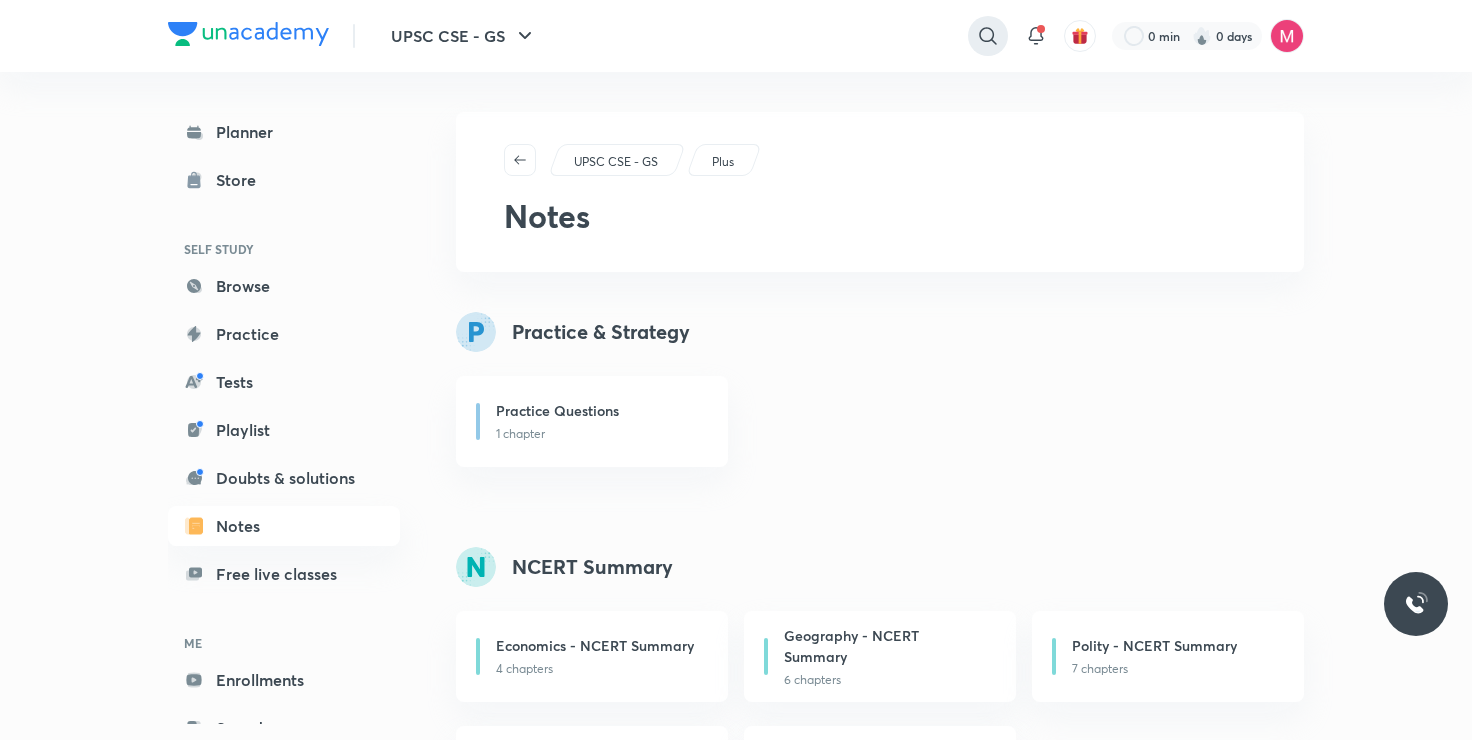 click 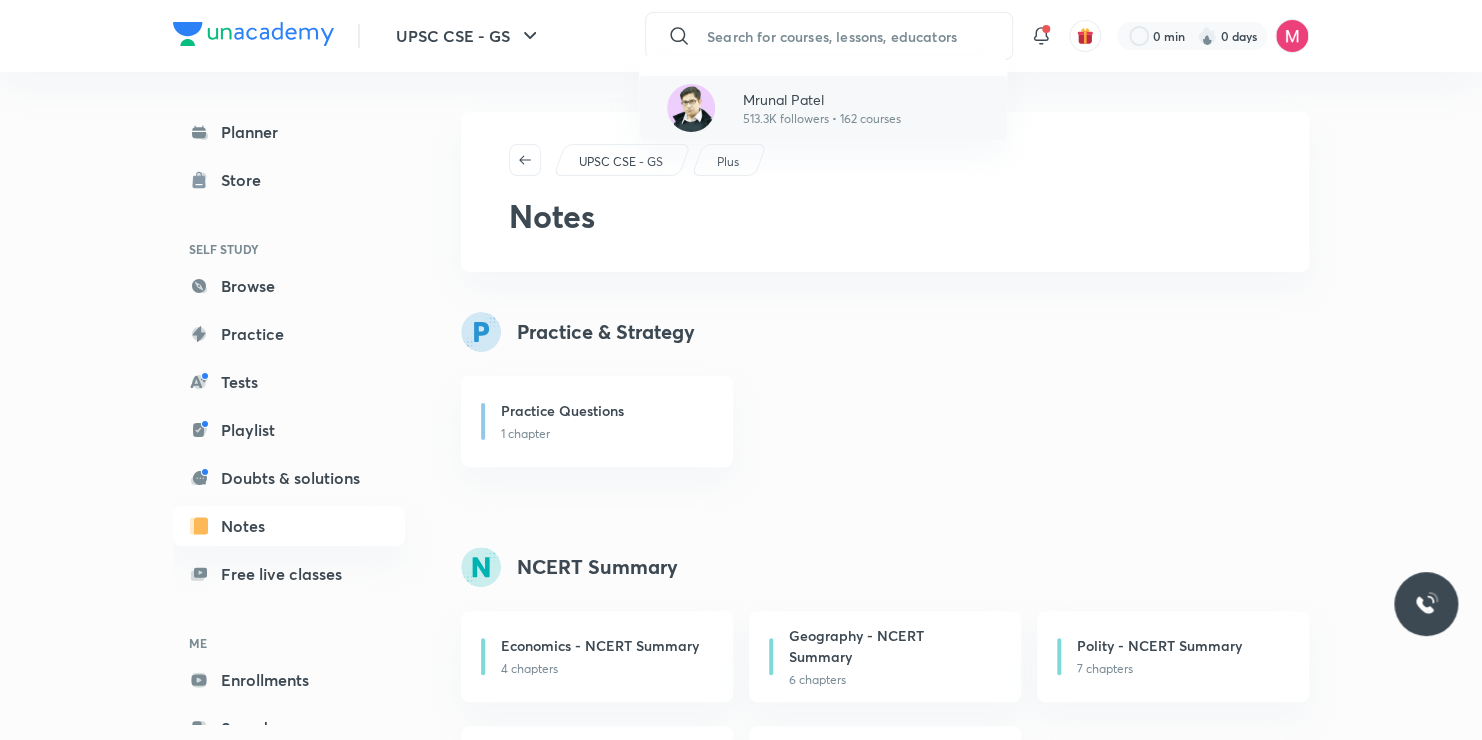 click on "Mrunal Patel" at bounding box center [822, 99] 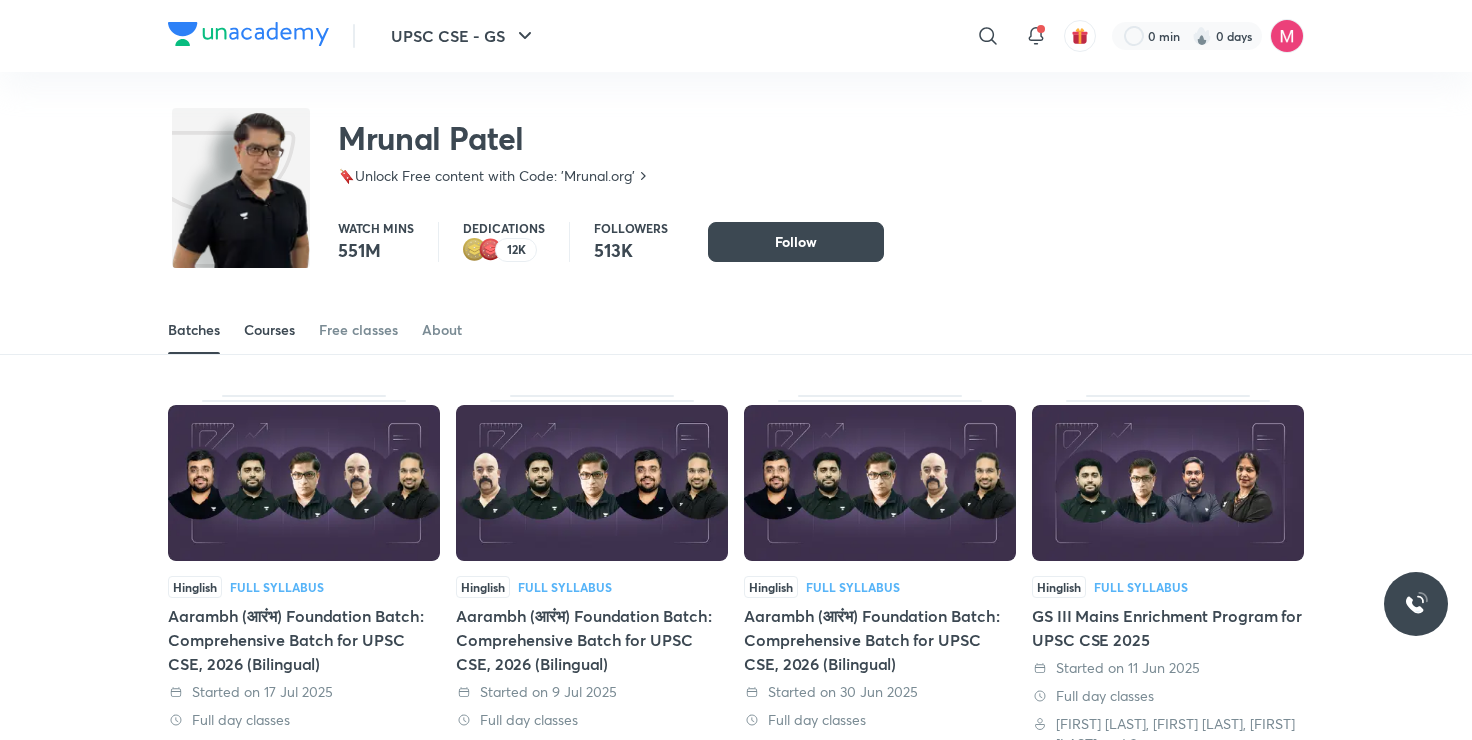 click on "Courses" at bounding box center (269, 330) 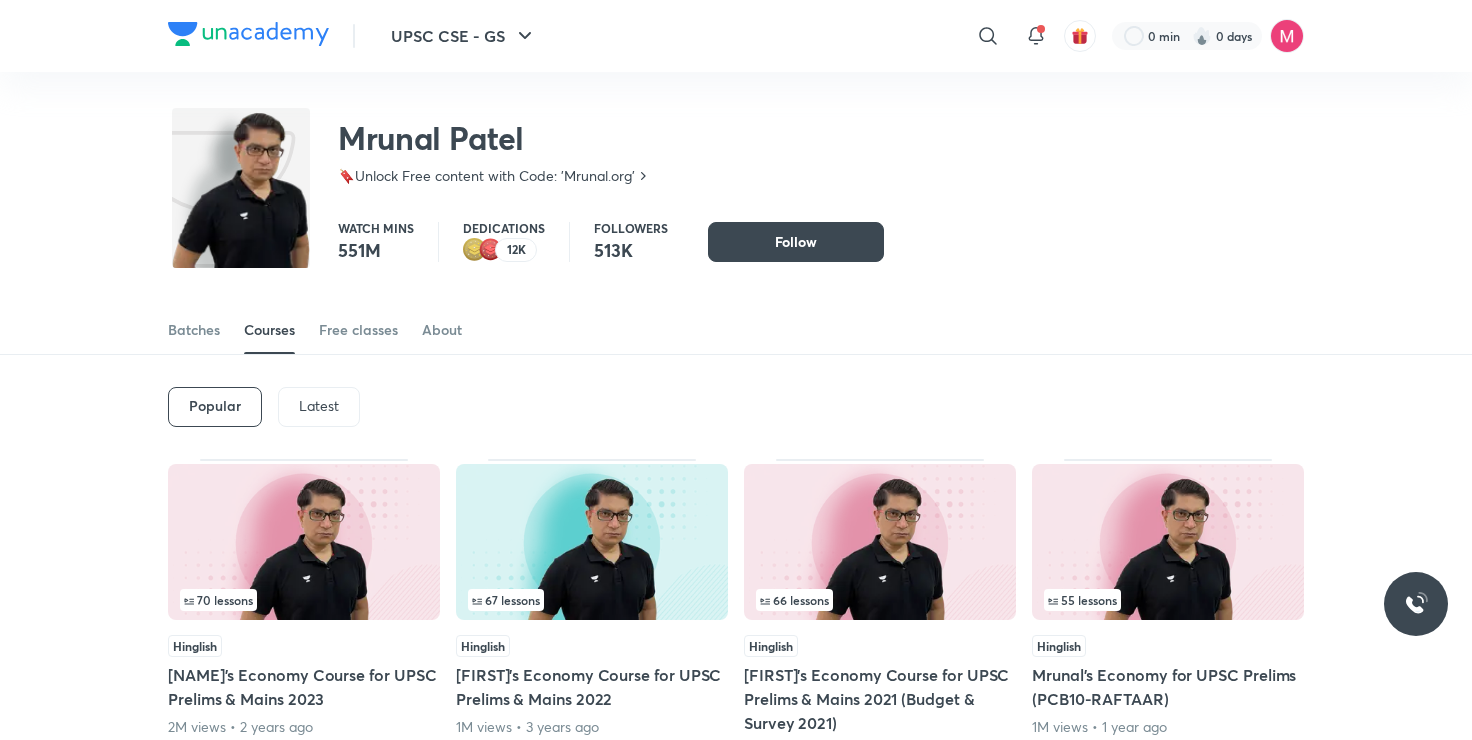 click on "Latest" at bounding box center (319, 406) 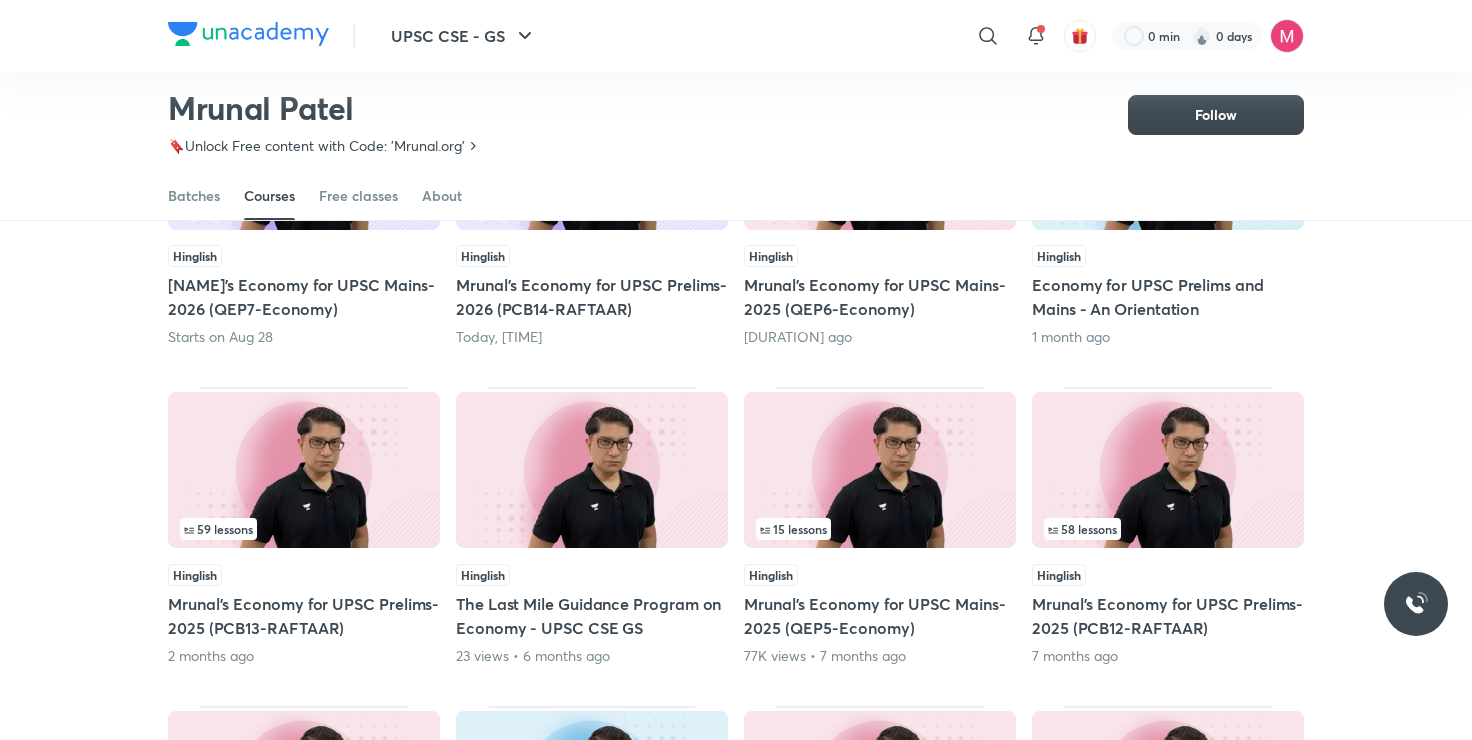 scroll, scrollTop: 329, scrollLeft: 0, axis: vertical 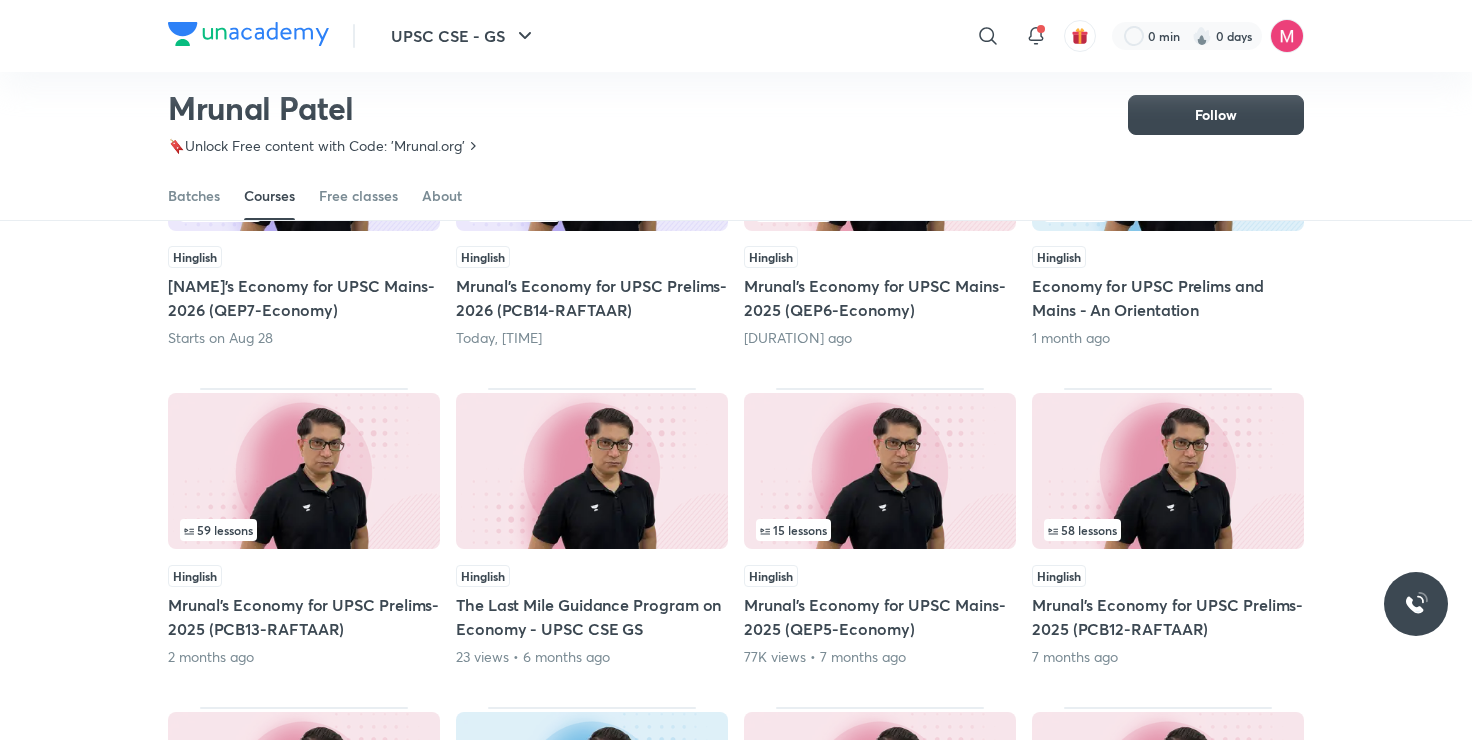 click at bounding box center (304, 471) 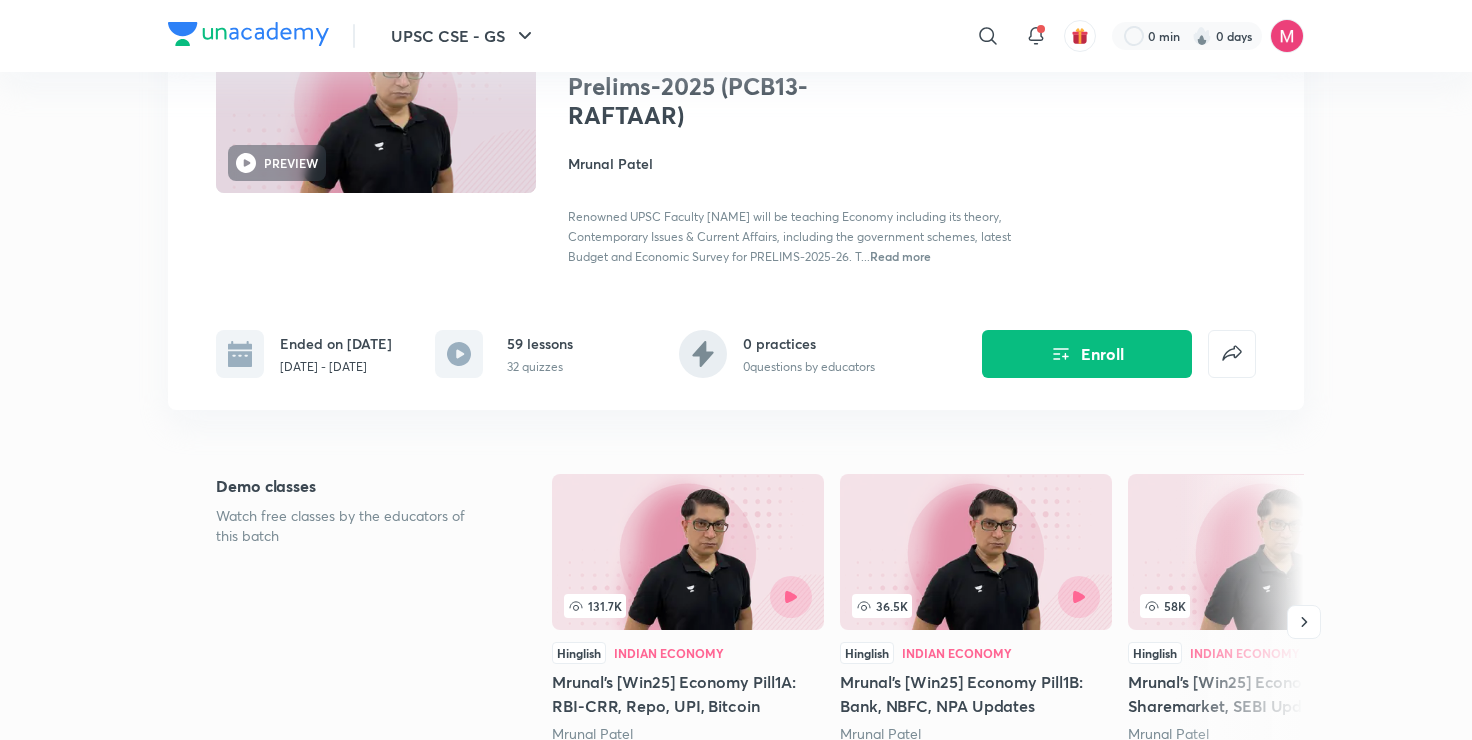 scroll, scrollTop: 232, scrollLeft: 0, axis: vertical 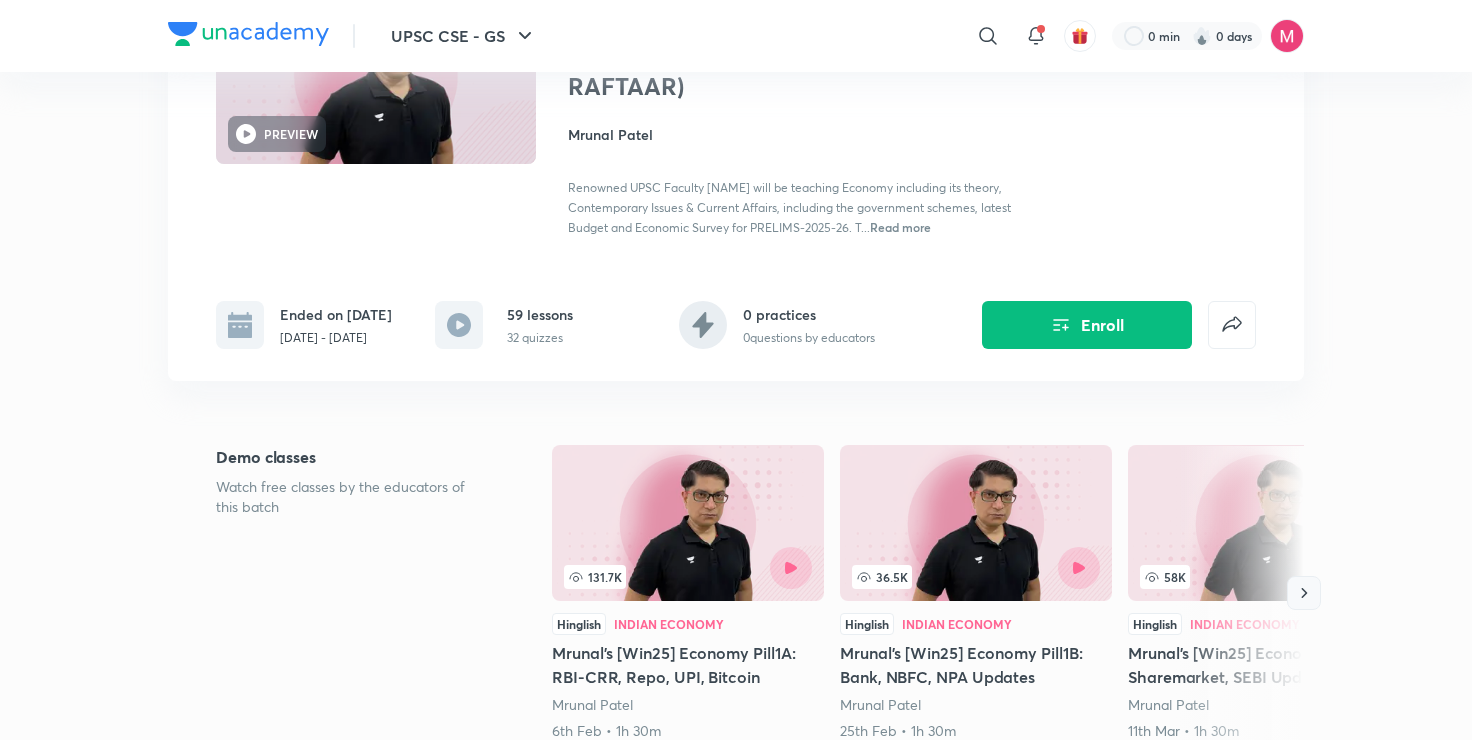 click 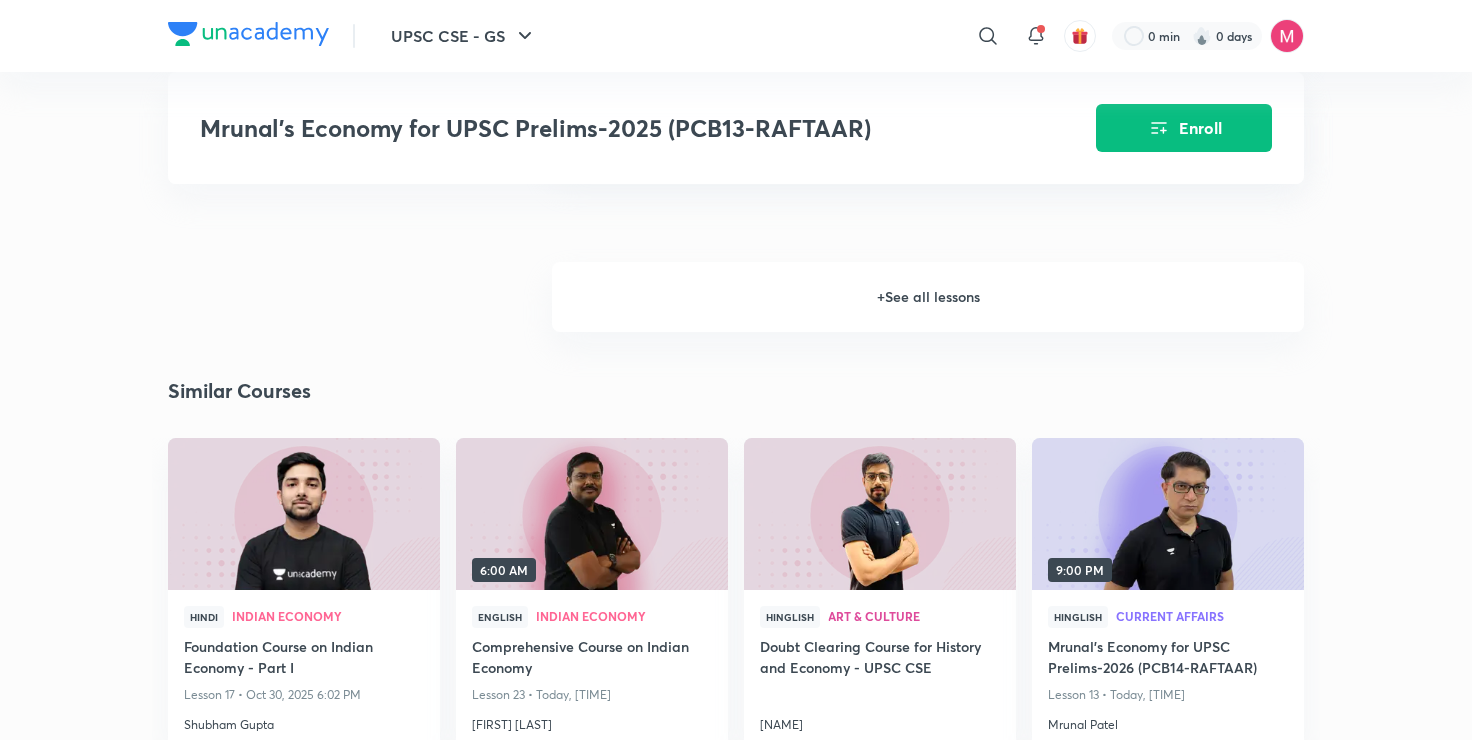 scroll, scrollTop: 2672, scrollLeft: 0, axis: vertical 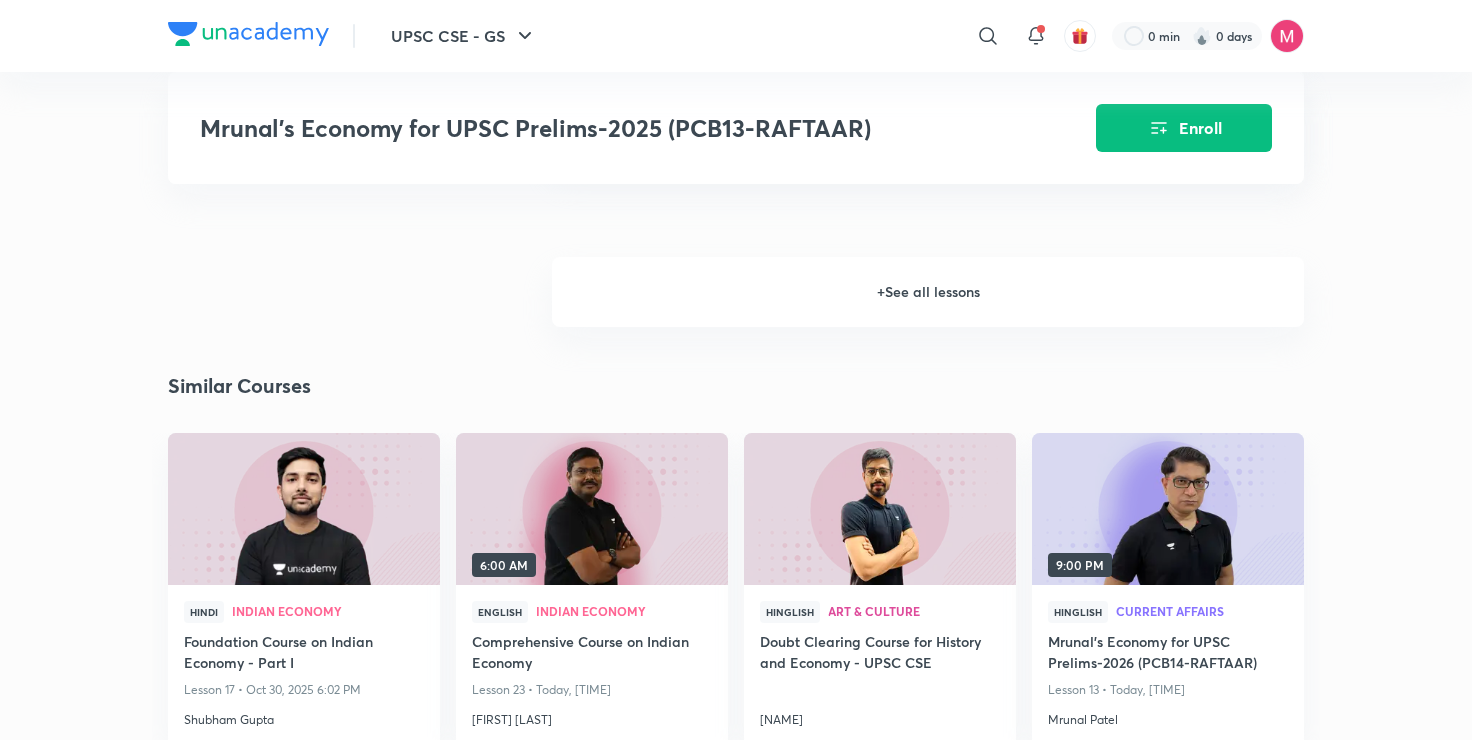 click on "+  See all lessons" at bounding box center [928, 292] 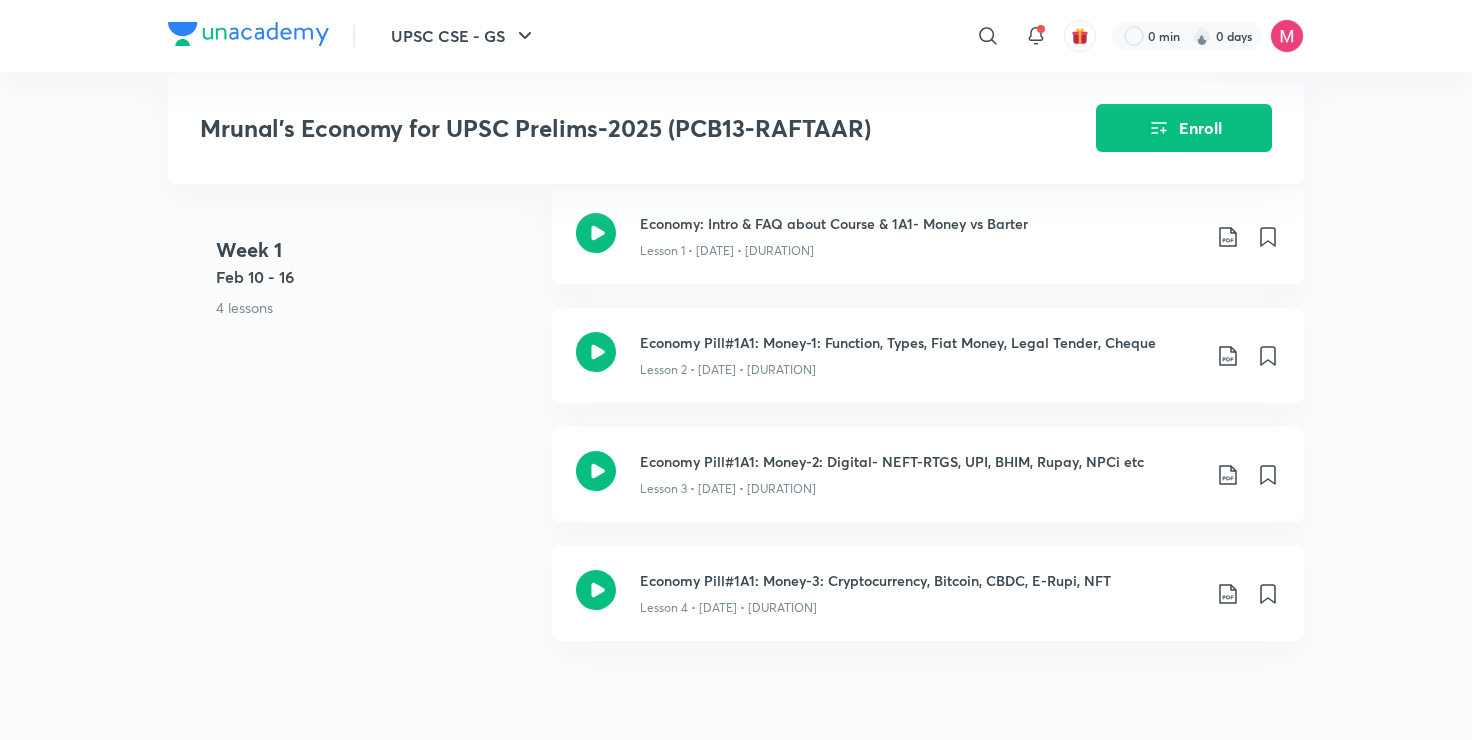 scroll, scrollTop: 884, scrollLeft: 0, axis: vertical 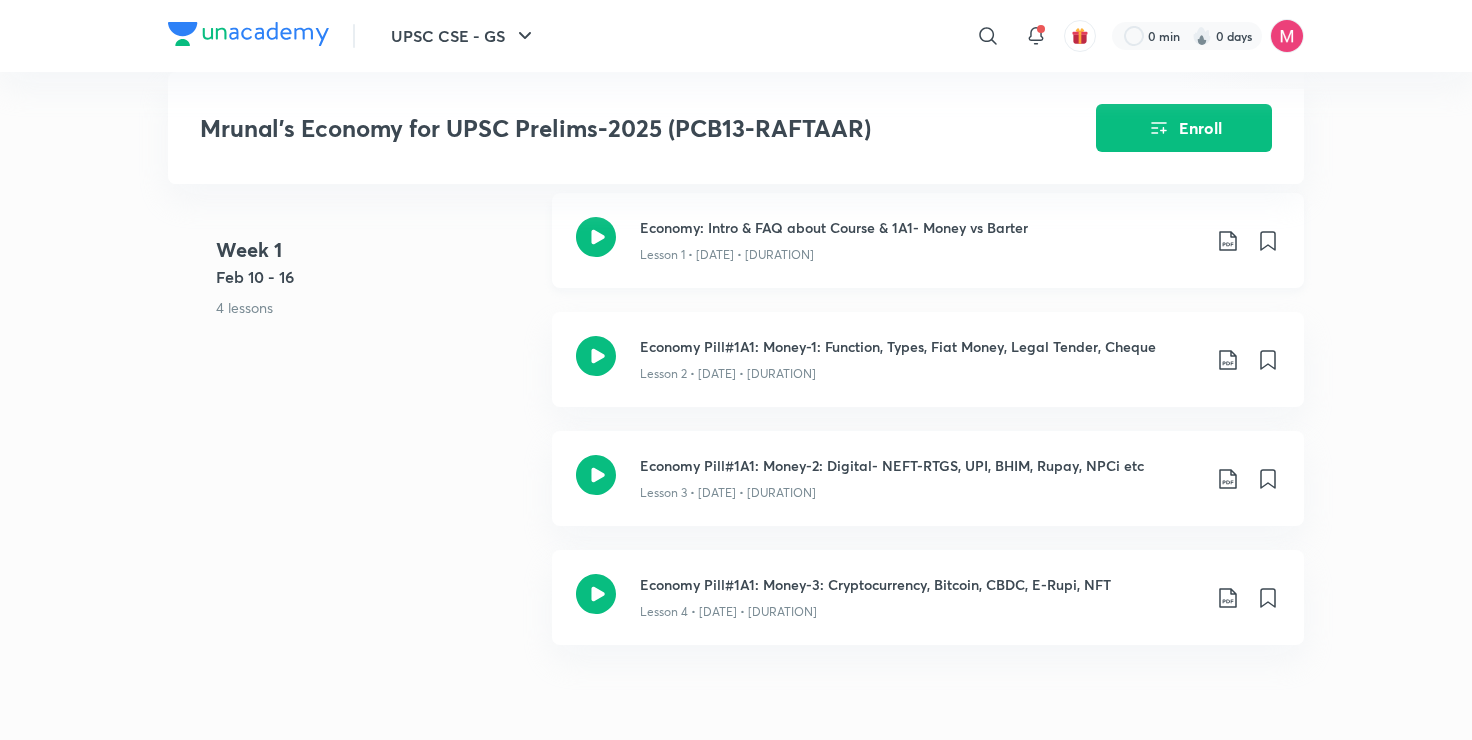 click 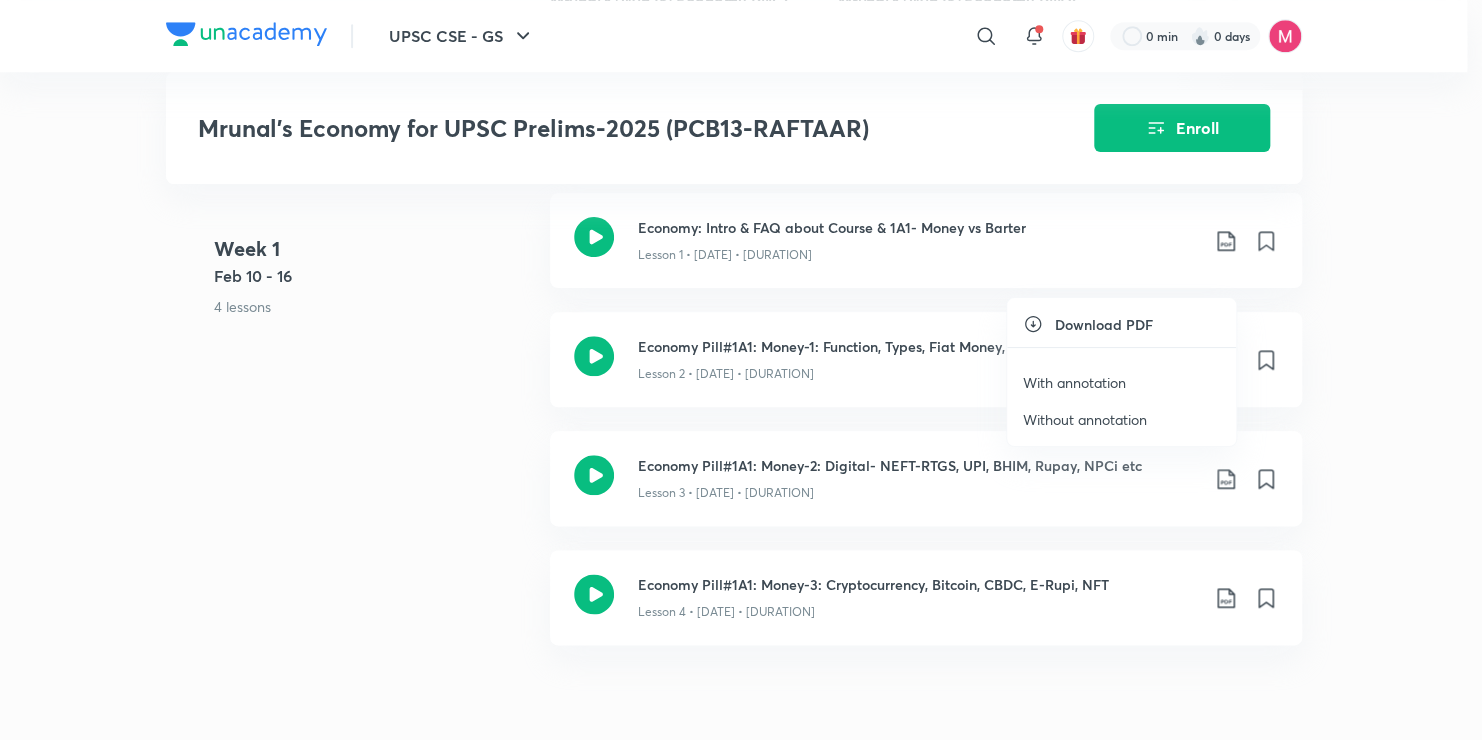 click on "Download PDF" at bounding box center [1104, 324] 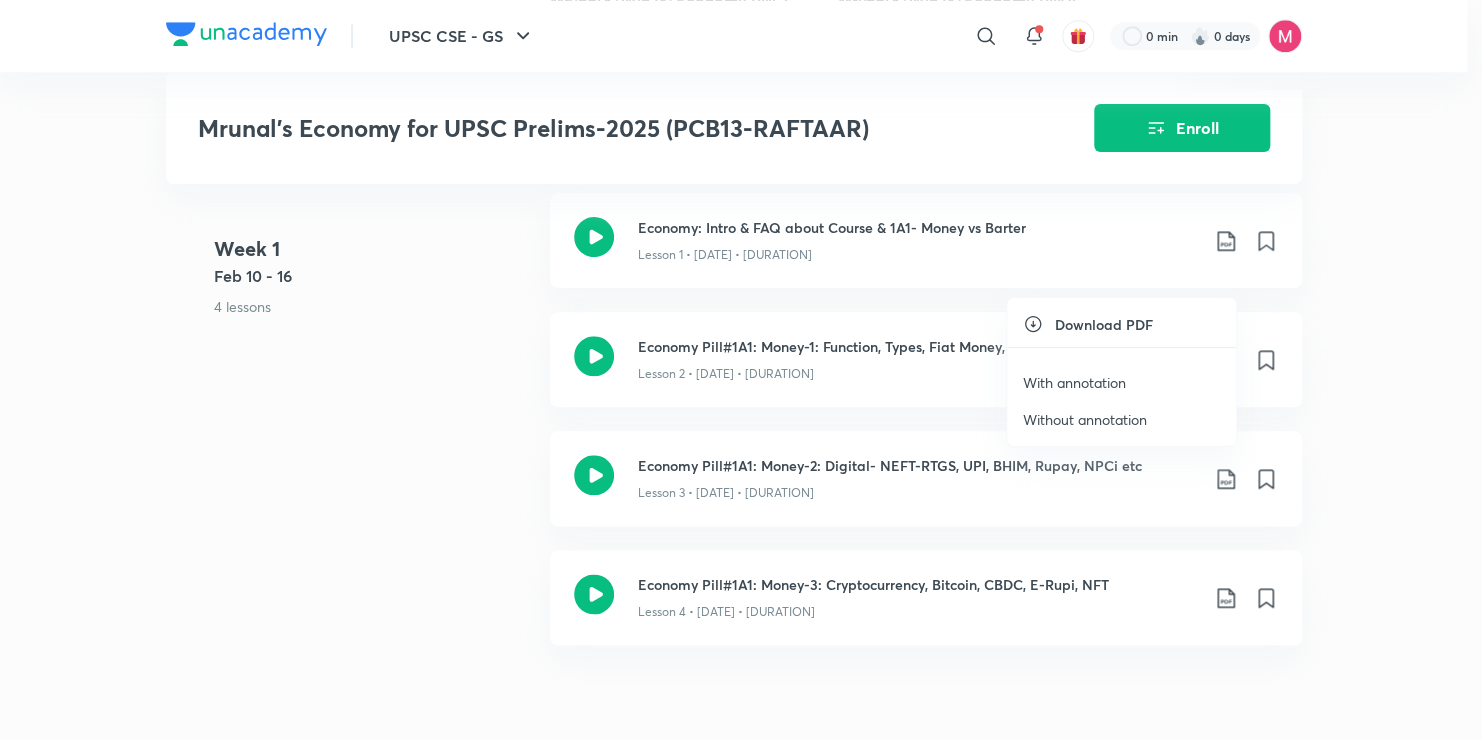 click 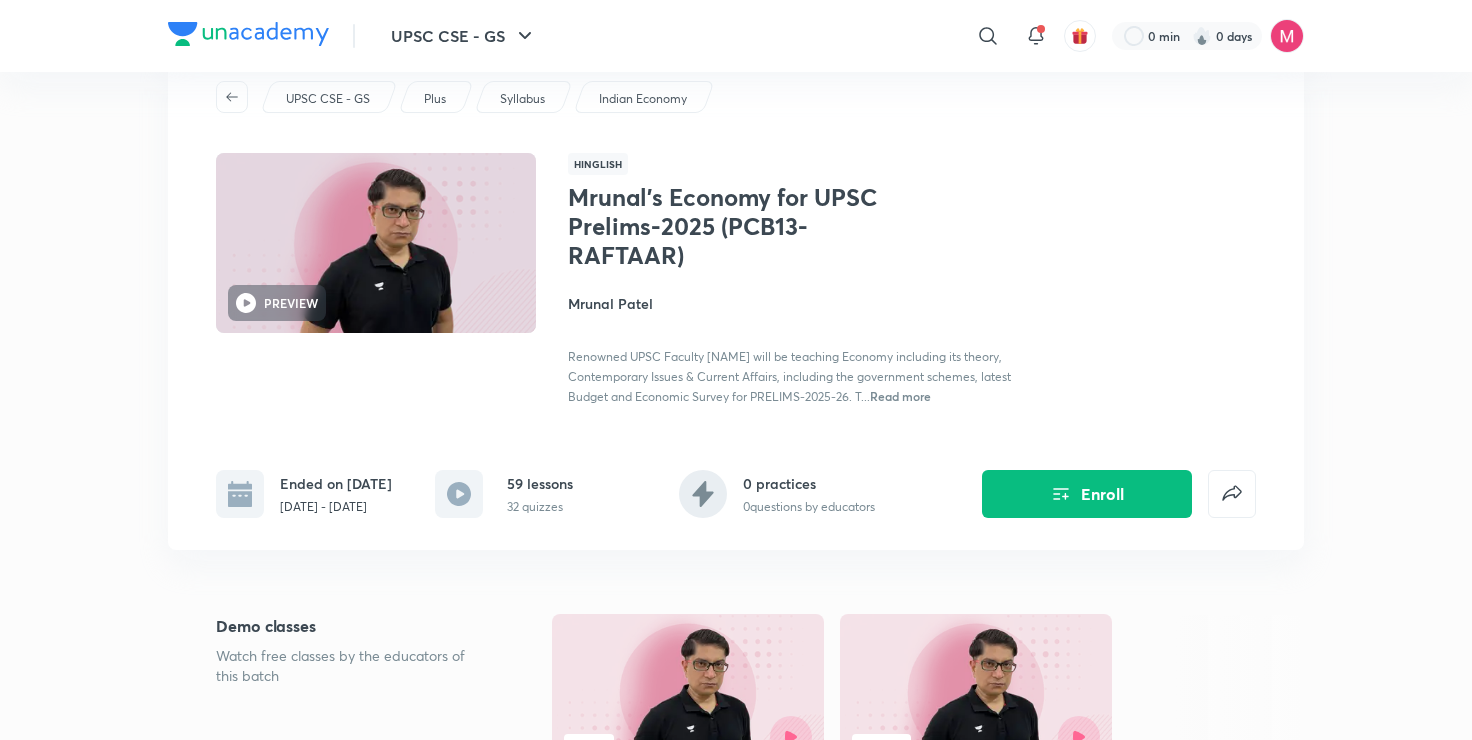 scroll, scrollTop: 0, scrollLeft: 0, axis: both 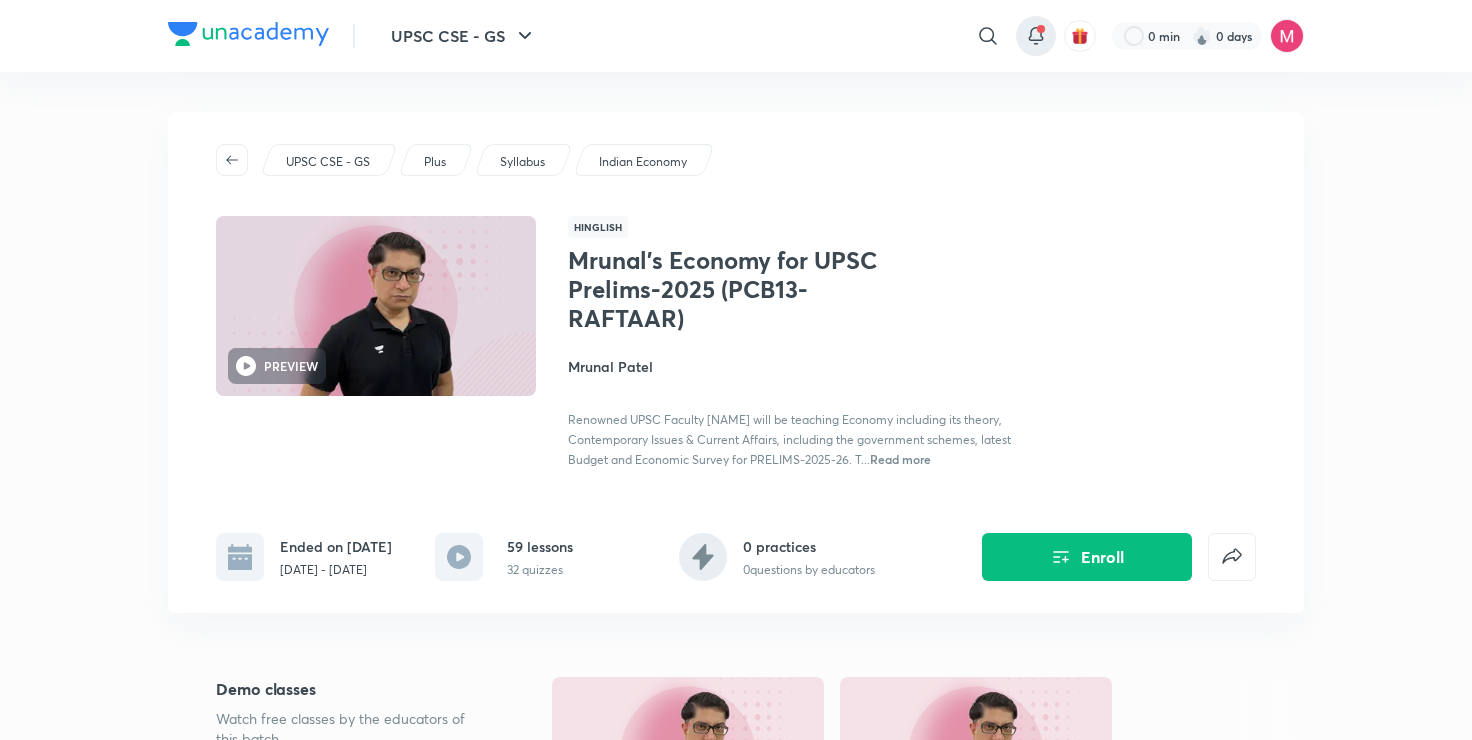 click at bounding box center [1041, 29] 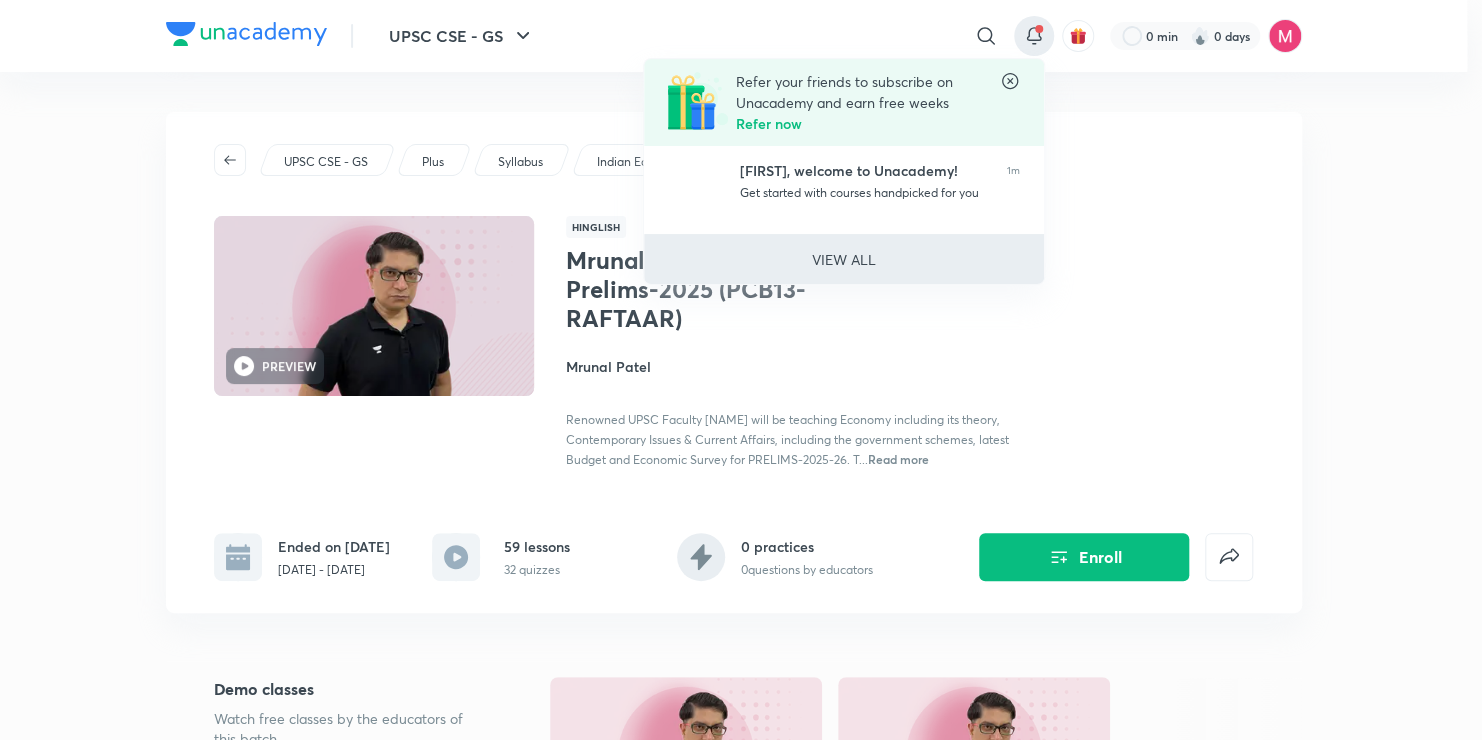 click on "VIEW ALL" at bounding box center (844, 259) 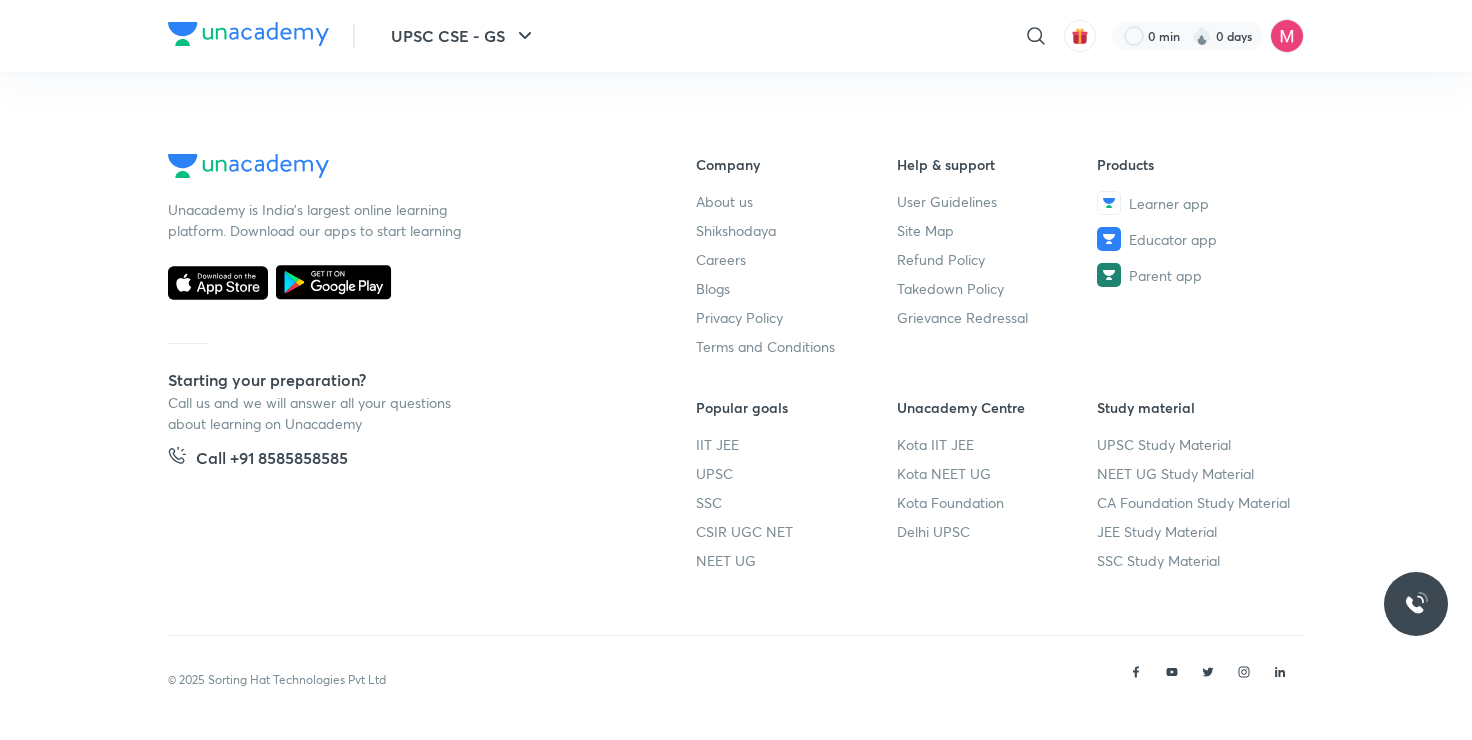 scroll, scrollTop: 0, scrollLeft: 0, axis: both 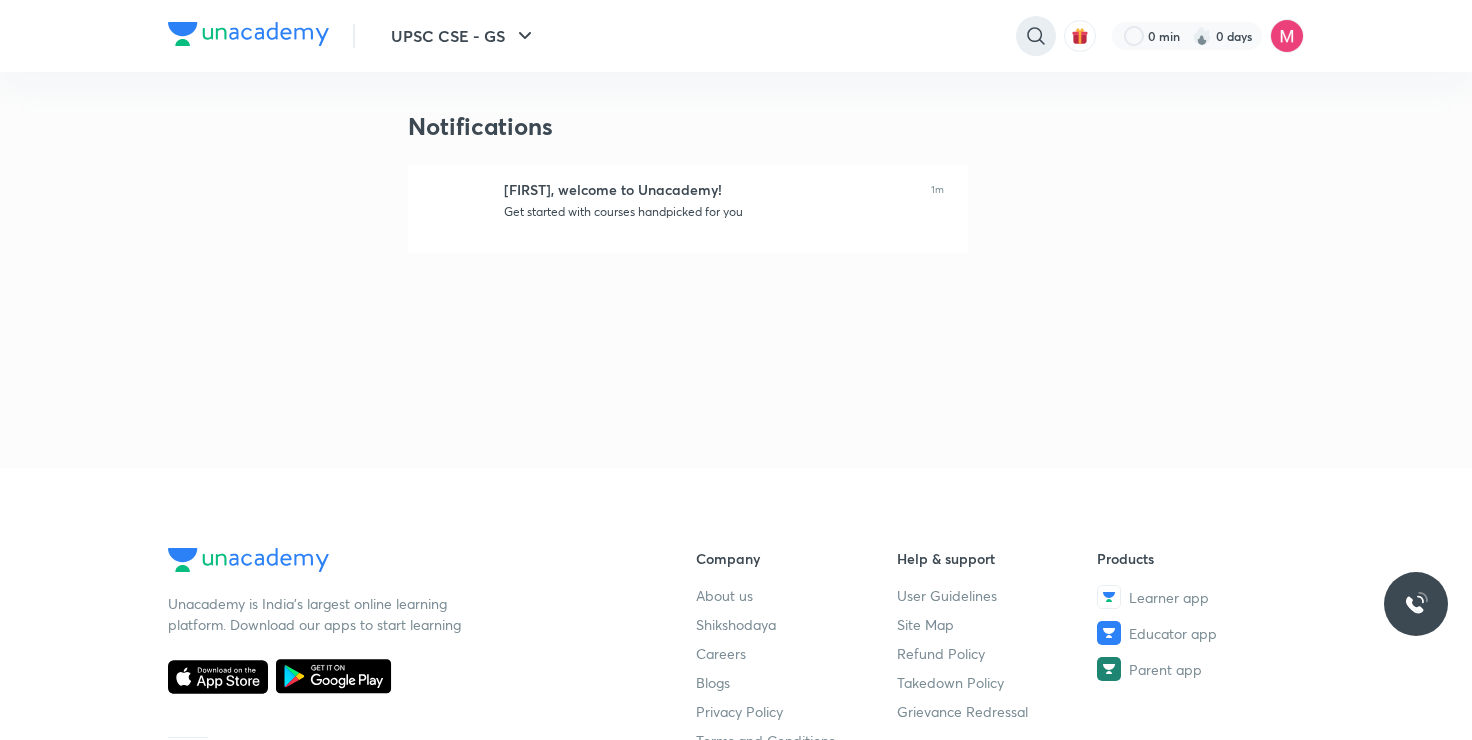 click 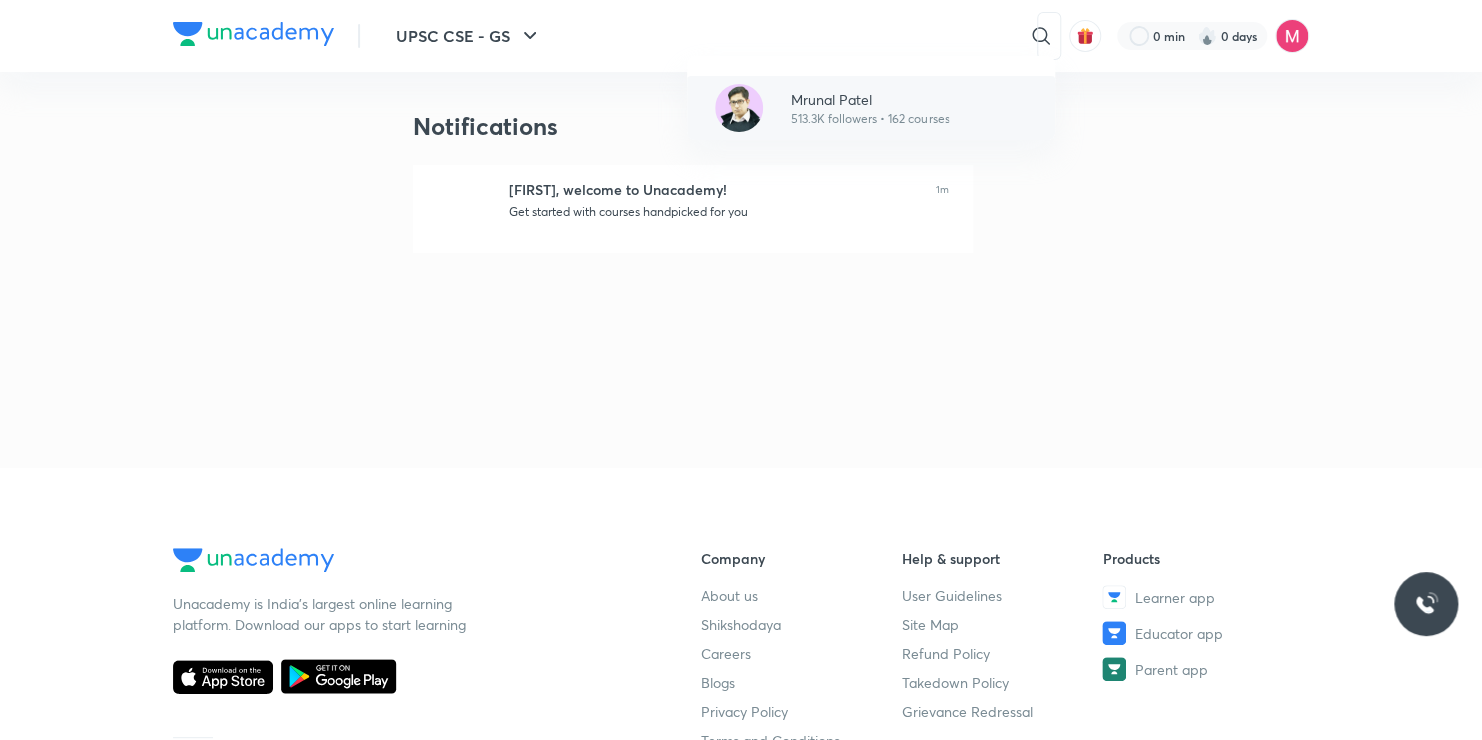 click on "Mrunal Patel" at bounding box center [870, 99] 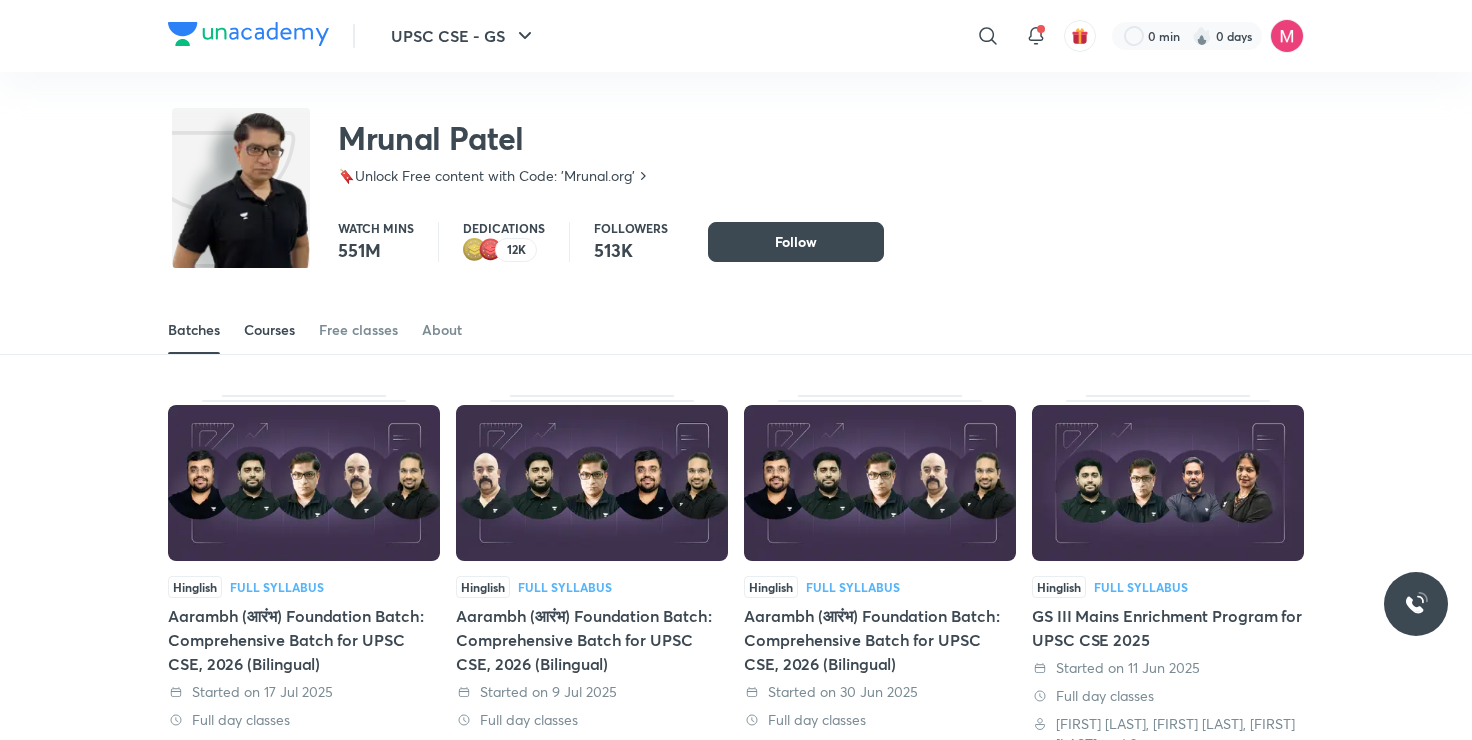 click on "Courses" at bounding box center (269, 330) 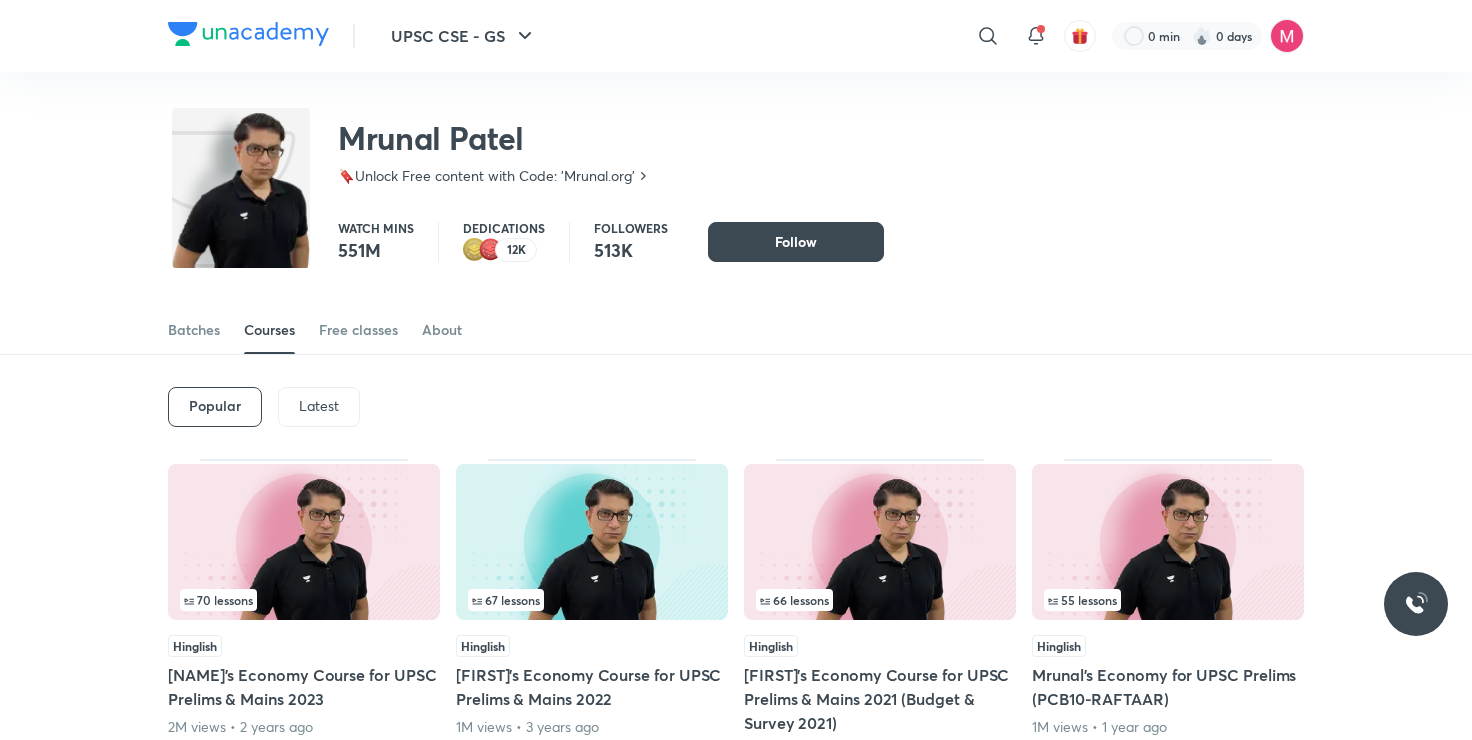 click on "Latest" at bounding box center [319, 406] 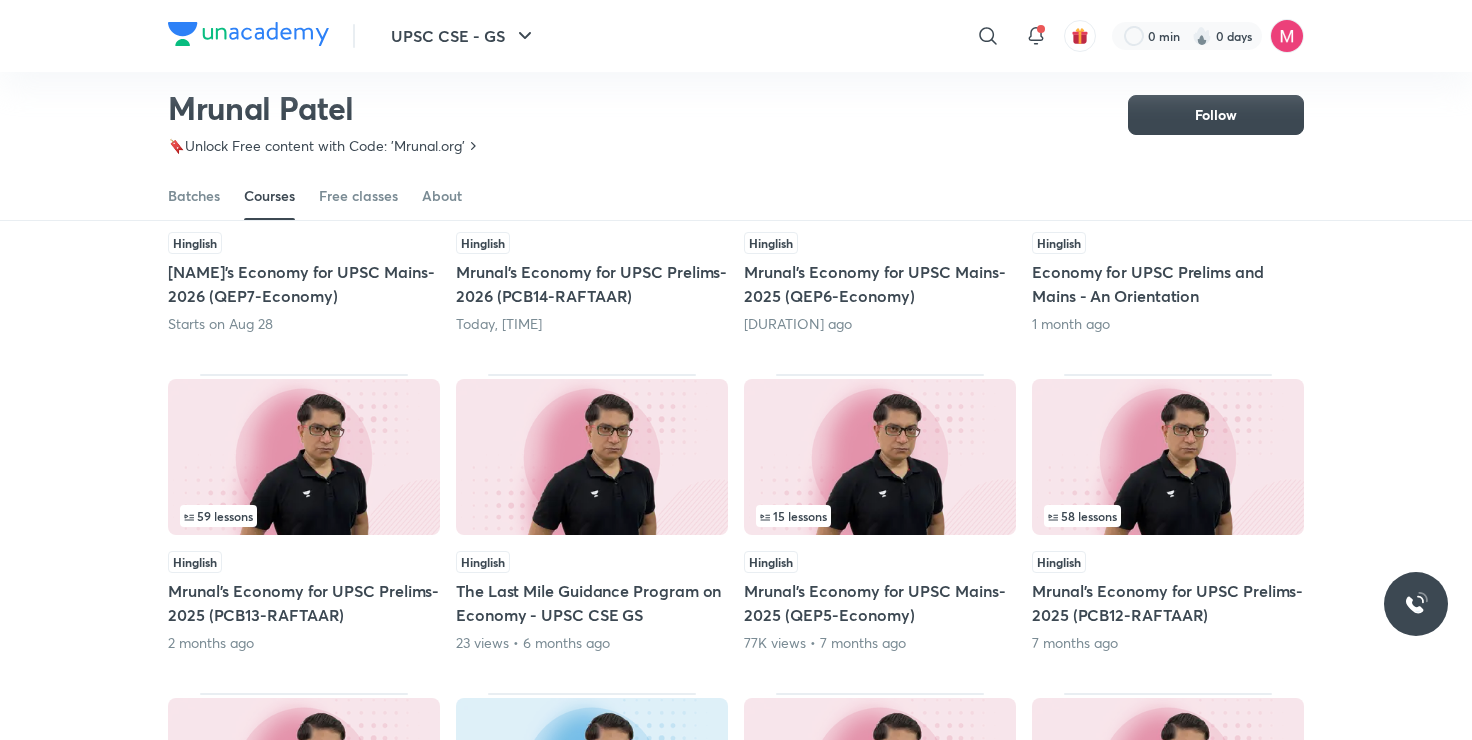 scroll, scrollTop: 344, scrollLeft: 0, axis: vertical 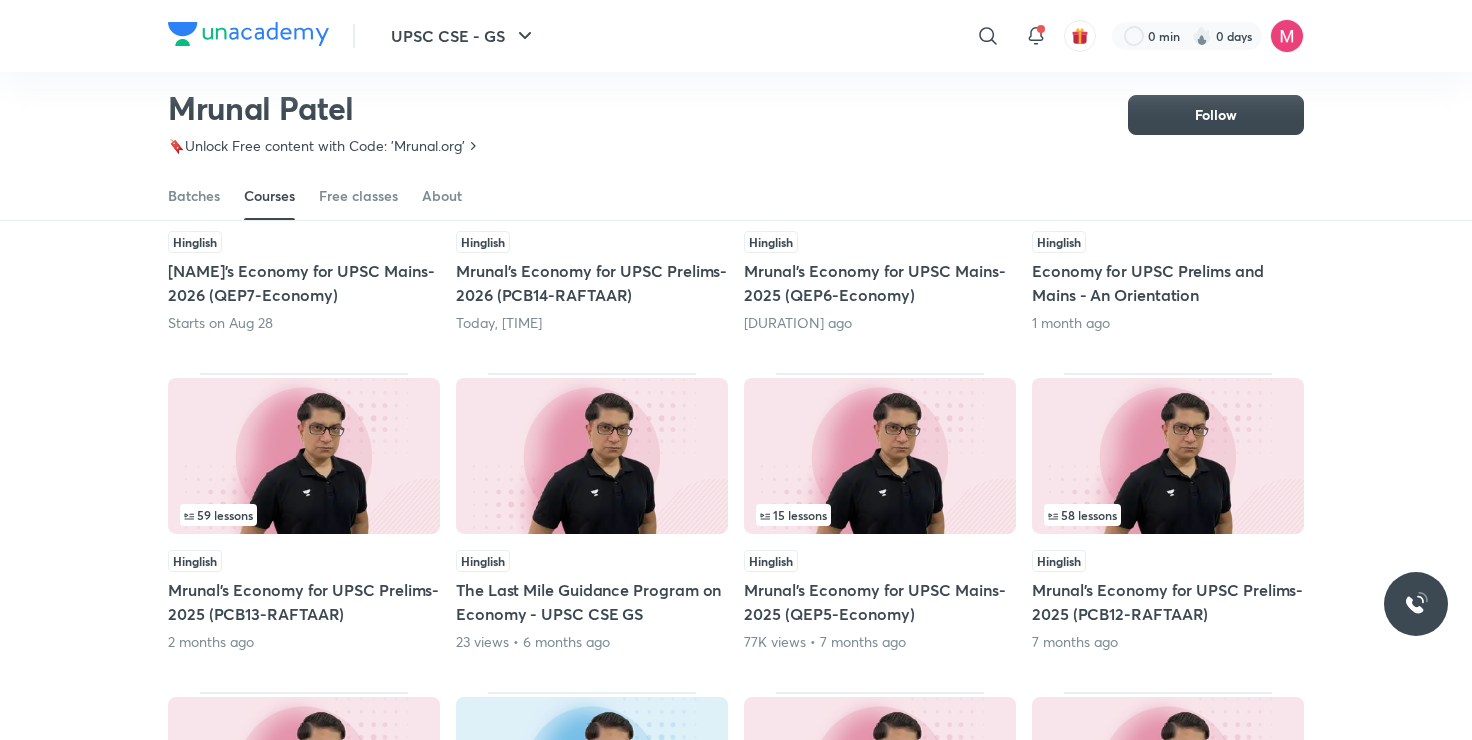 click at bounding box center (1168, 456) 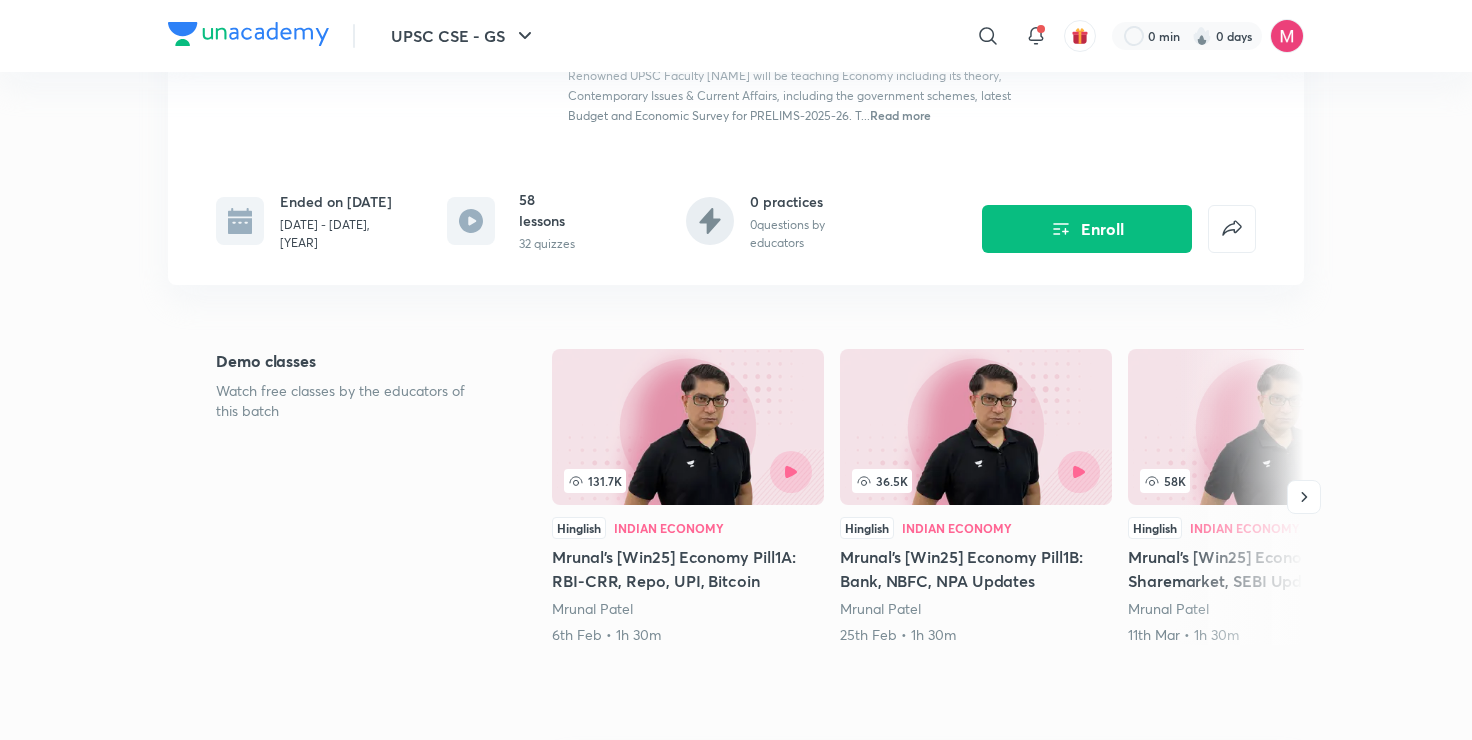 scroll, scrollTop: 0, scrollLeft: 0, axis: both 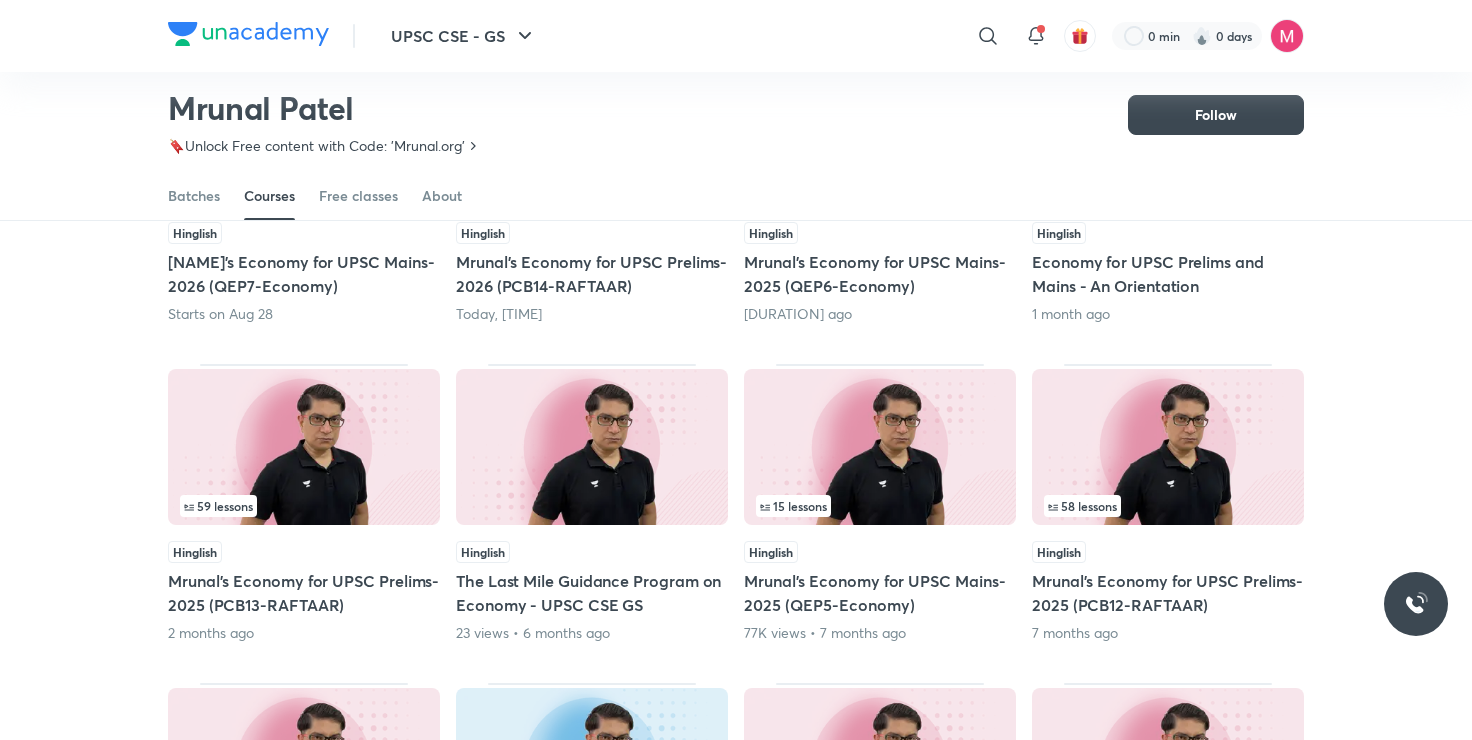 click at bounding box center [304, 447] 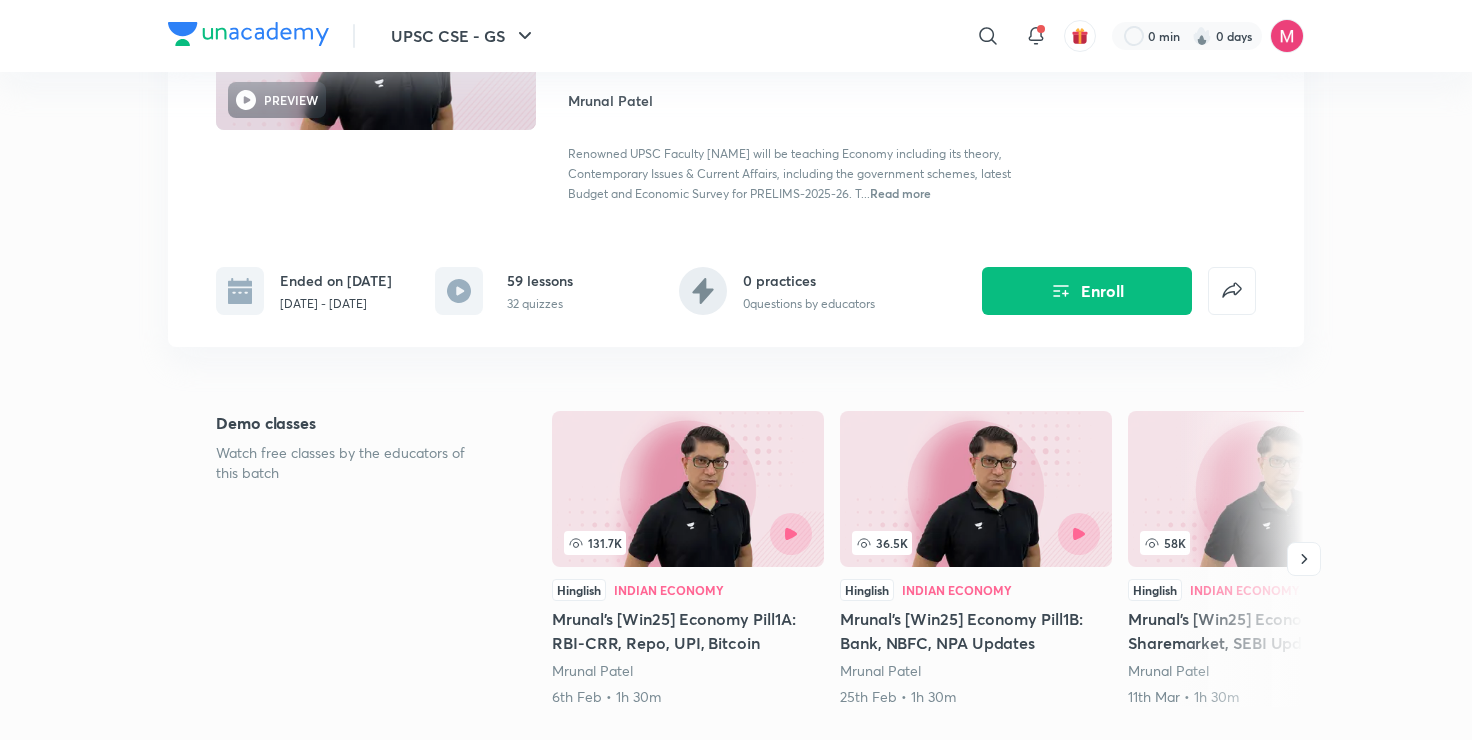 scroll, scrollTop: 318, scrollLeft: 0, axis: vertical 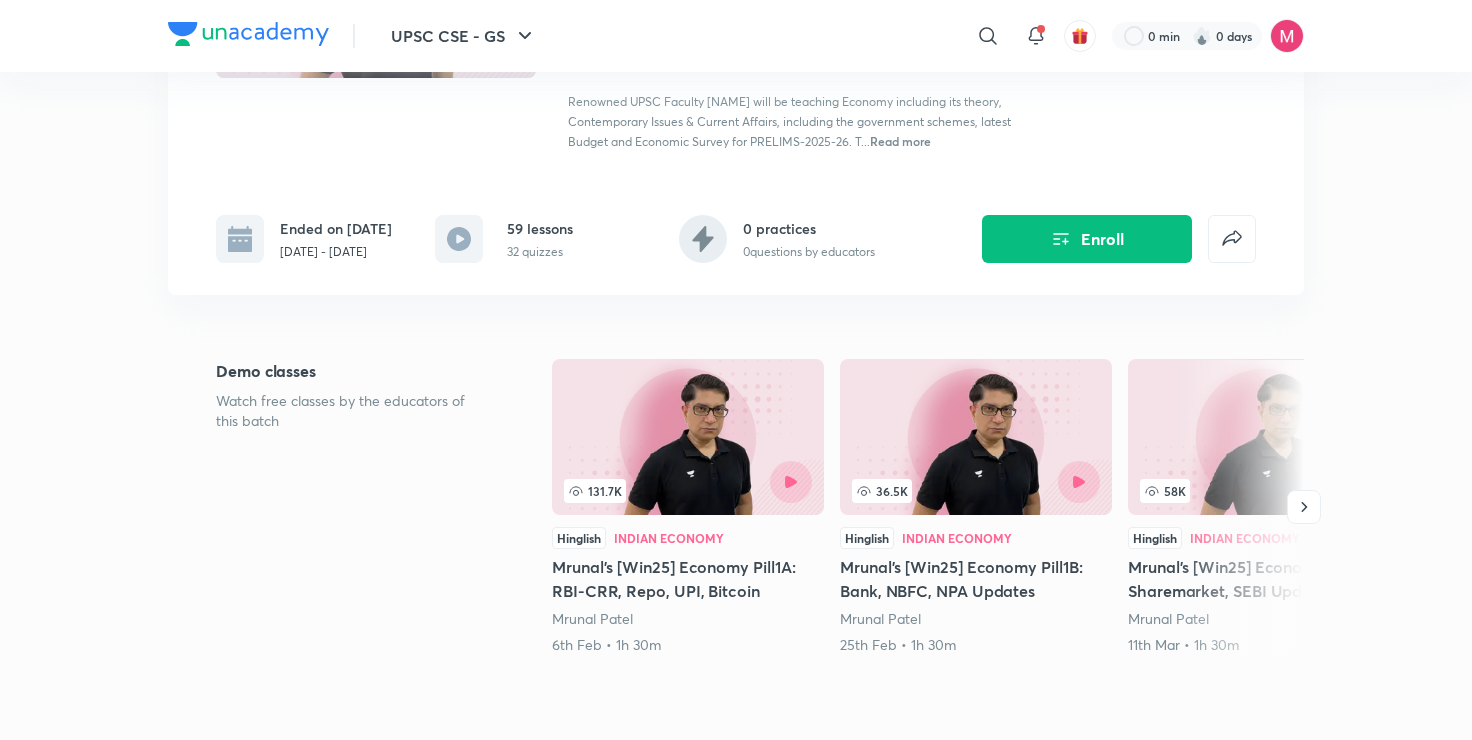 click 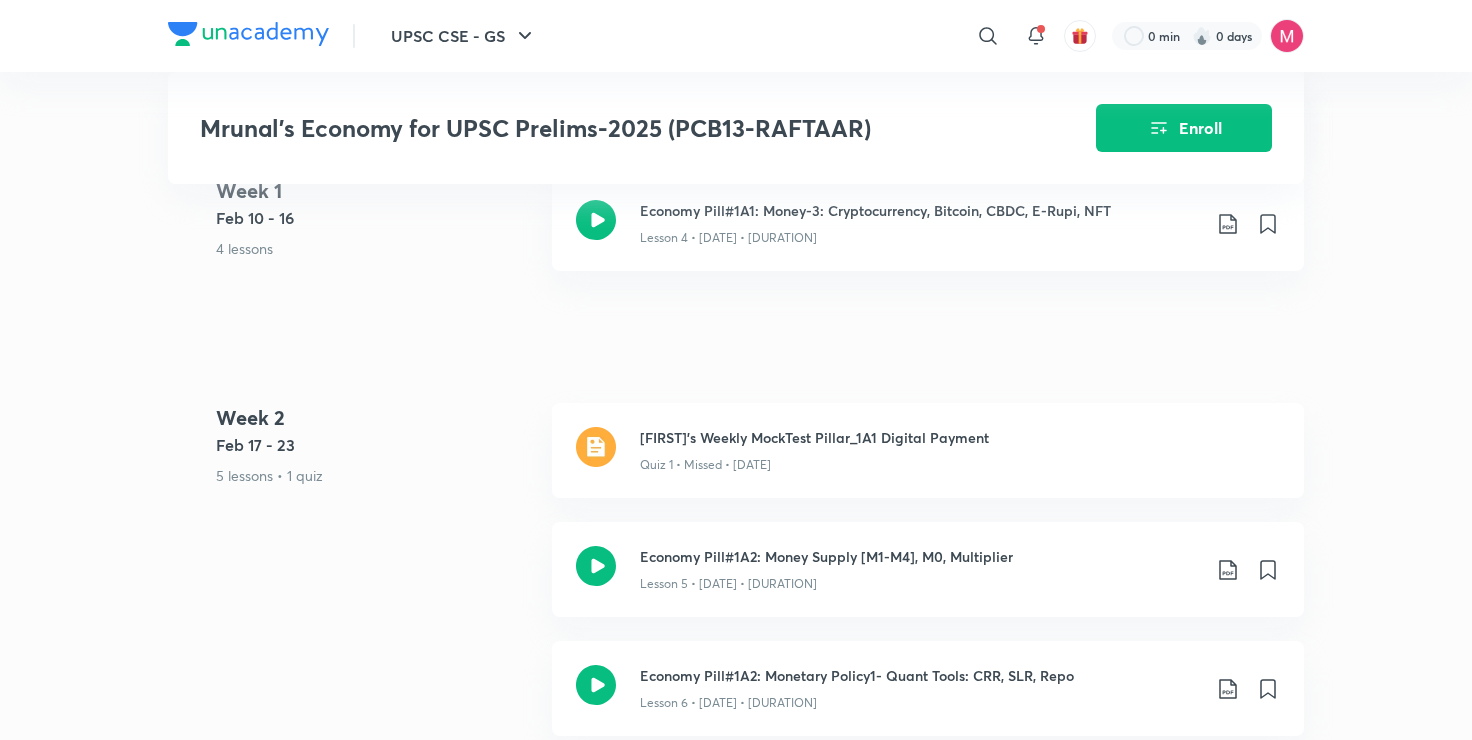 scroll, scrollTop: 1259, scrollLeft: 0, axis: vertical 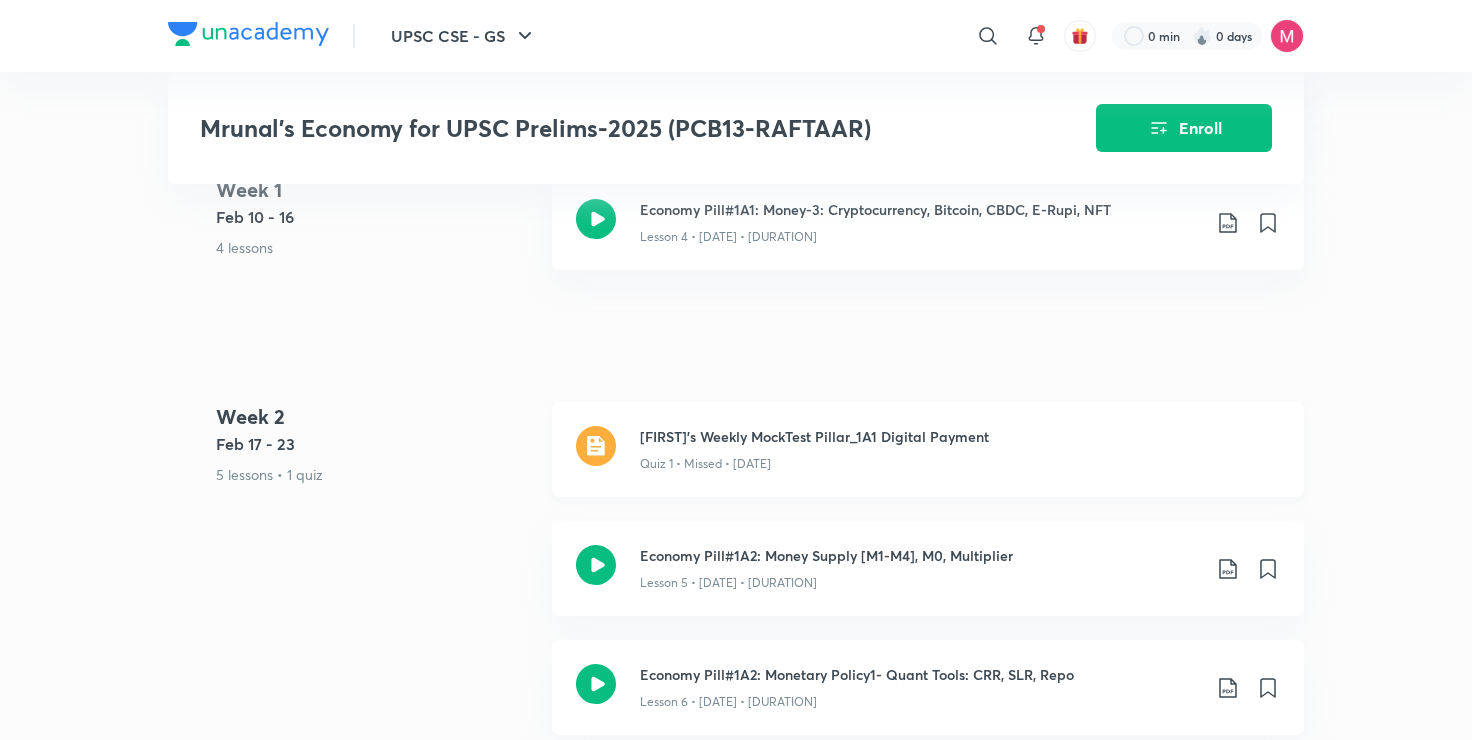click on "[FIRST]'s Weekly MockTest Pillar_1A1 Digital Payment" at bounding box center (960, 436) 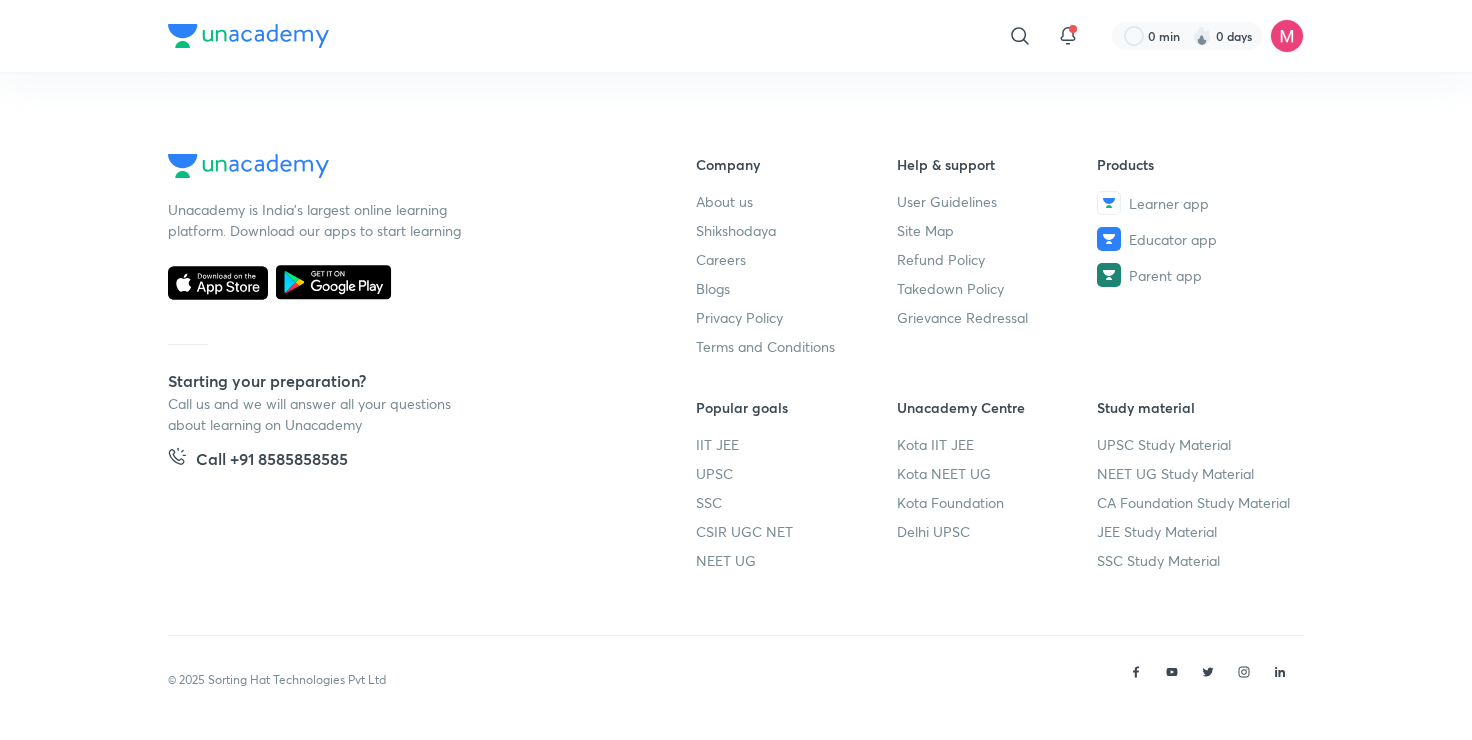 scroll, scrollTop: 0, scrollLeft: 0, axis: both 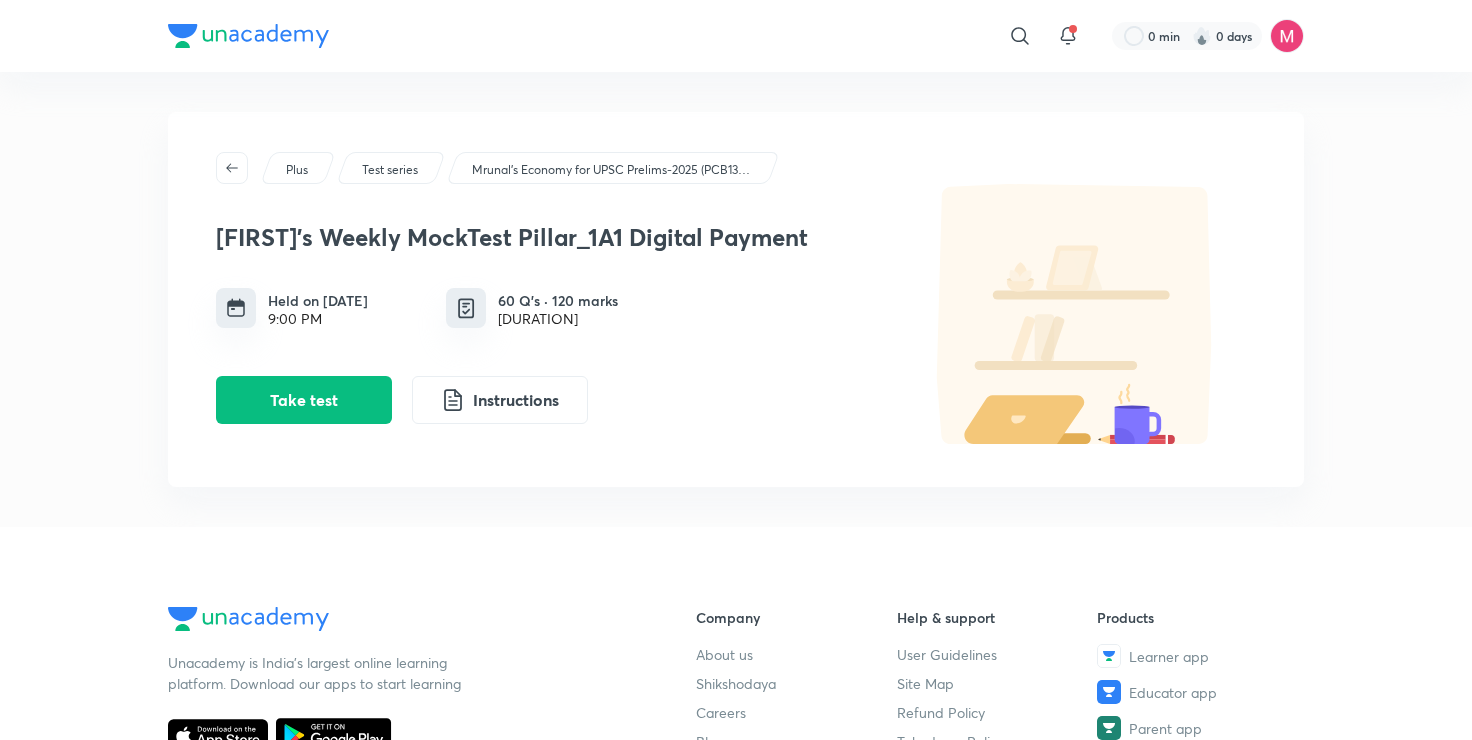 click on "Mrunal’s Economy for UPSC Prelims-2025 (PCB13-RAFTAAR)" at bounding box center [612, 170] 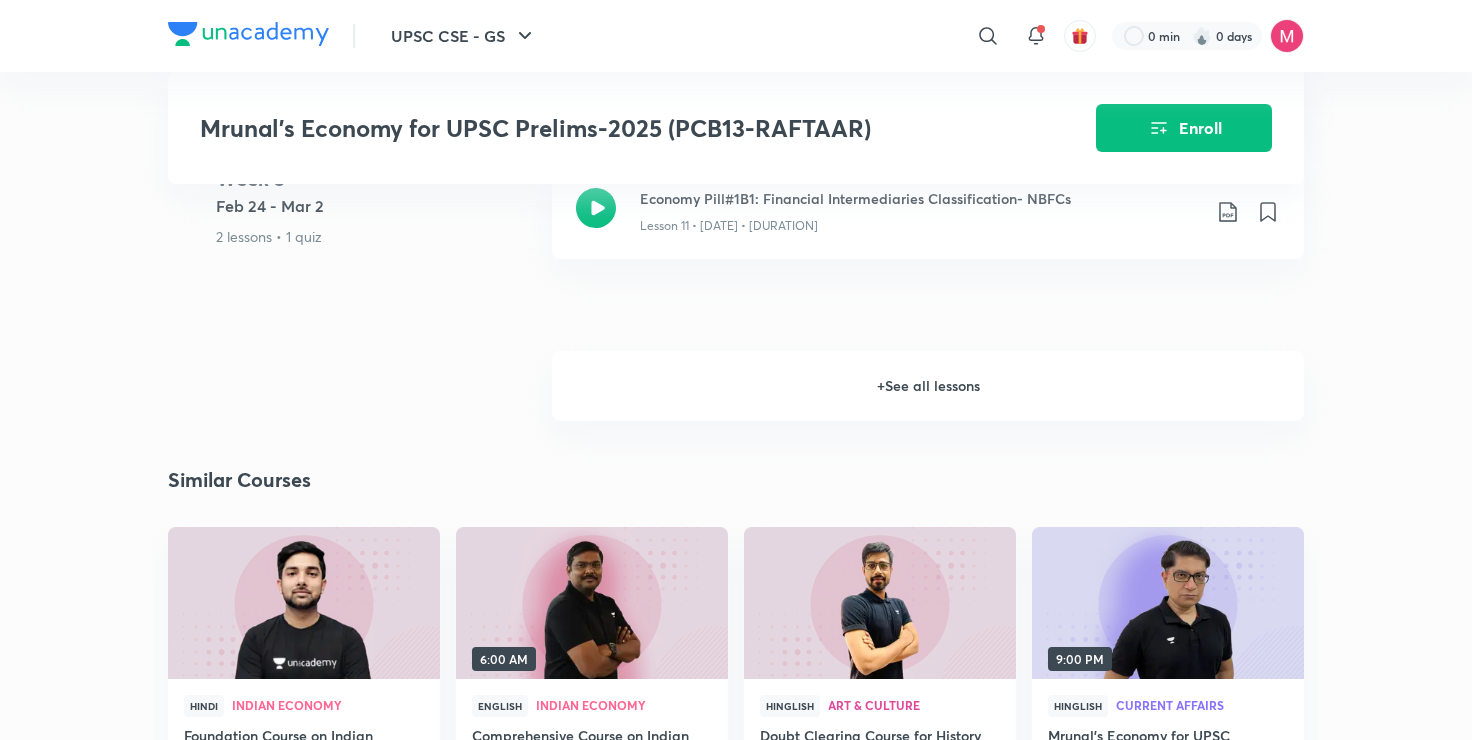 scroll, scrollTop: 2576, scrollLeft: 0, axis: vertical 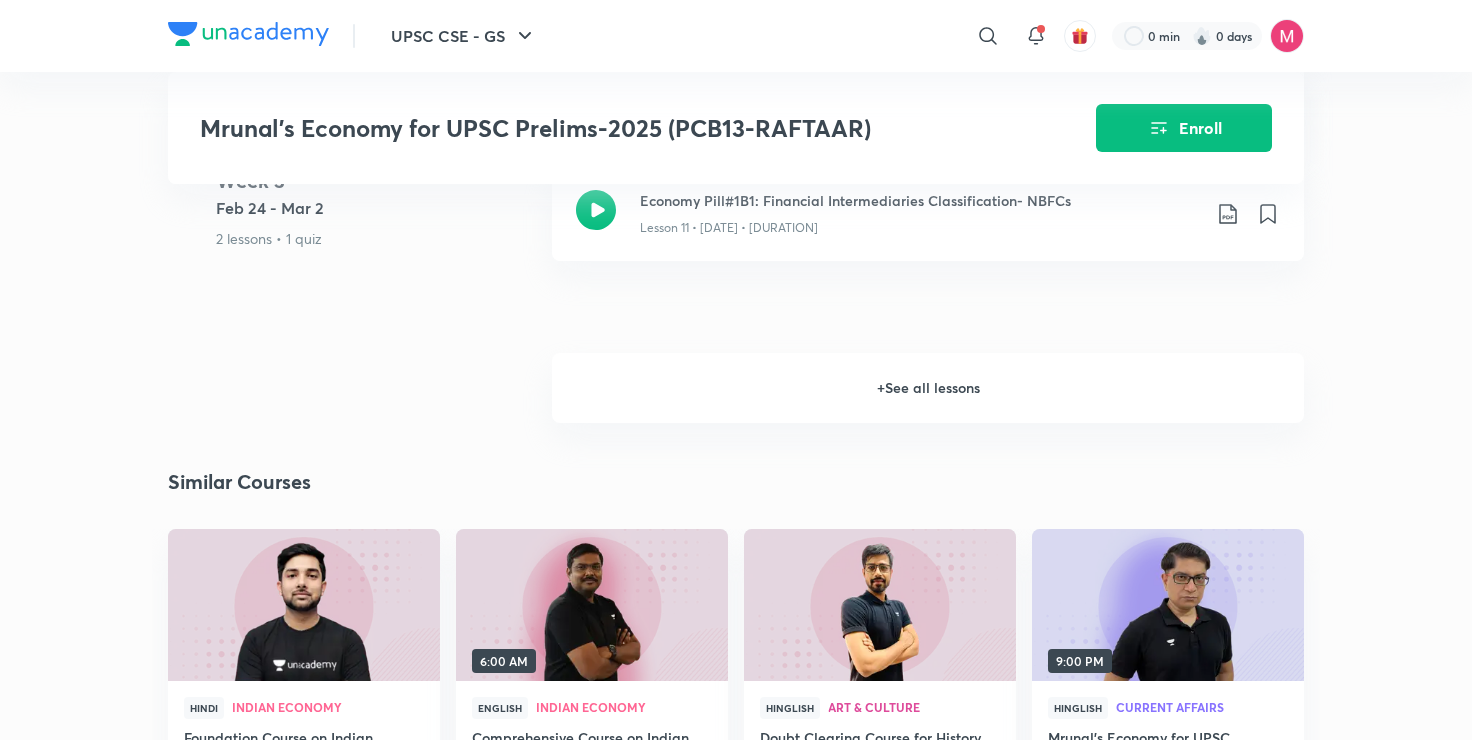 click on "+  See all lessons" at bounding box center [928, 388] 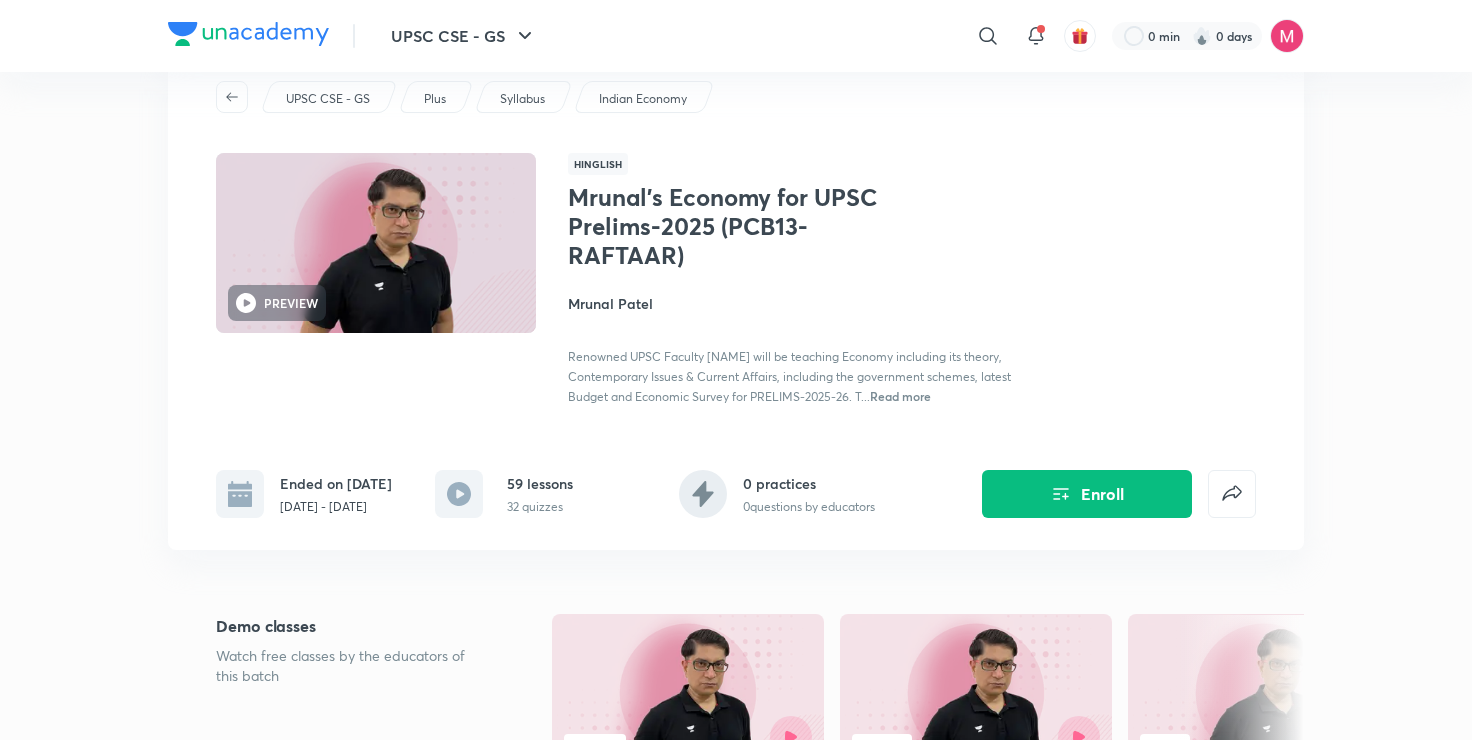 scroll, scrollTop: 0, scrollLeft: 0, axis: both 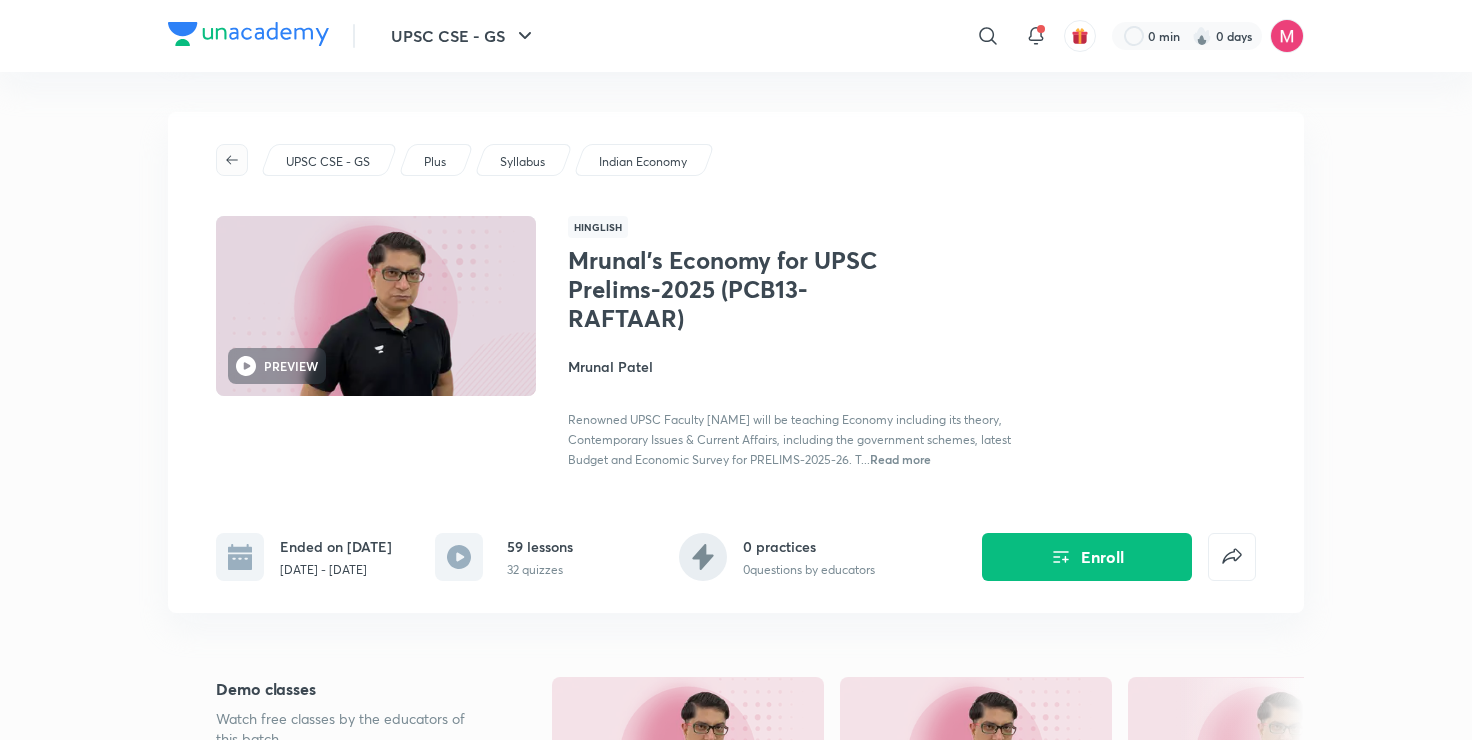 click 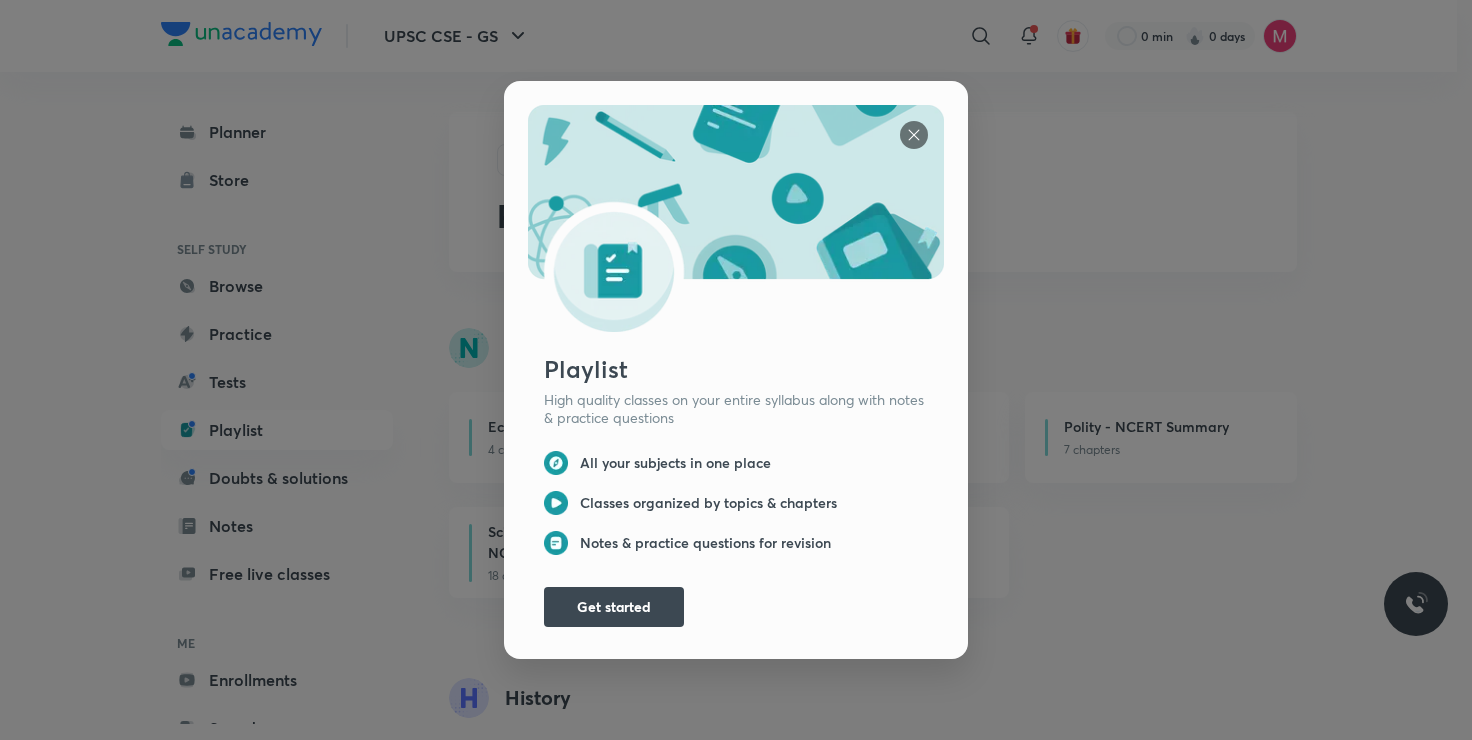 scroll, scrollTop: 0, scrollLeft: 0, axis: both 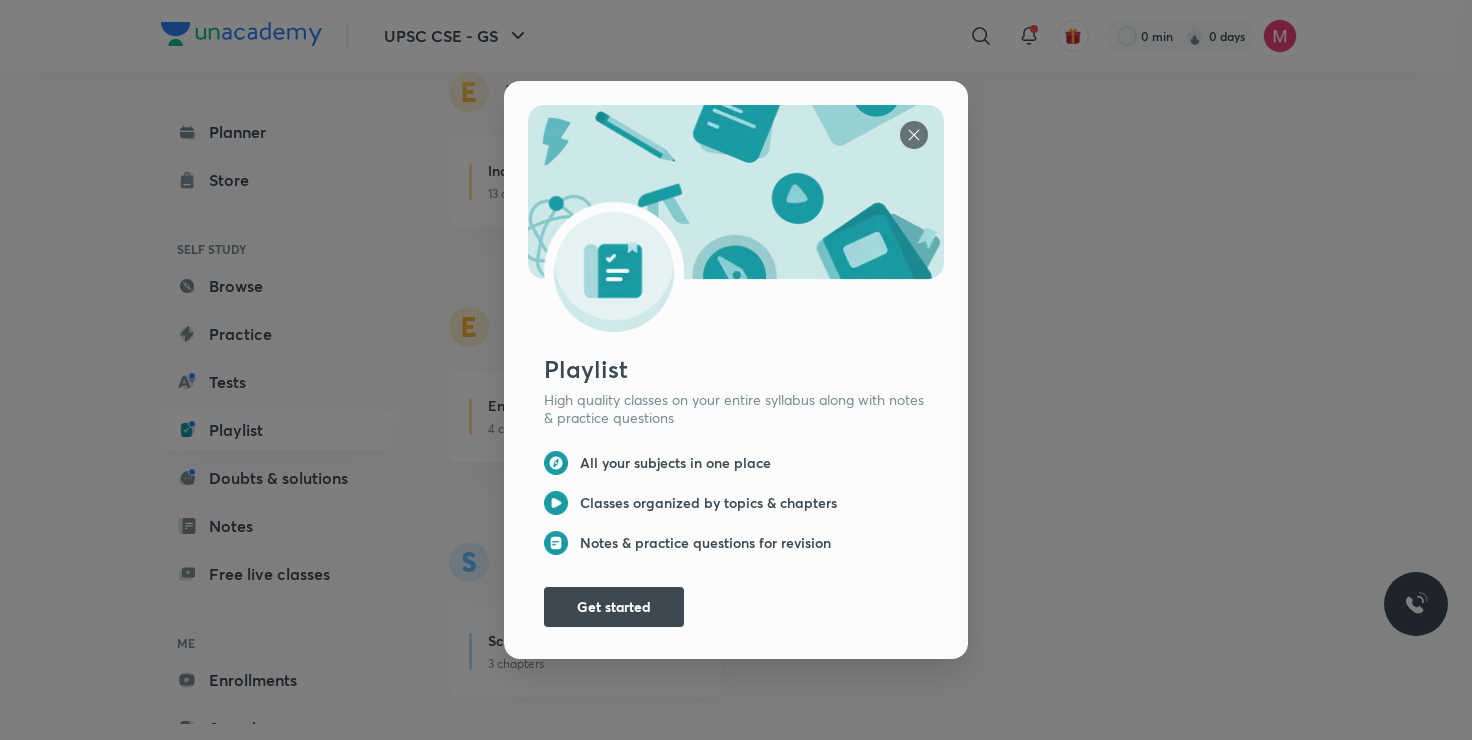 click at bounding box center (914, 135) 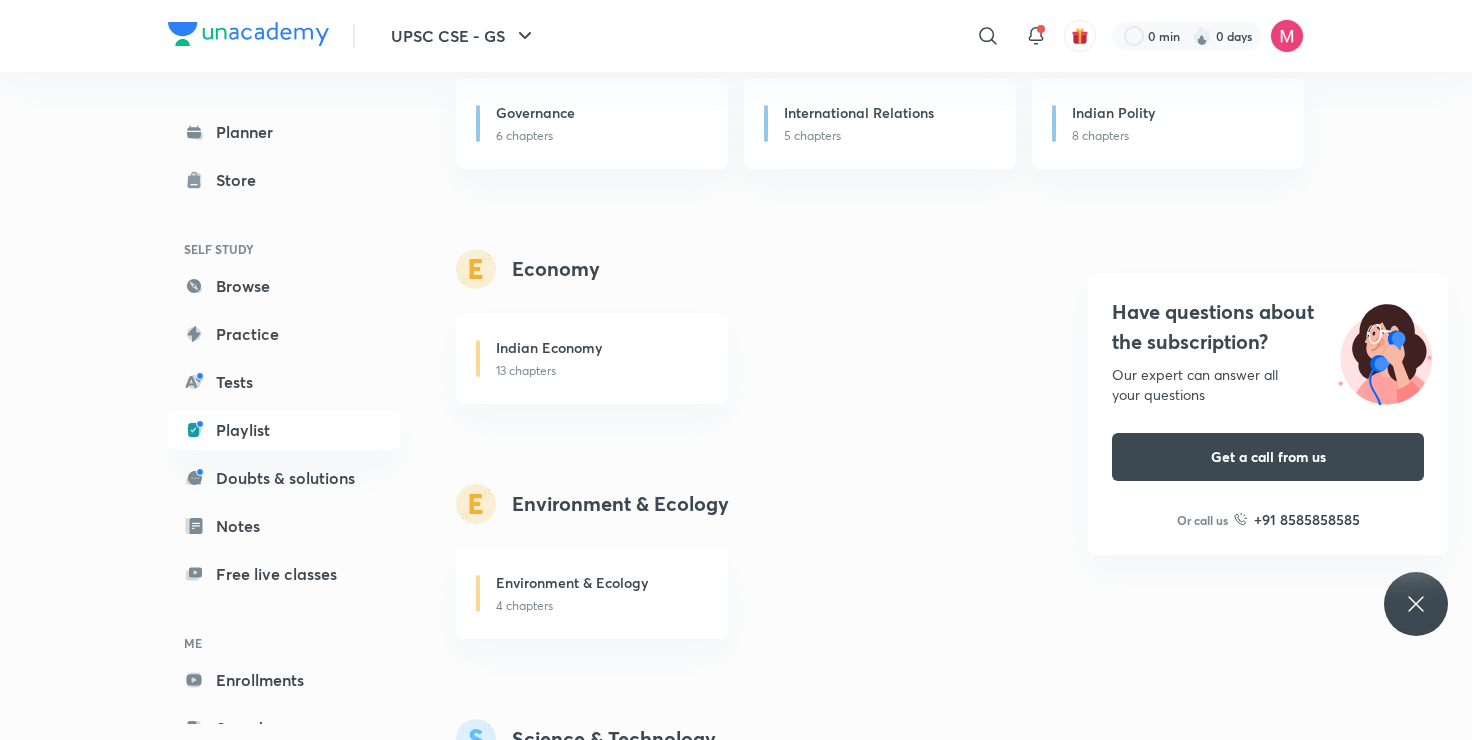 scroll, scrollTop: 1598, scrollLeft: 0, axis: vertical 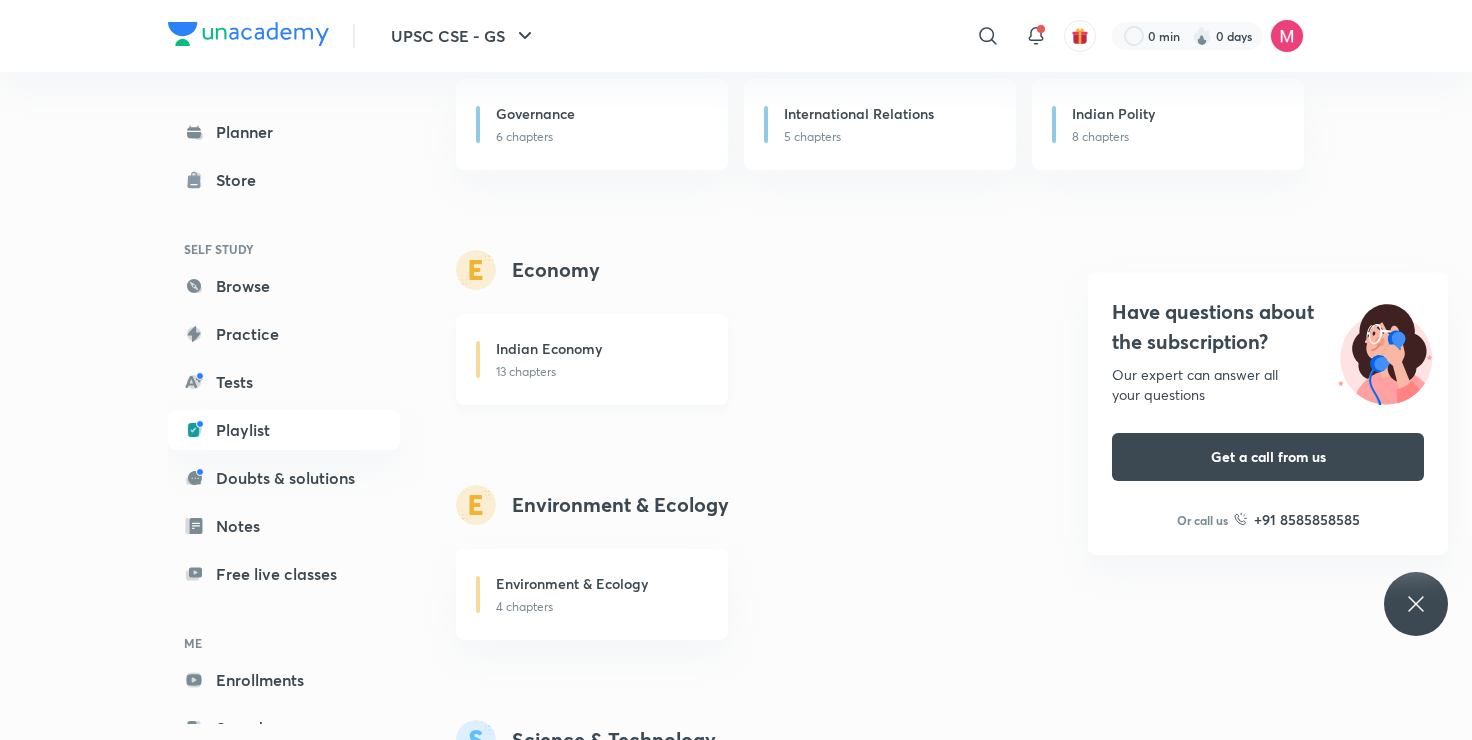 click on "13 chapters" at bounding box center [600, 372] 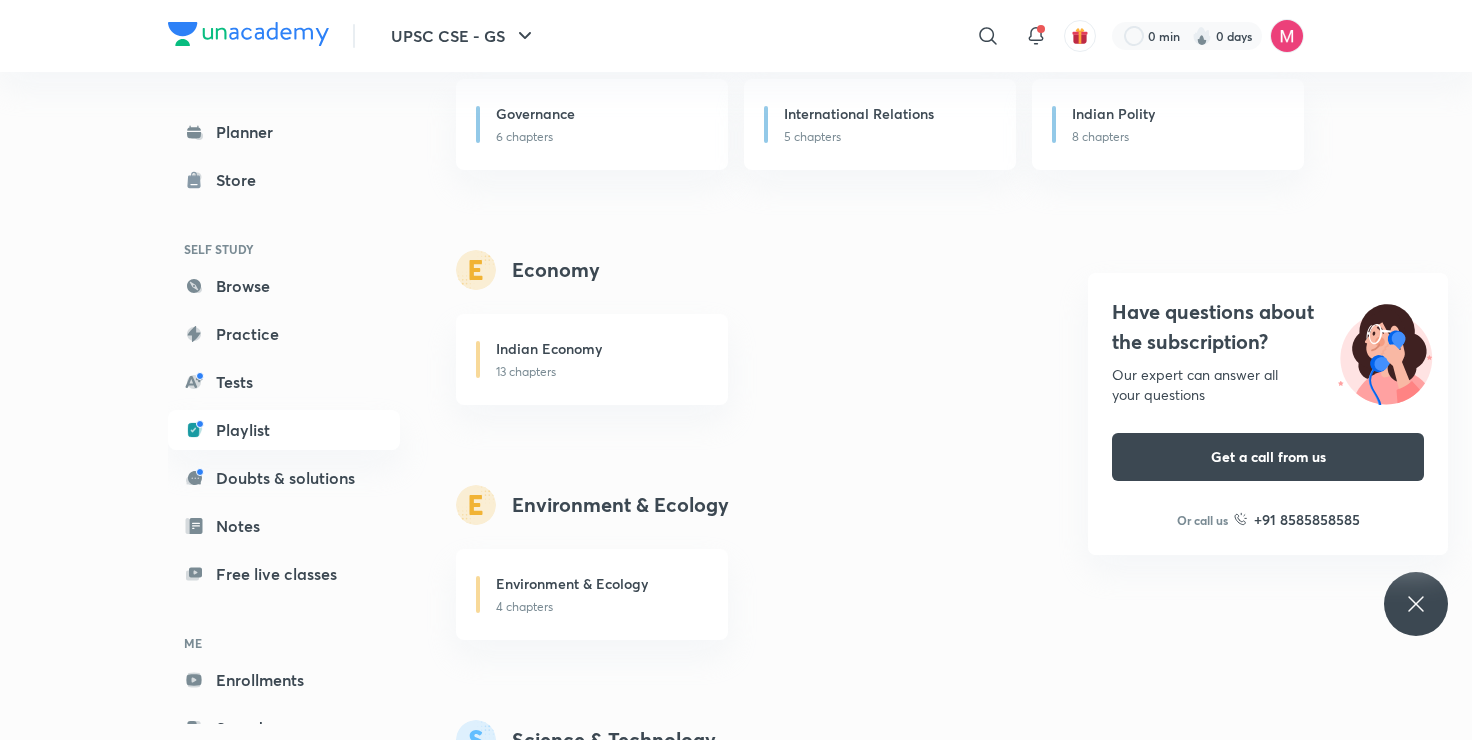 click 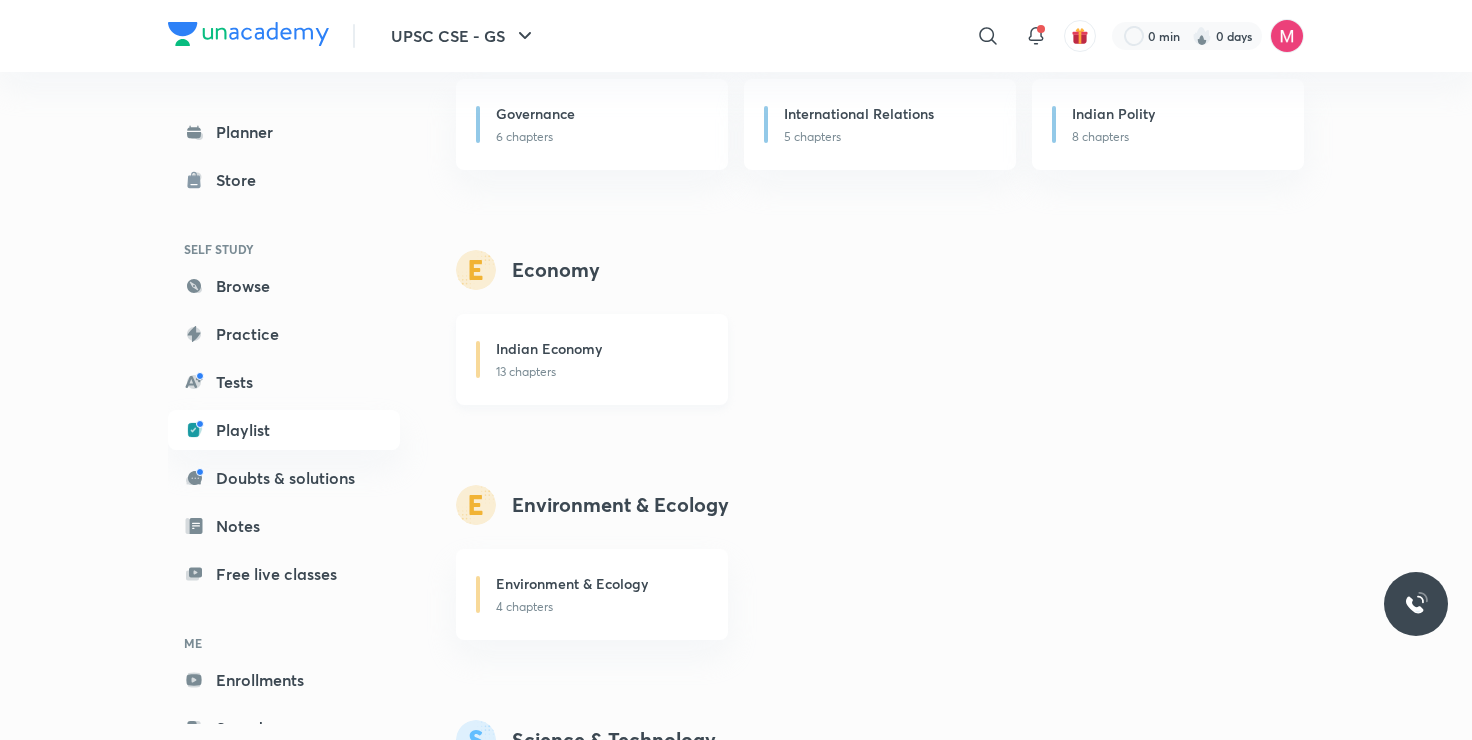 click on "Indian Economy" at bounding box center [549, 348] 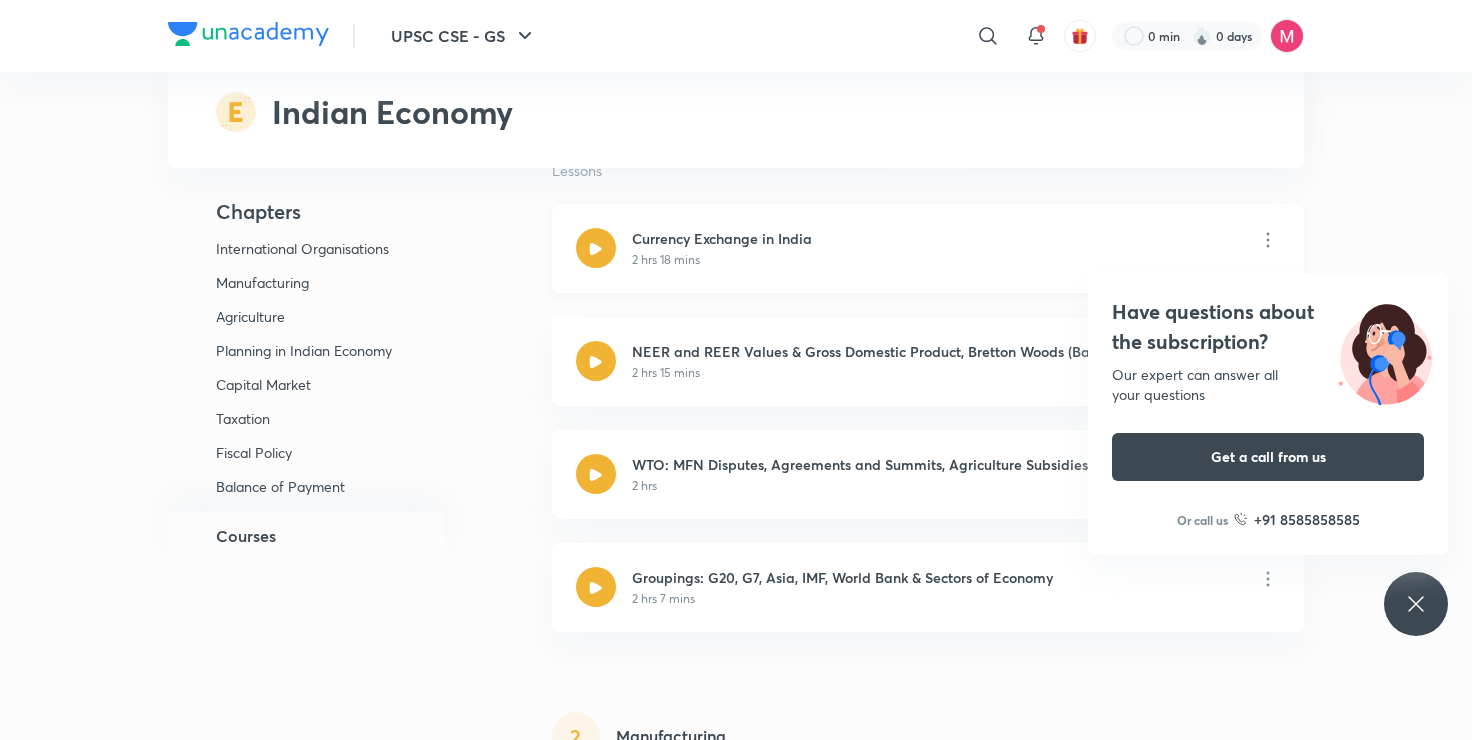 scroll, scrollTop: 298, scrollLeft: 0, axis: vertical 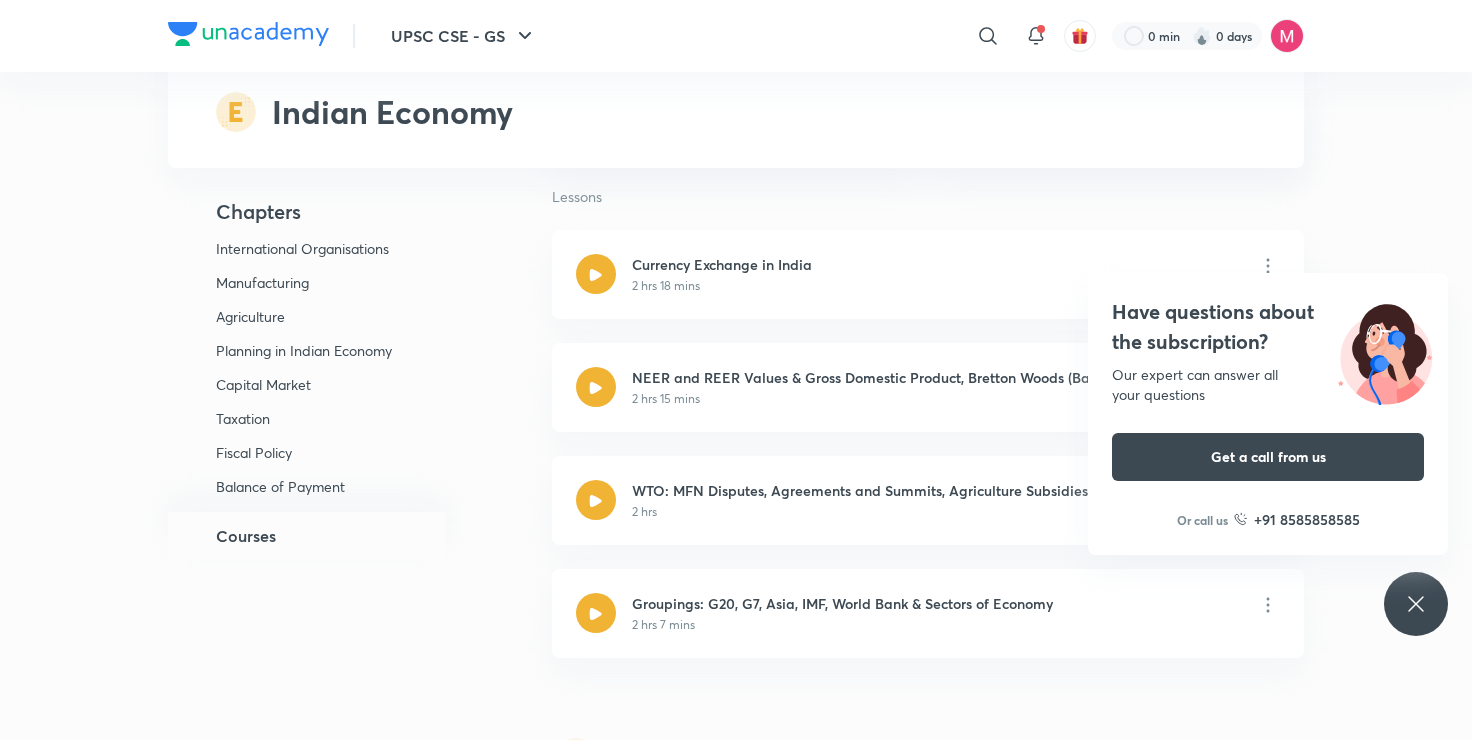 click 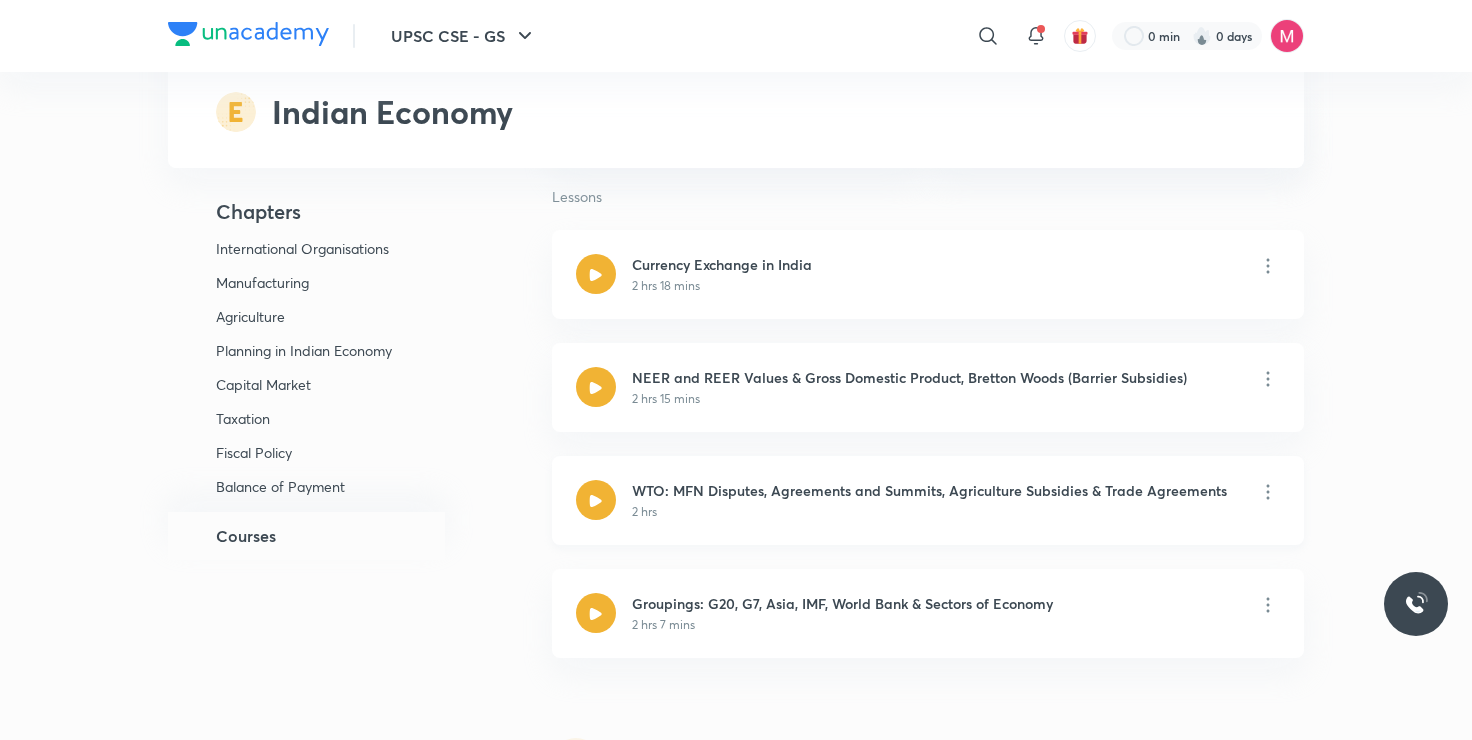 scroll, scrollTop: 0, scrollLeft: 0, axis: both 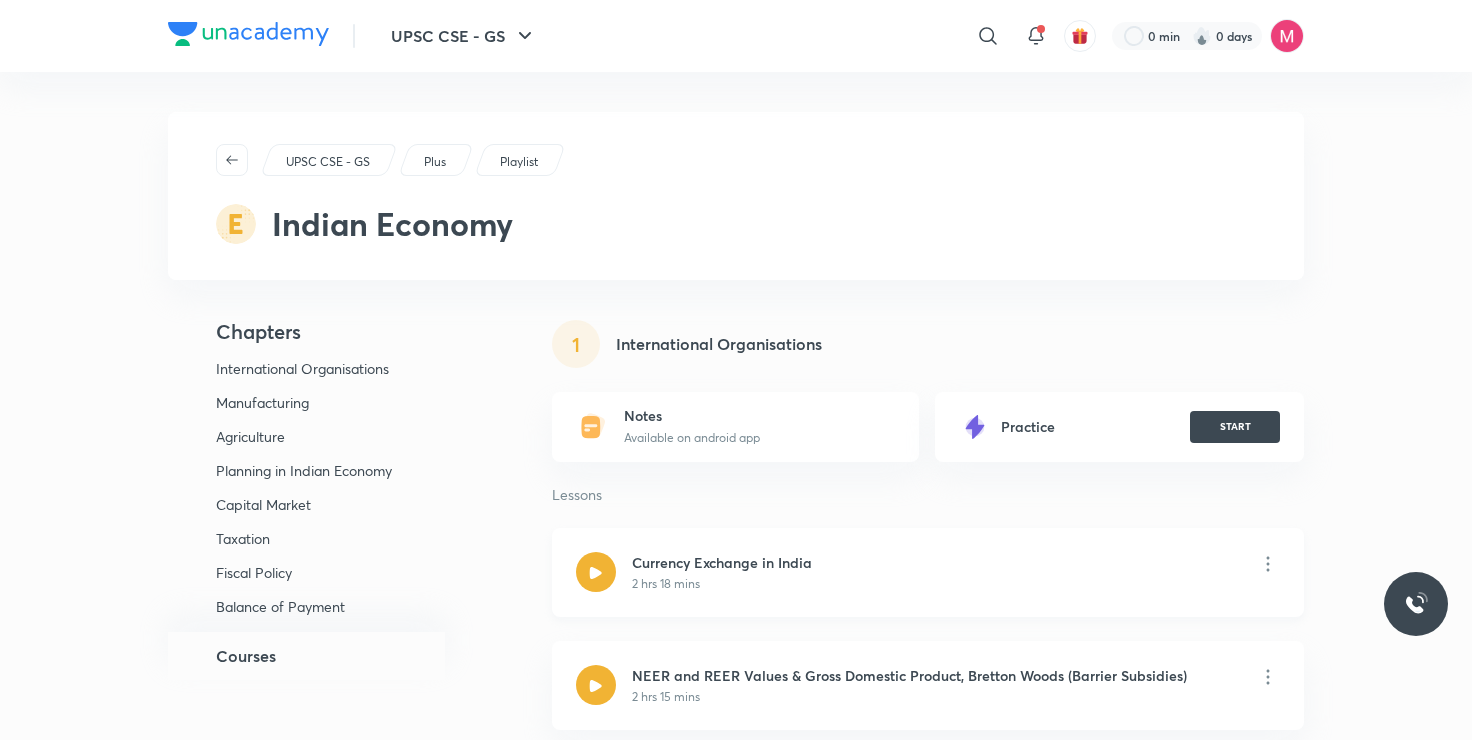 click on "Currency Exchange in India 2 hrs 18 mins" at bounding box center (694, 572) 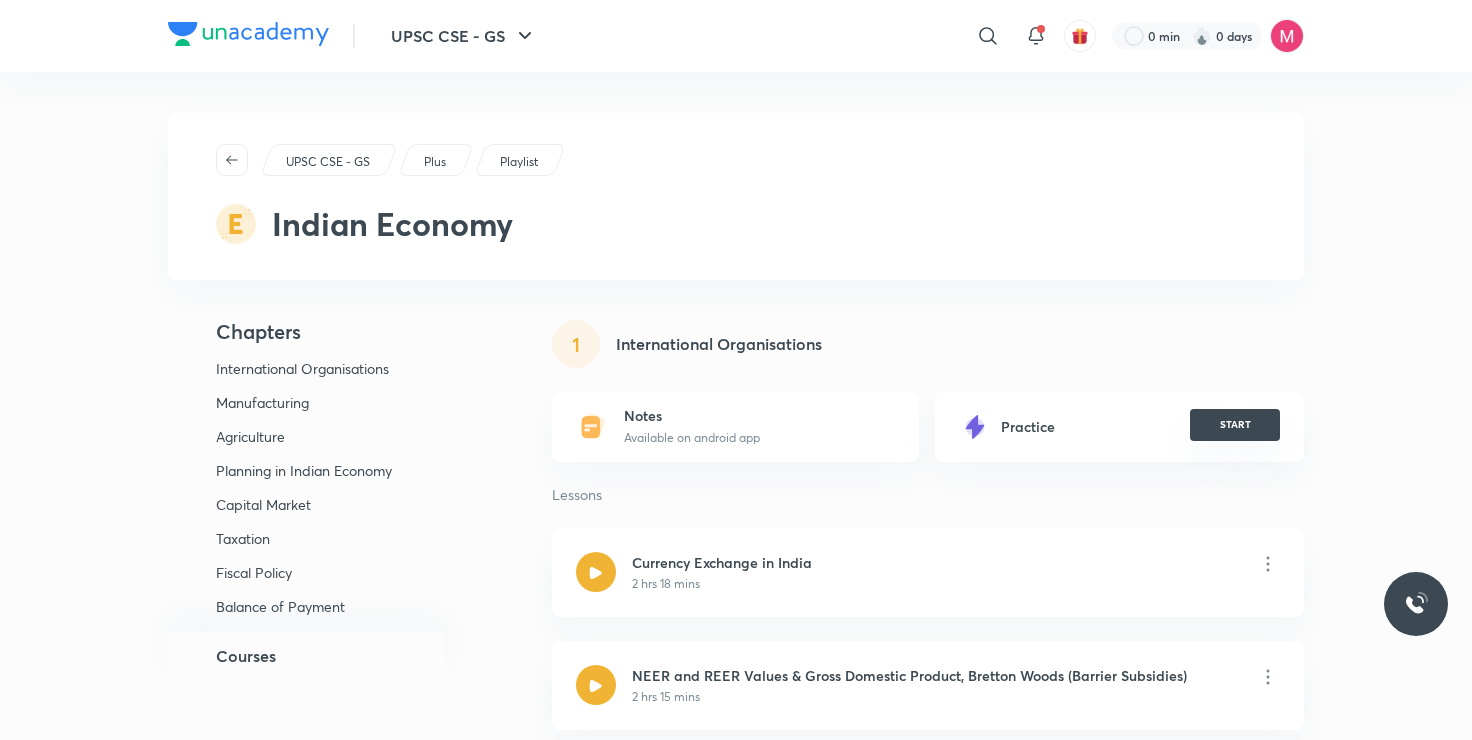 click on "START" at bounding box center [1235, 425] 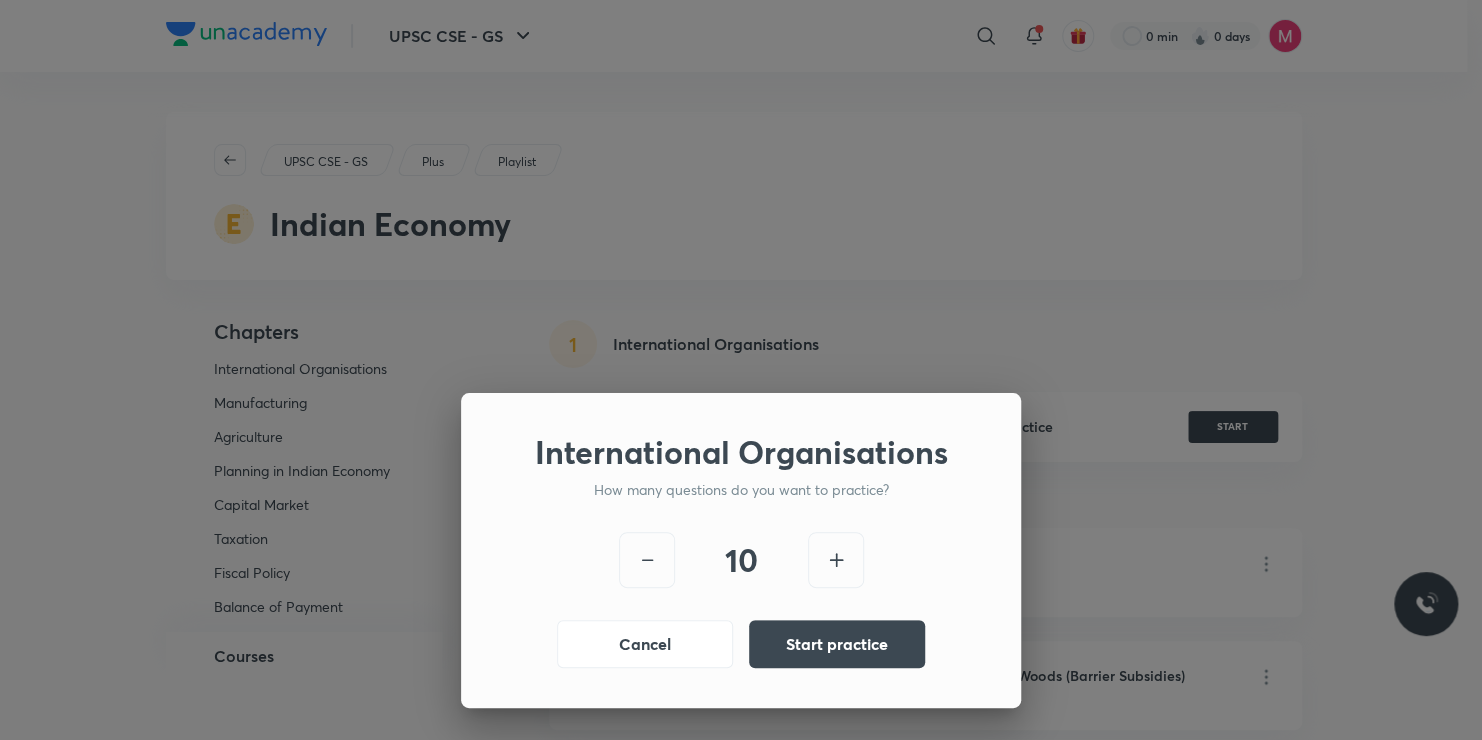 click on "International Organisations How many questions do you want to practice? 10 Cancel Start practice" at bounding box center (741, 370) 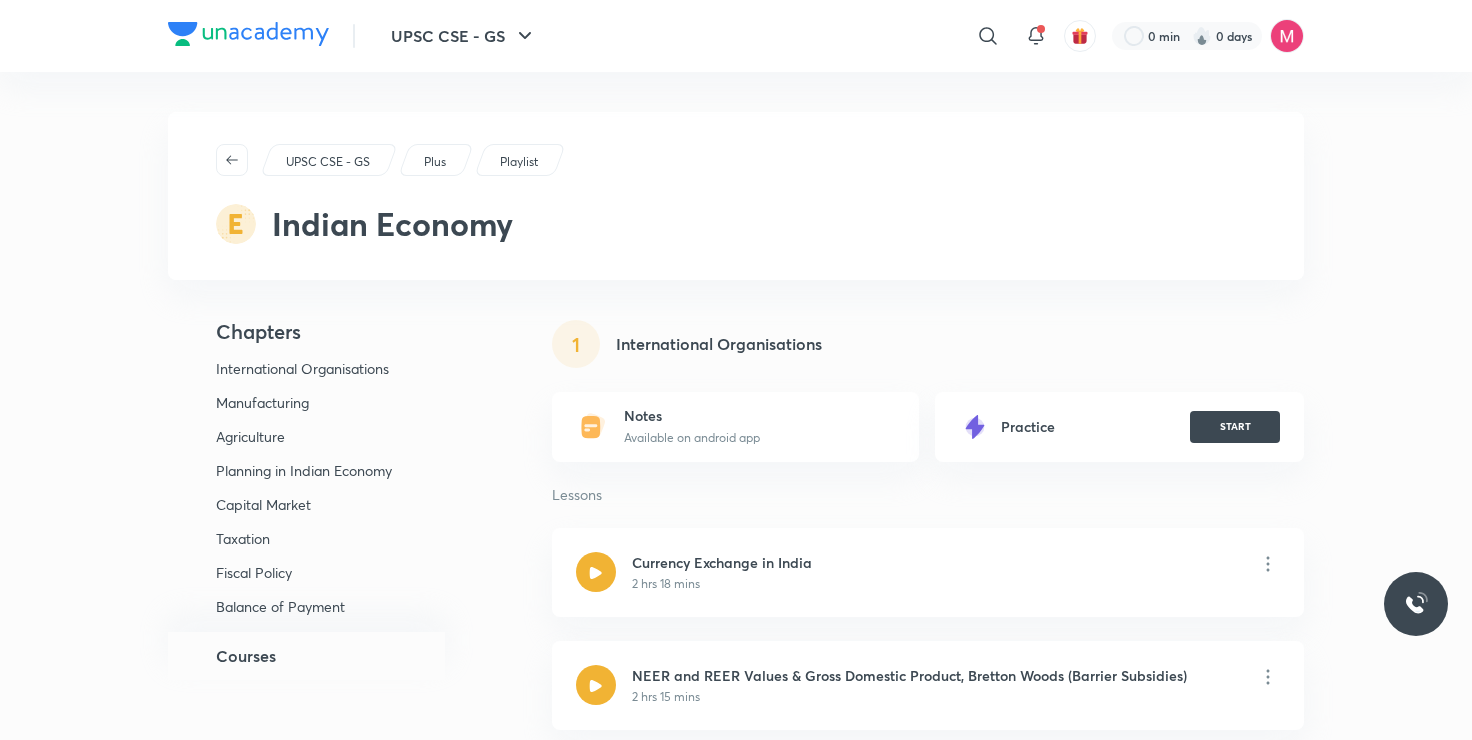 click 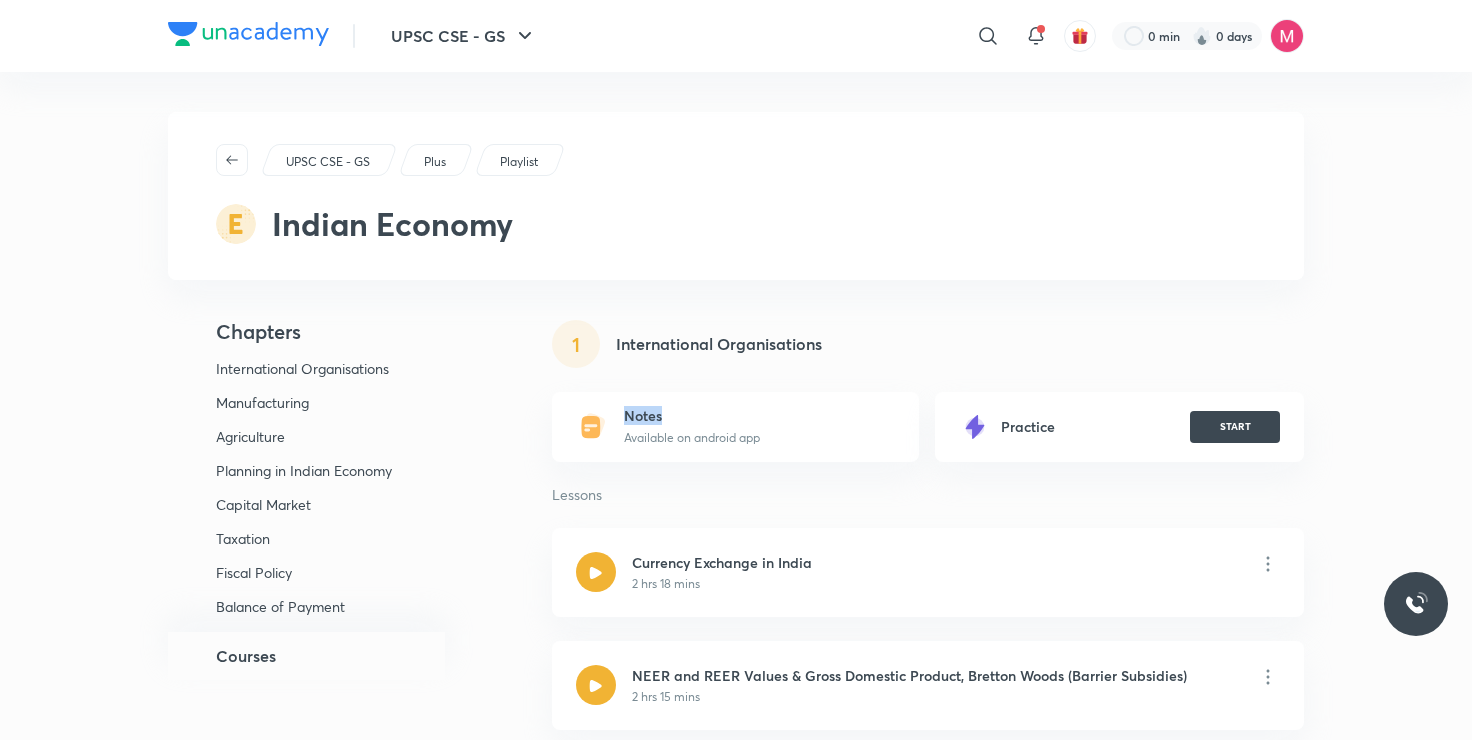 click 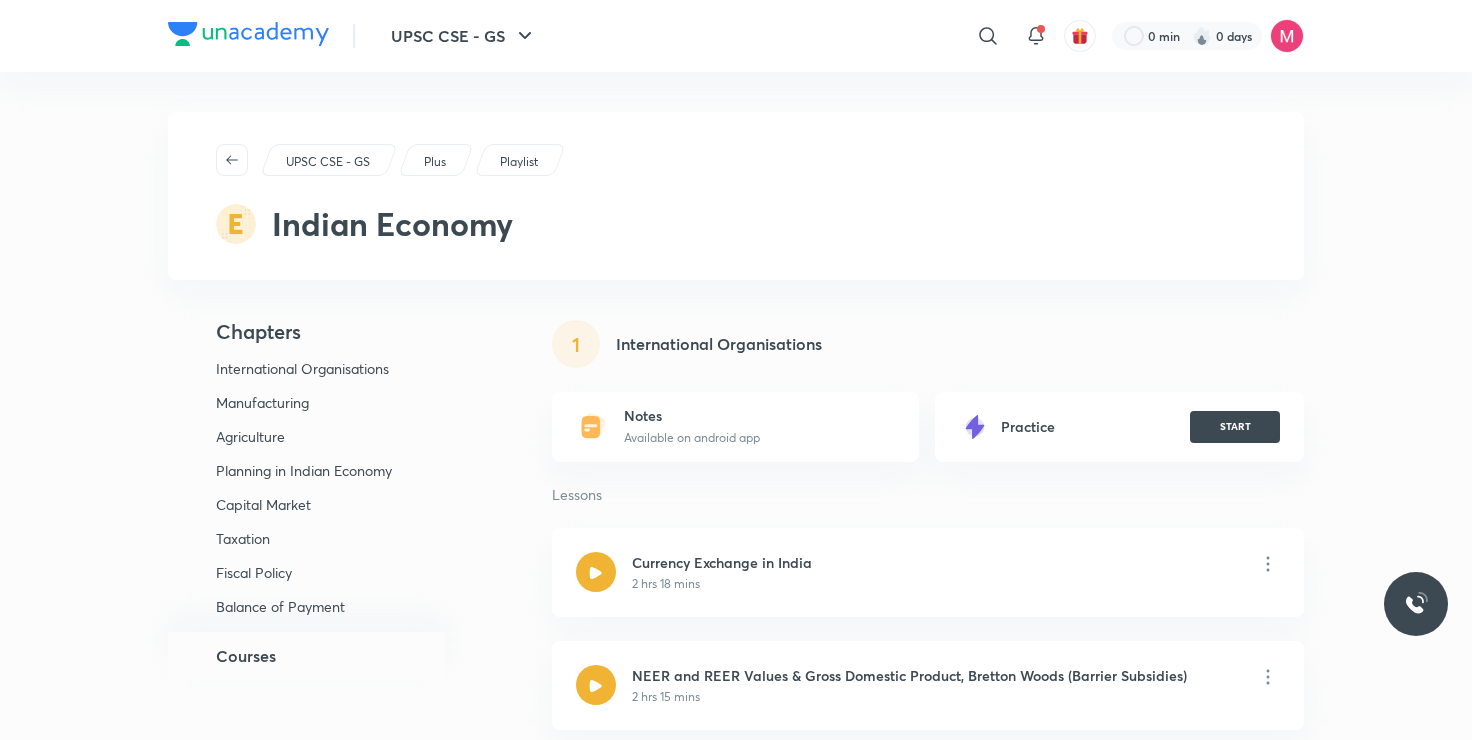 click on "Chapters International Organisations Manufacturing Agriculture Planning in Indian Economy Capital Market Taxation Fiscal Policy Balance of Payment Banking and Financial Inclusion Monetary System Inflation Socio-economic Issues Introduction to Economics Courses 1 International Organisations Notes Available on android app Practice START Lessons Currency Exchange in India 2 hrs 18 mins NEER and REER Values & Gross Domestic Product, Bretton Woods (Barrier Subsidies) 2 hrs 15 mins WTO: MFN Disputes, Agreements and Summits, Agriculture Subsidies & Trade Agreements 2 hrs Groupings: G20, G7, Asia, IMF, World Bank & Sectors of Economy 2 hrs 7 mins 2 Manufacturing Notes Available on android app Practice START Lessons Infrastructure: Mining & Energy, Types of Organizations, and Dutch Disease 2 hrs 21 mins Infrastructure: Energy, Water & Road and Problem Solving 2 hrs 15 mins Railway Transport, Civil Aviation, Drone Regulation, Urban & Rural Area, Communication & IT Sector 2 hrs 15 mins 2 hrs 12 mins 2 hrs 16 mins 3 4 5" at bounding box center [736, 5178] 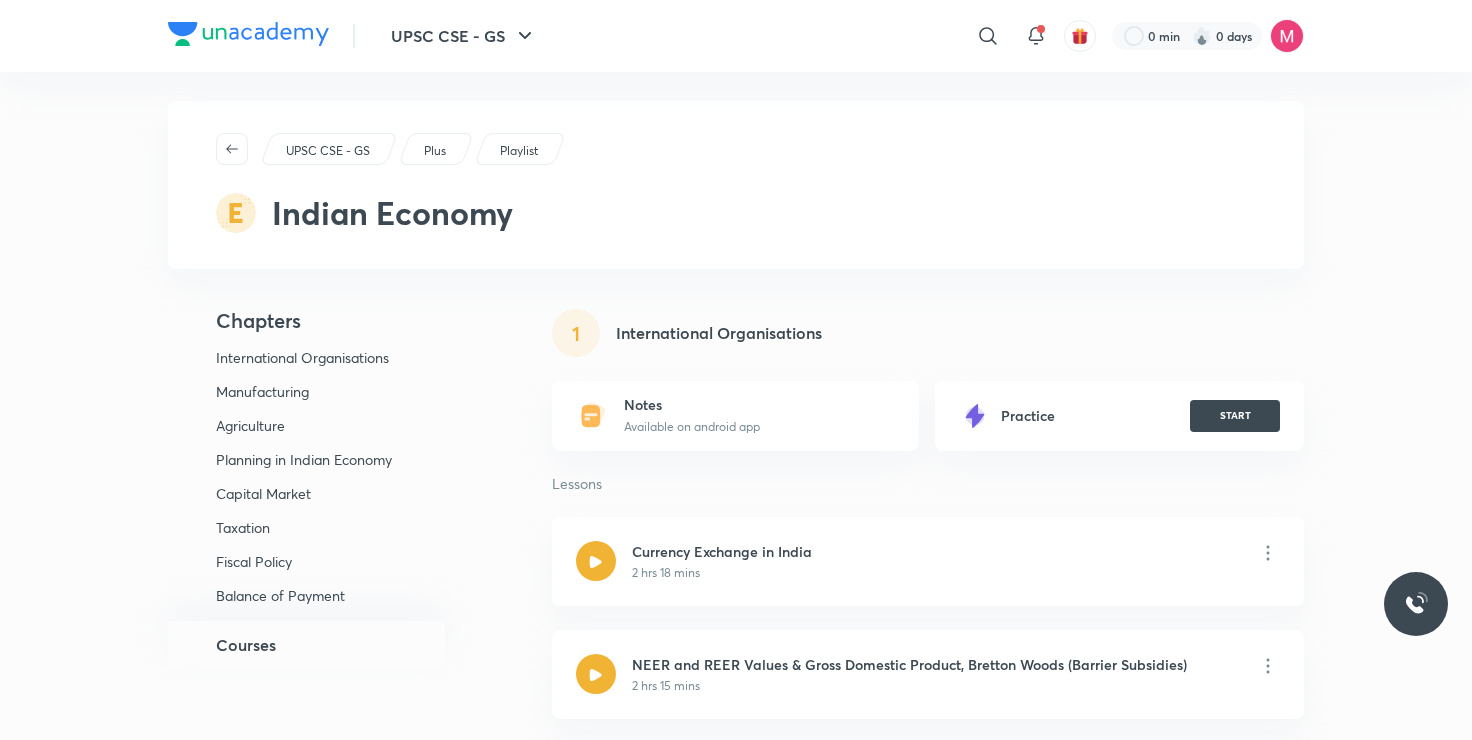 scroll, scrollTop: 4, scrollLeft: 0, axis: vertical 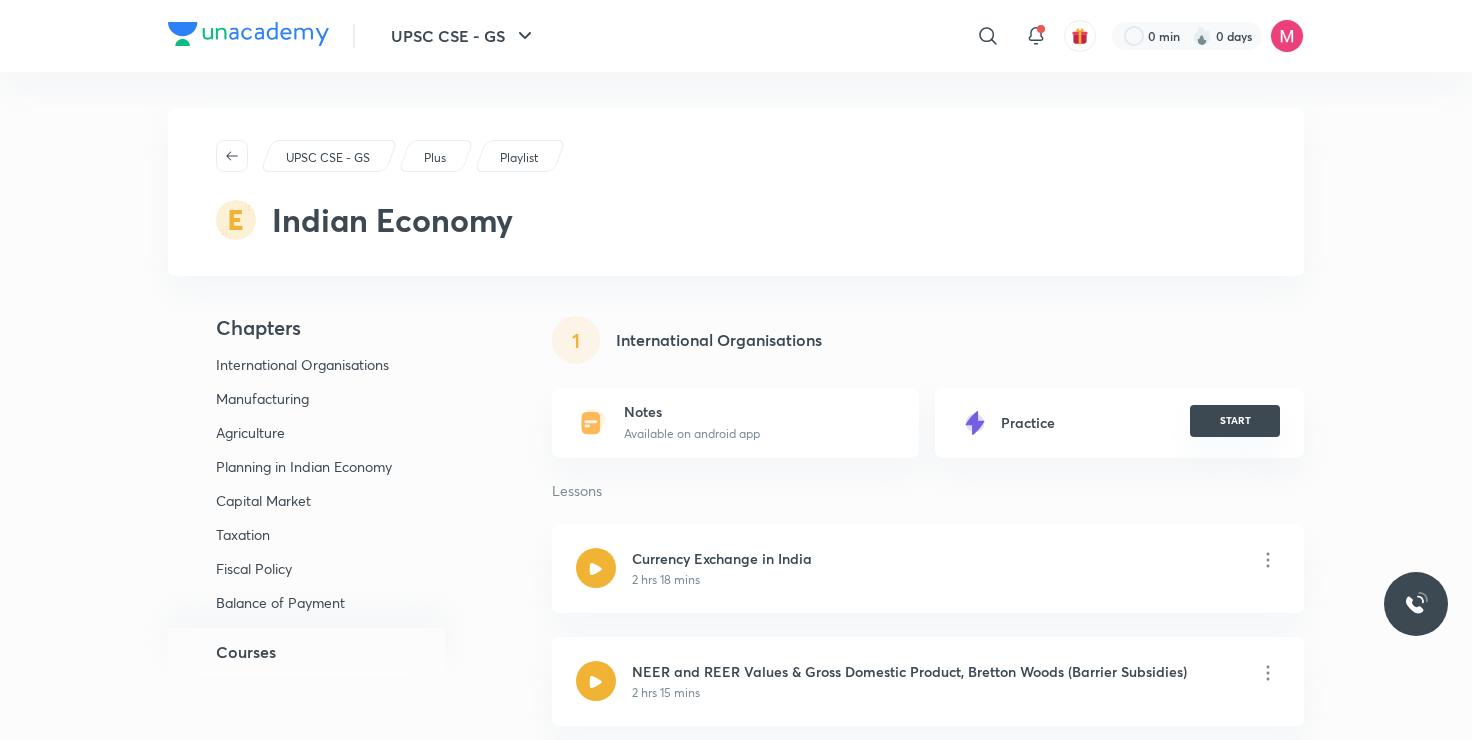 click on "START" at bounding box center (1235, 421) 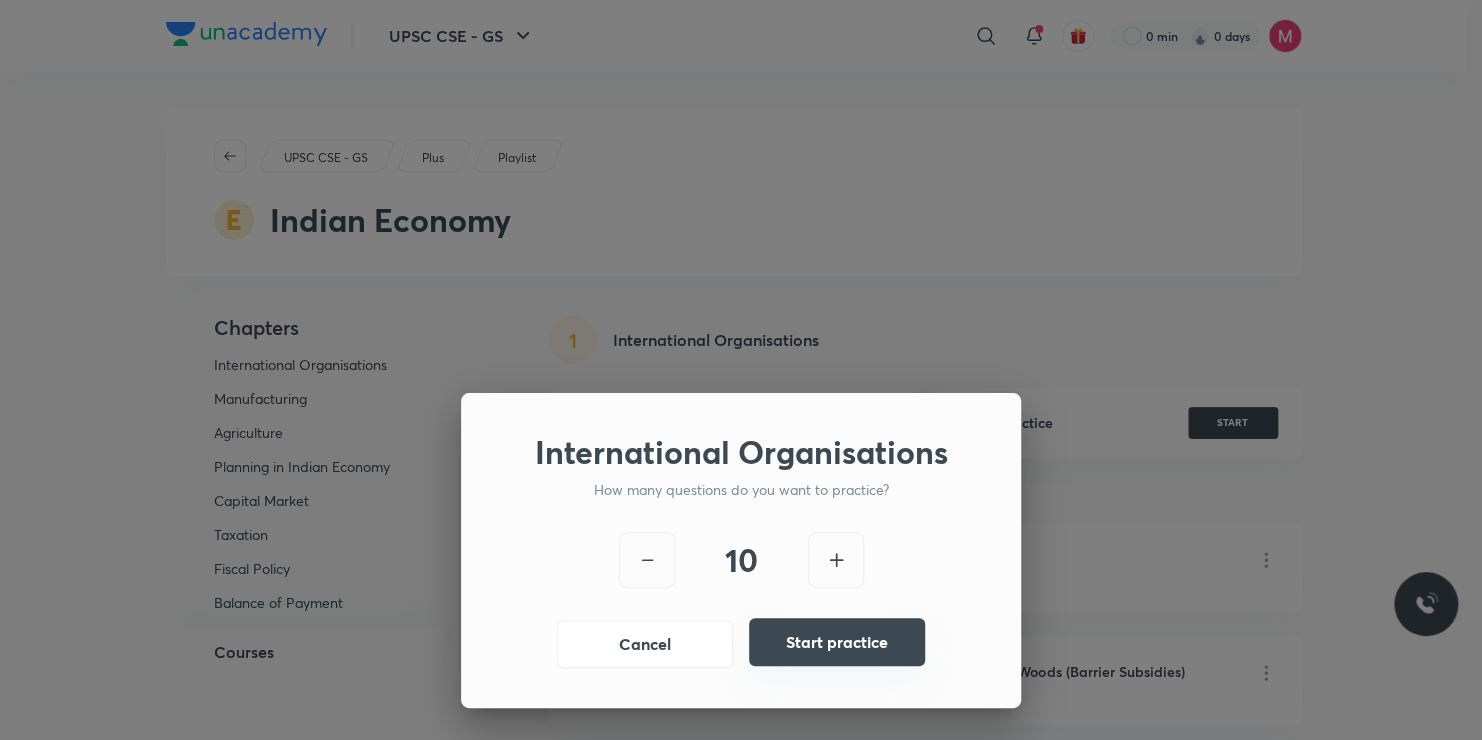 click on "Start practice" at bounding box center (837, 642) 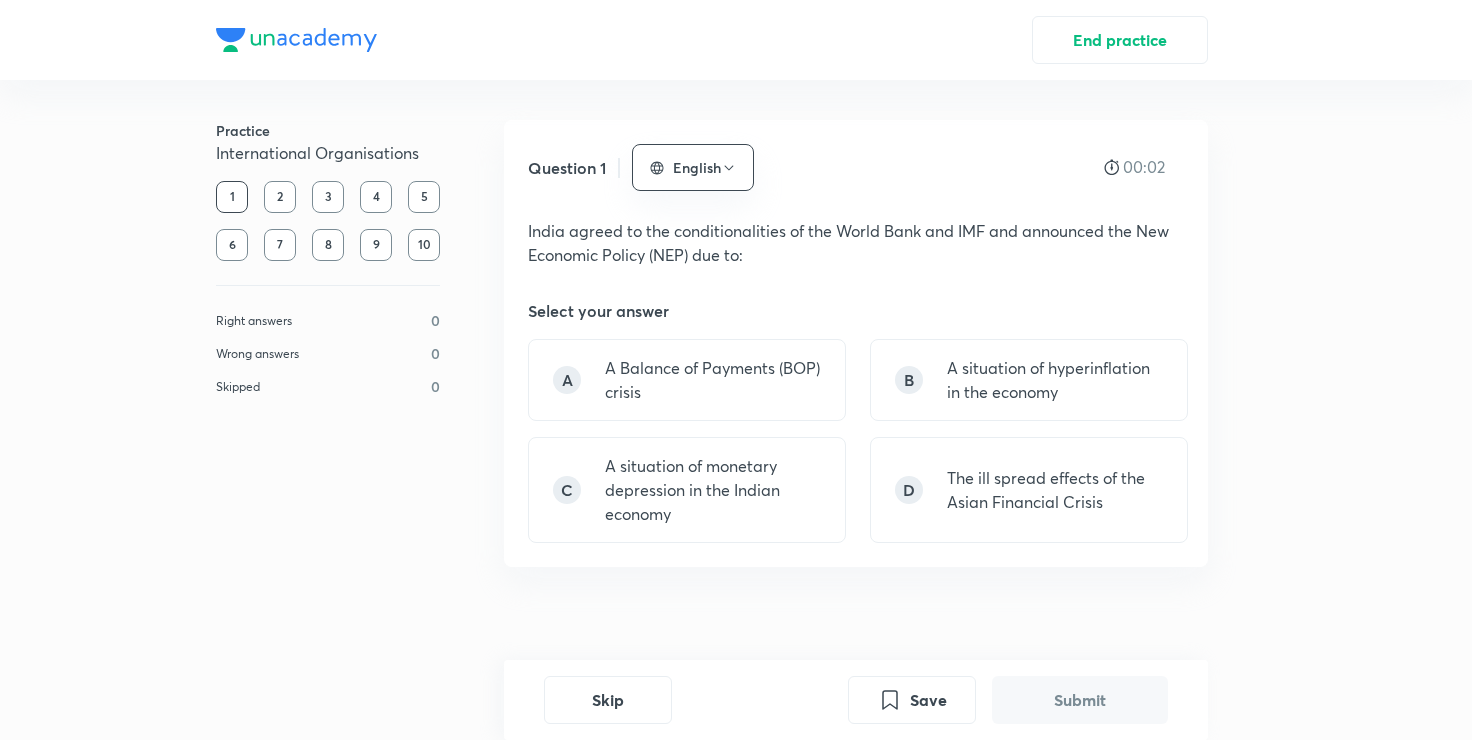 scroll, scrollTop: 65, scrollLeft: 0, axis: vertical 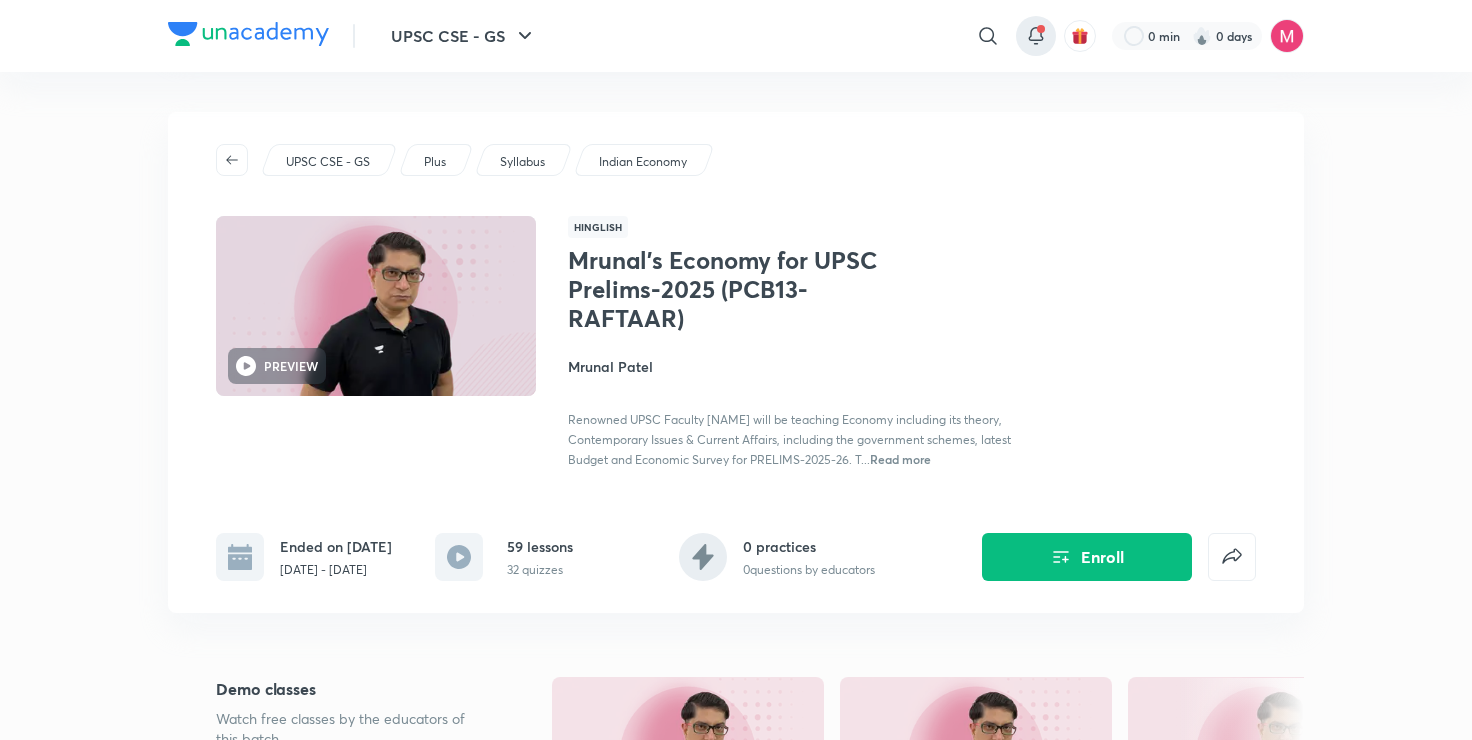 click at bounding box center [1036, 36] 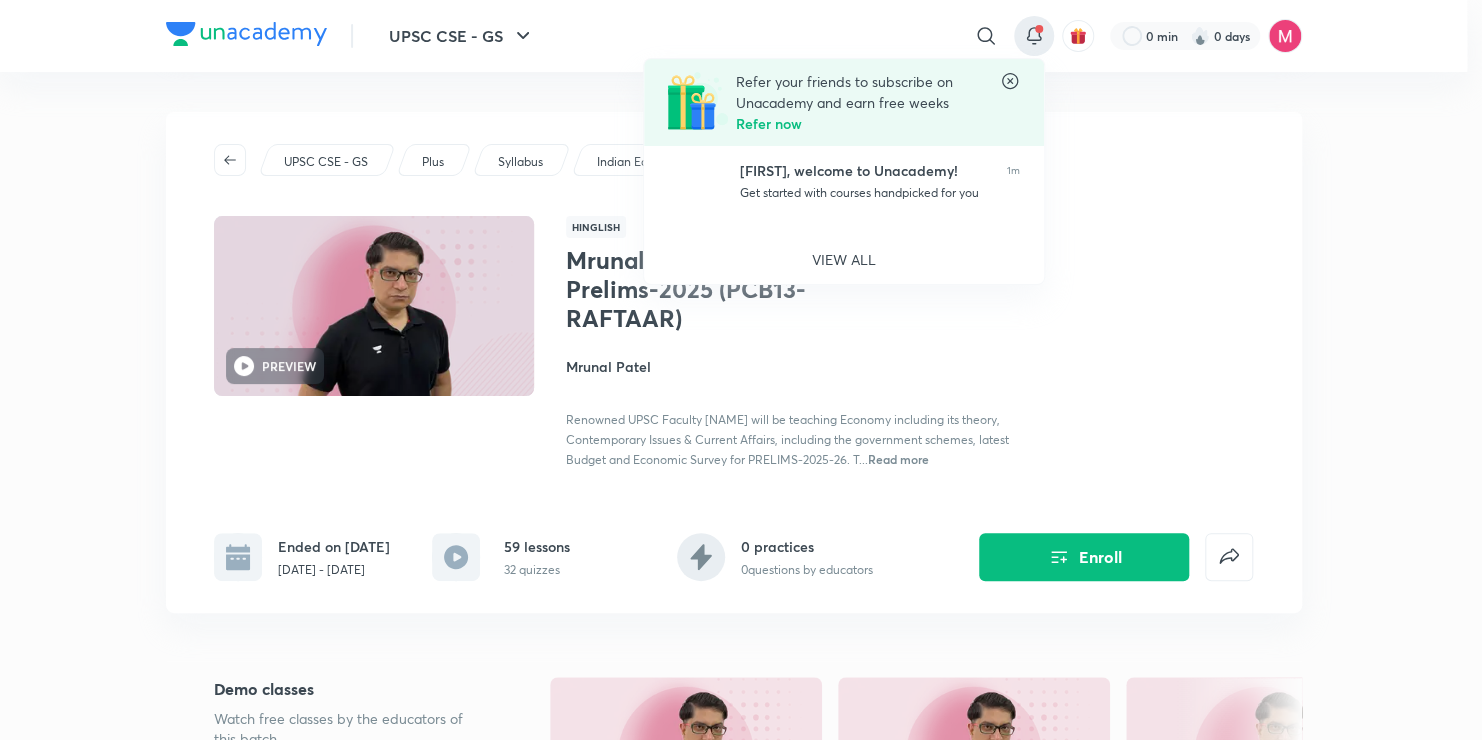 click at bounding box center (741, 370) 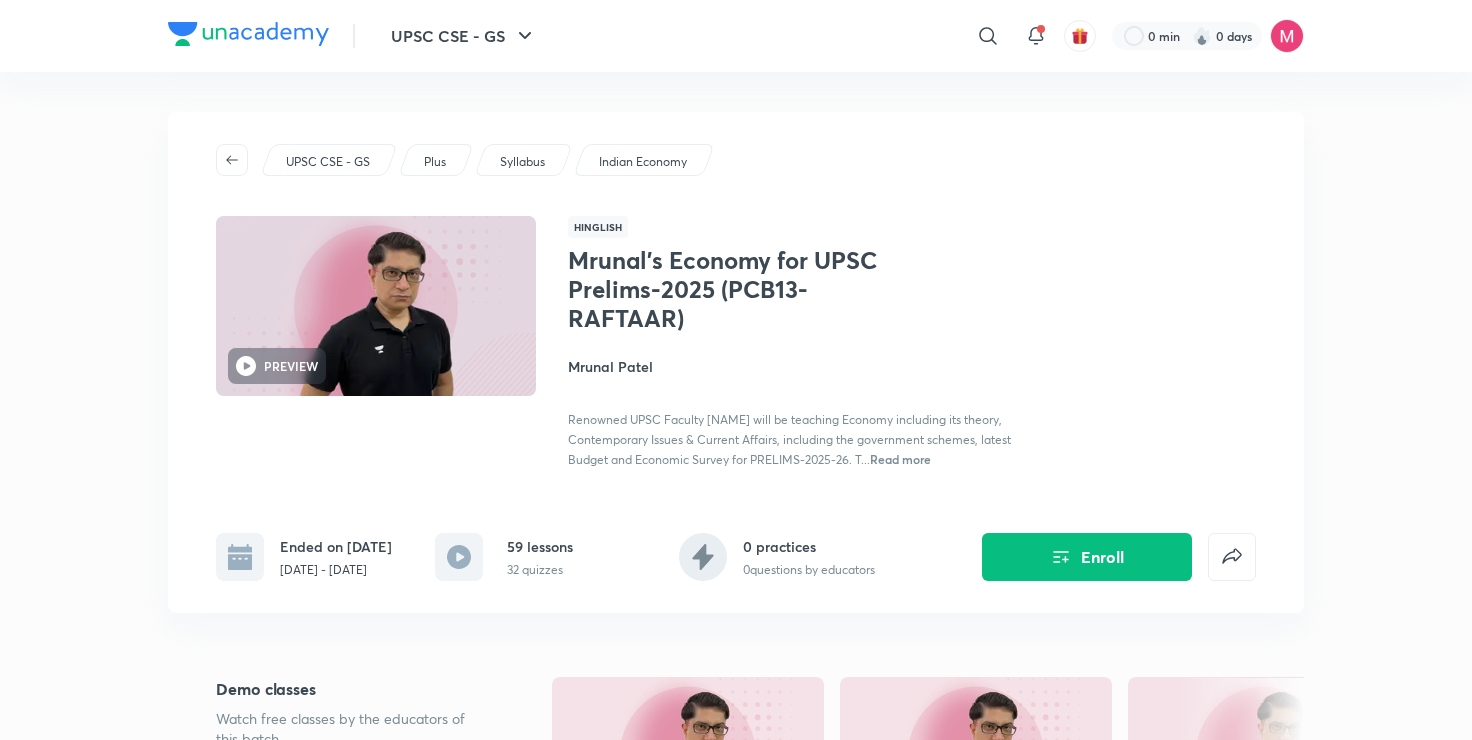 scroll, scrollTop: 0, scrollLeft: 0, axis: both 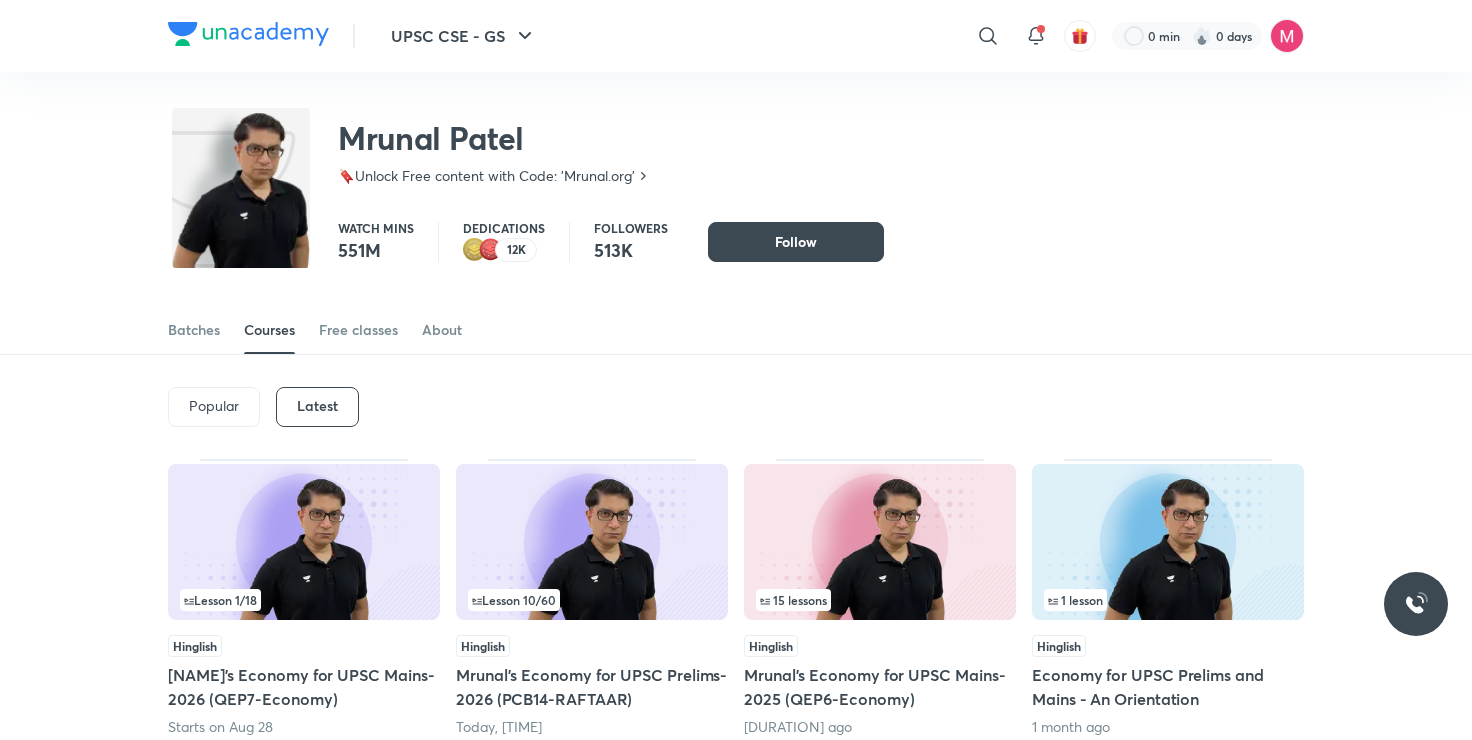 click on "Latest" at bounding box center [317, 406] 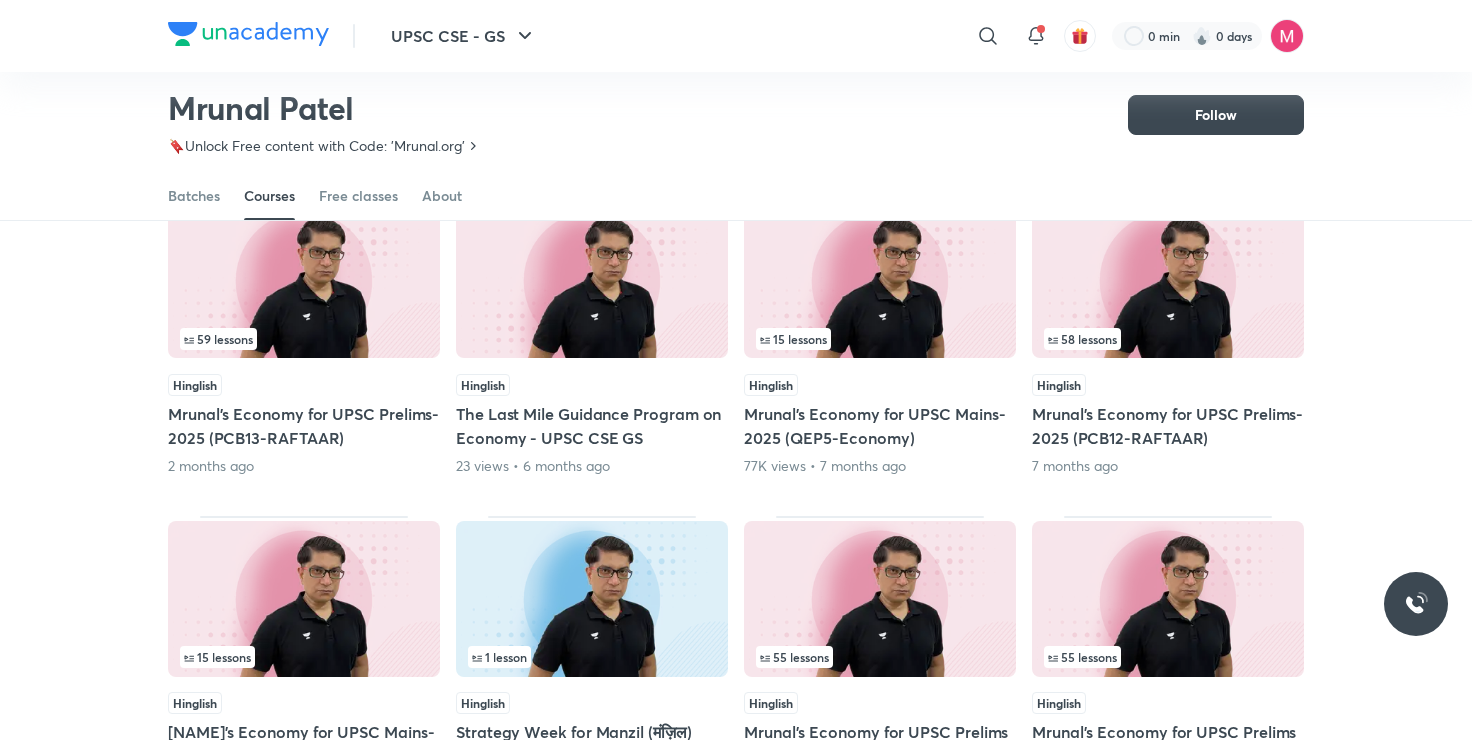 scroll, scrollTop: 555, scrollLeft: 0, axis: vertical 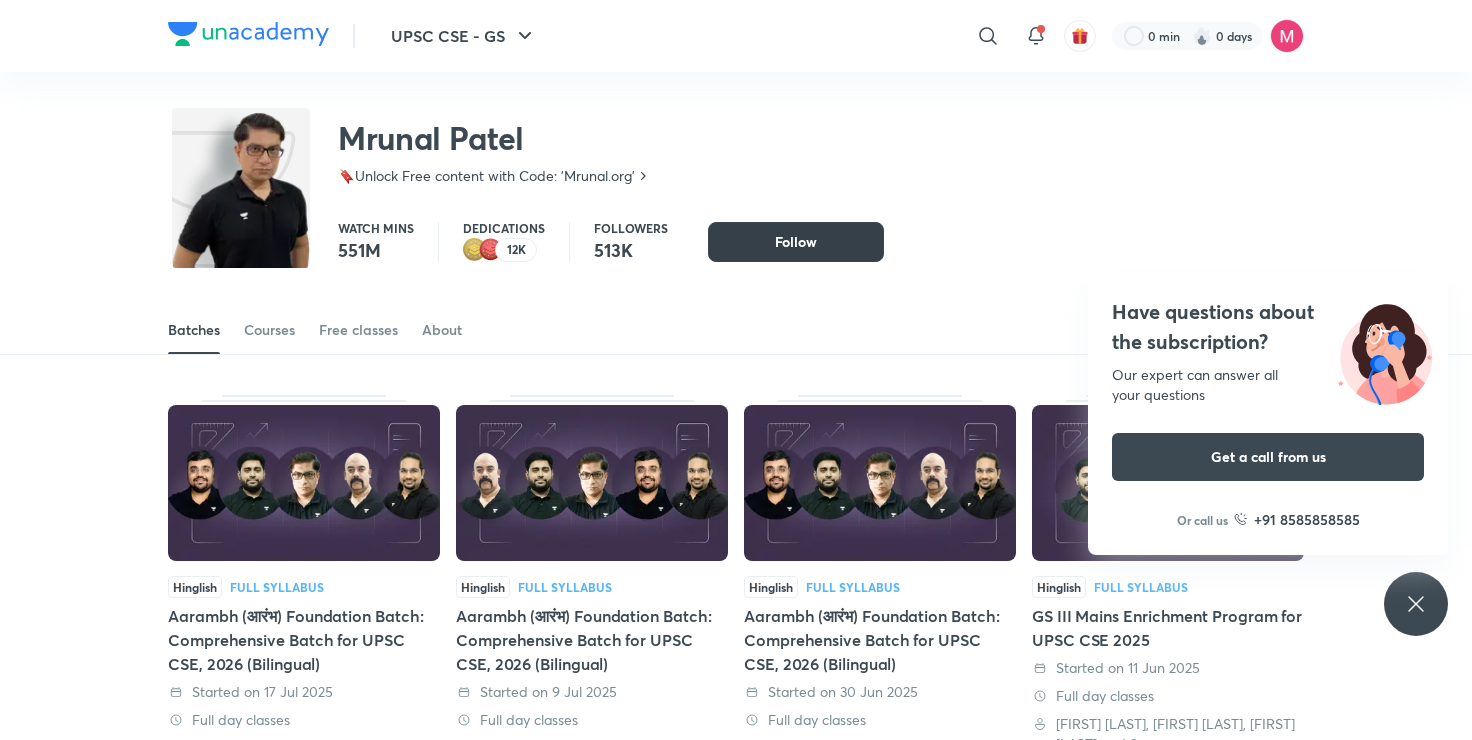click on "Follow" at bounding box center (796, 242) 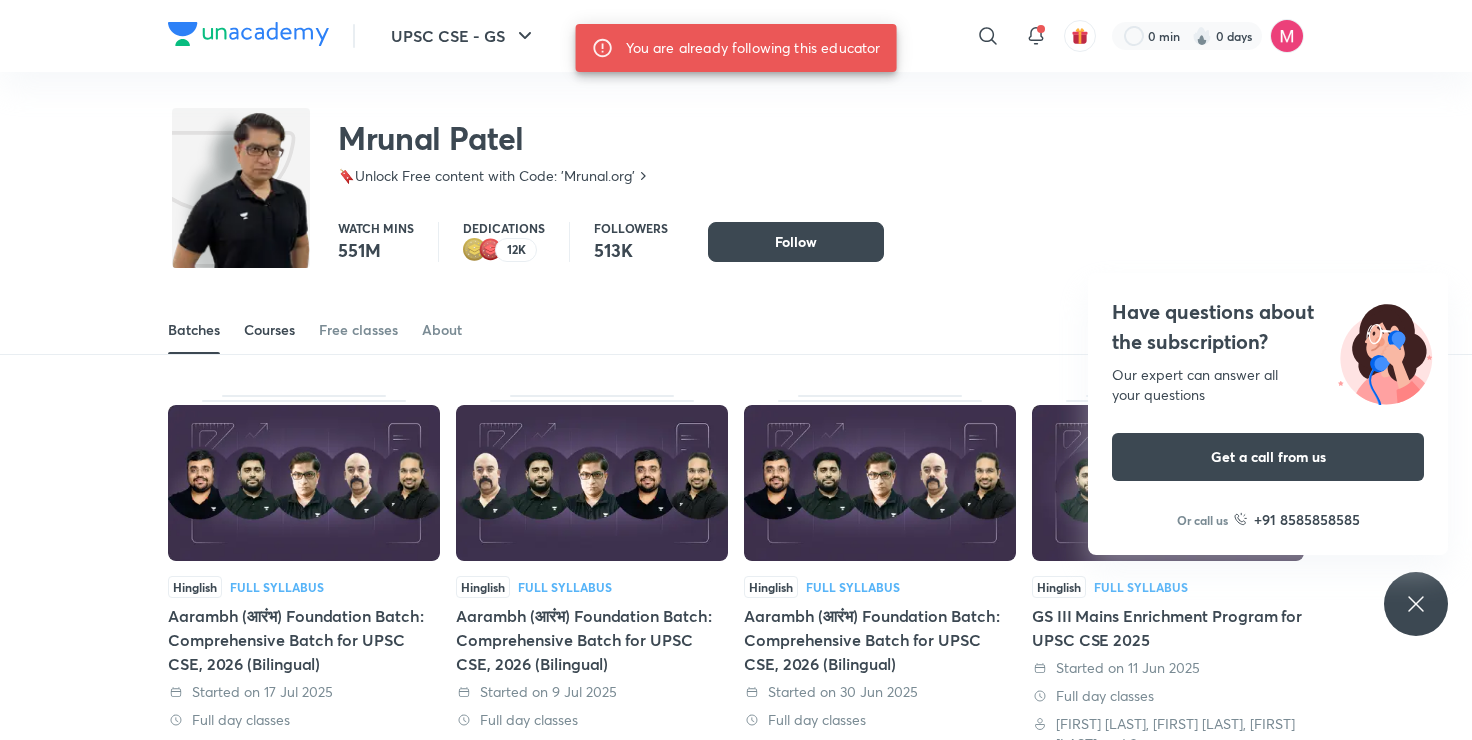 click on "Courses" at bounding box center [269, 330] 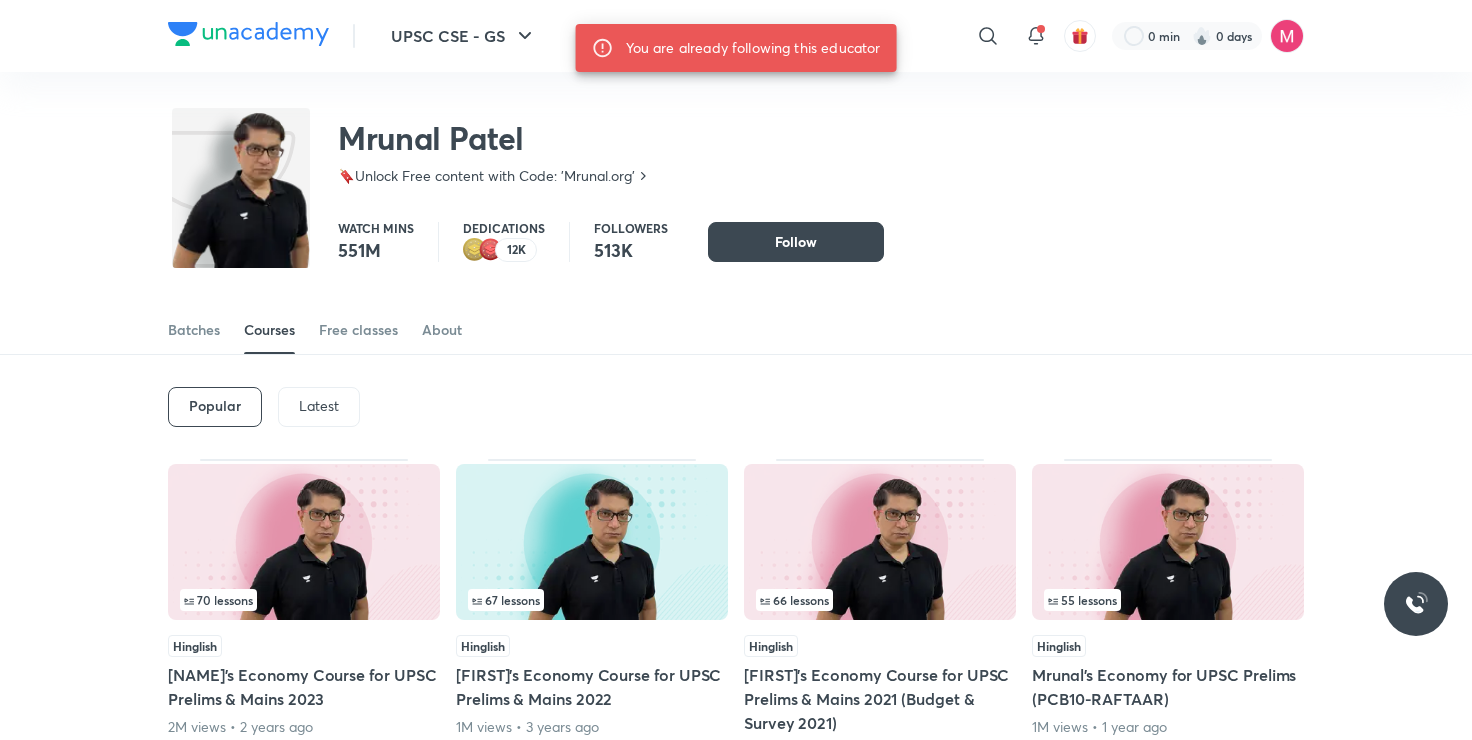 click on "Latest" at bounding box center (319, 406) 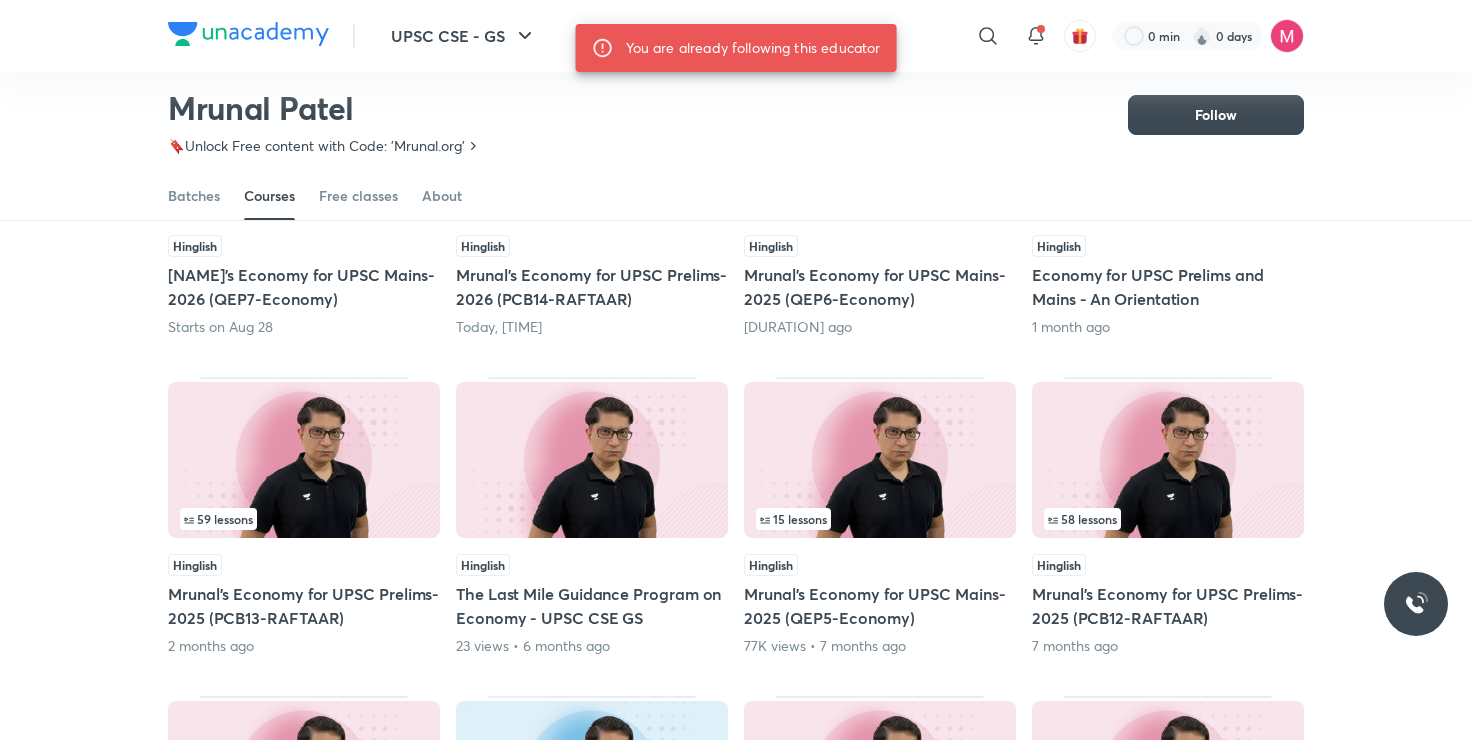 scroll, scrollTop: 344, scrollLeft: 0, axis: vertical 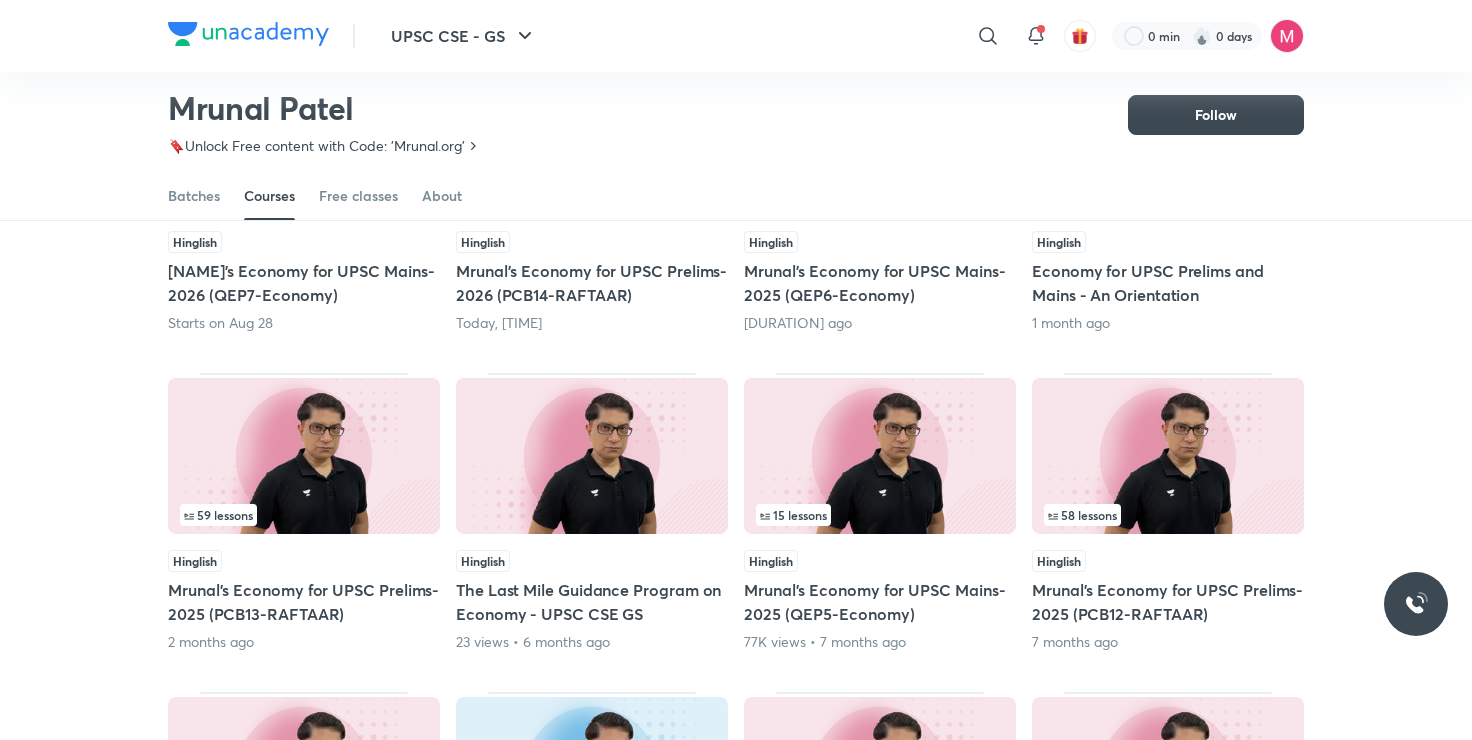 click at bounding box center [304, 456] 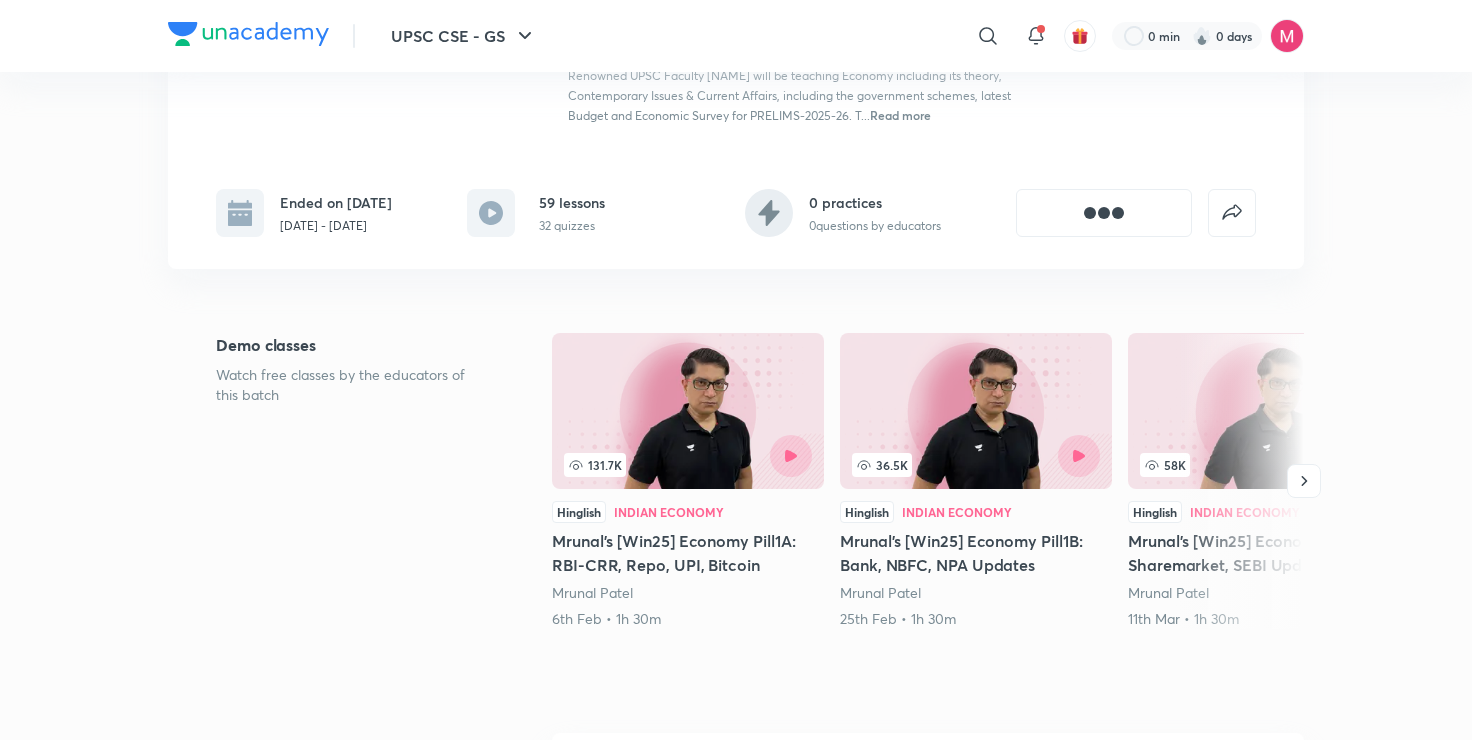 scroll, scrollTop: 0, scrollLeft: 0, axis: both 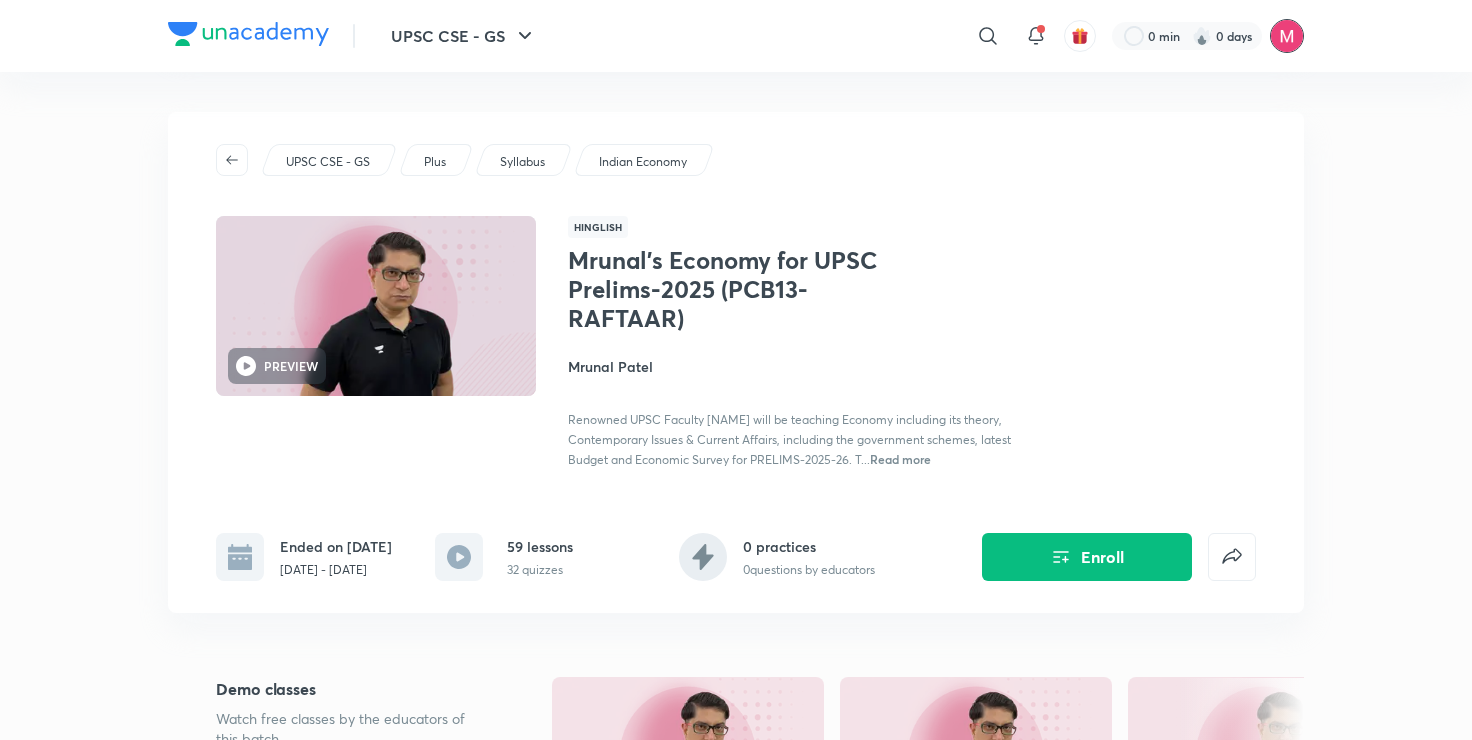click at bounding box center (1287, 36) 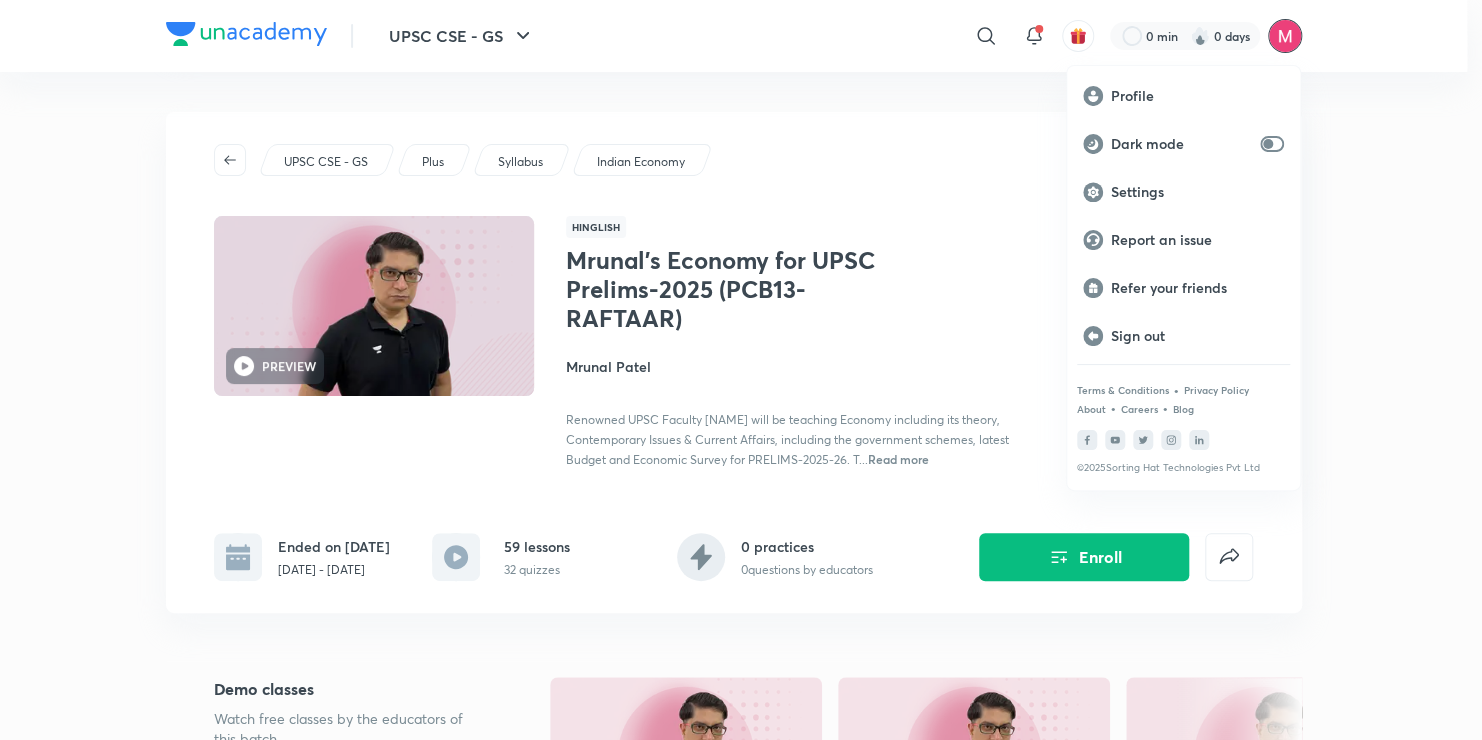 click at bounding box center [741, 370] 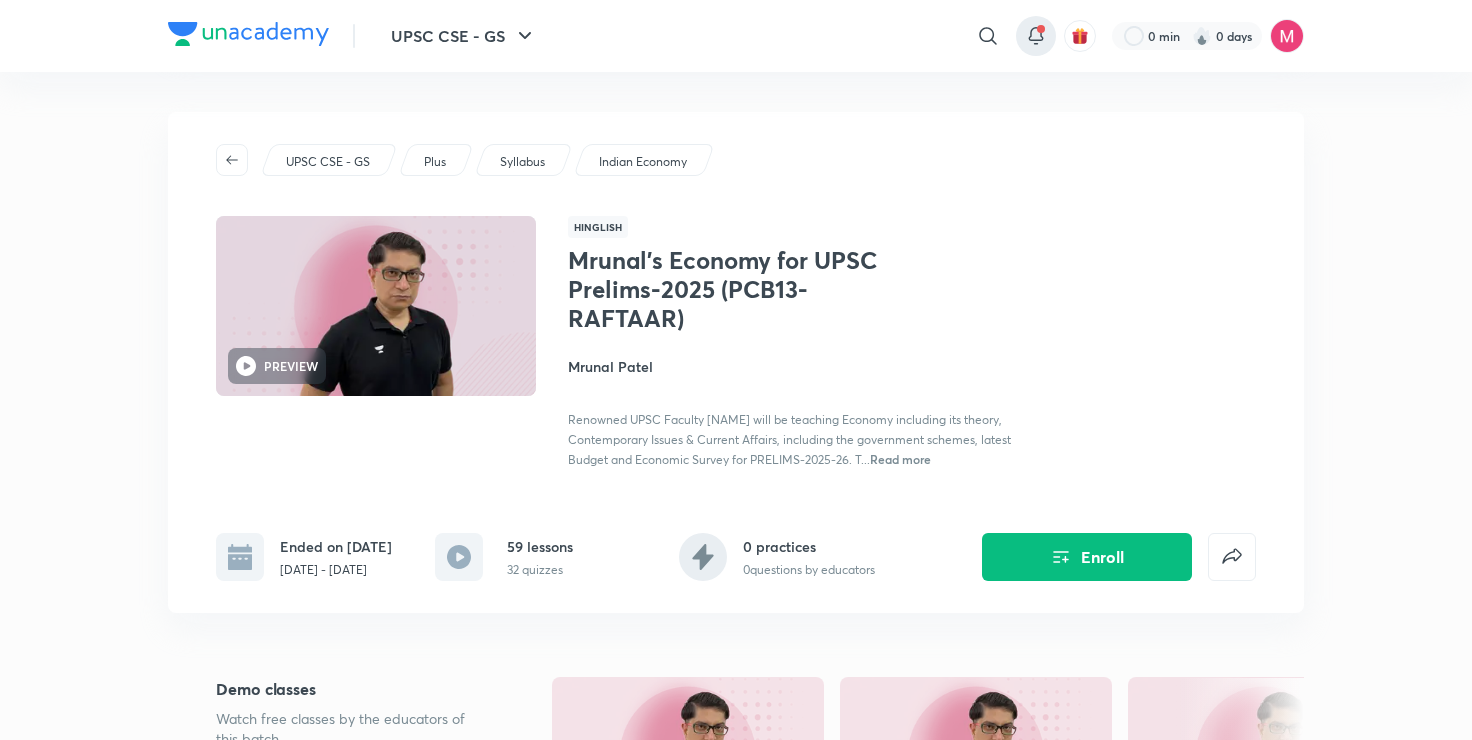 click 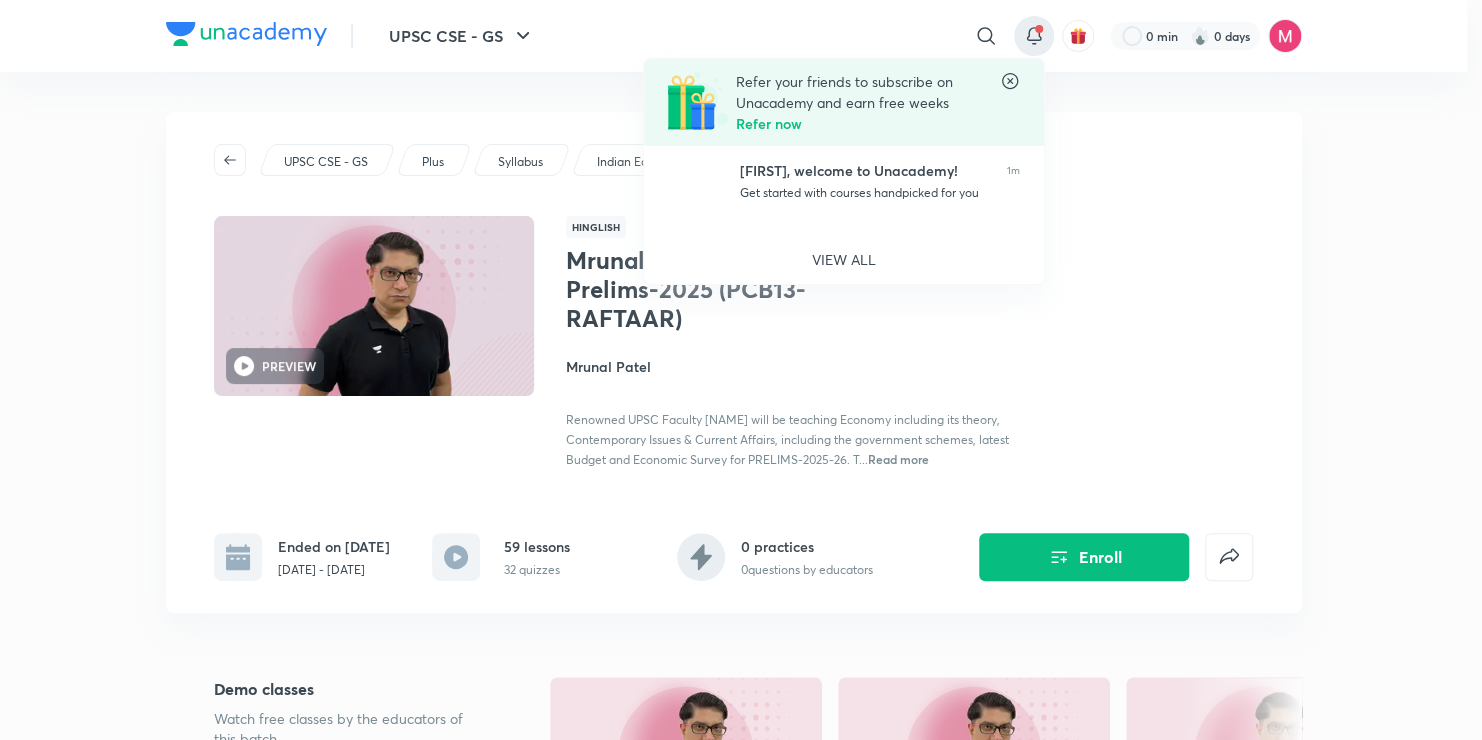 click at bounding box center [741, 370] 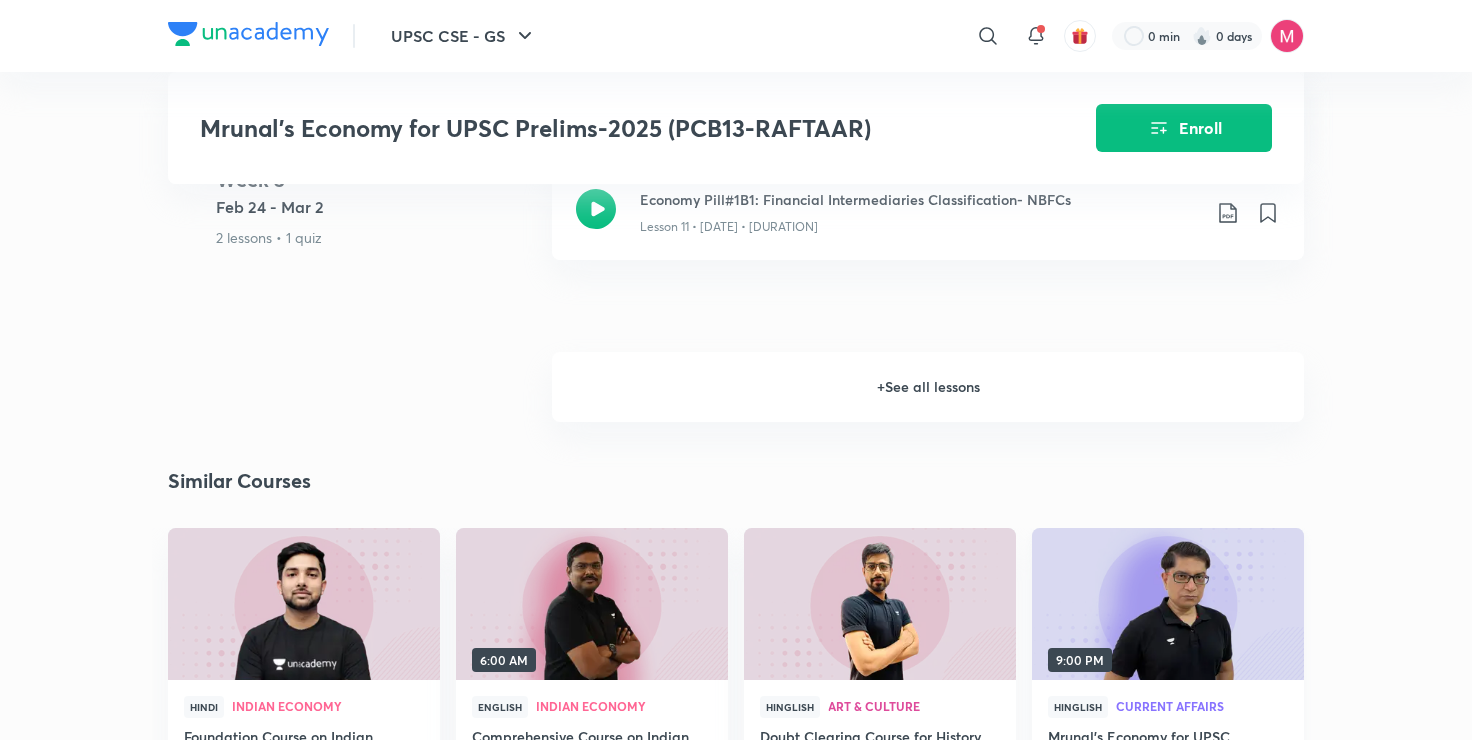 scroll, scrollTop: 2800, scrollLeft: 0, axis: vertical 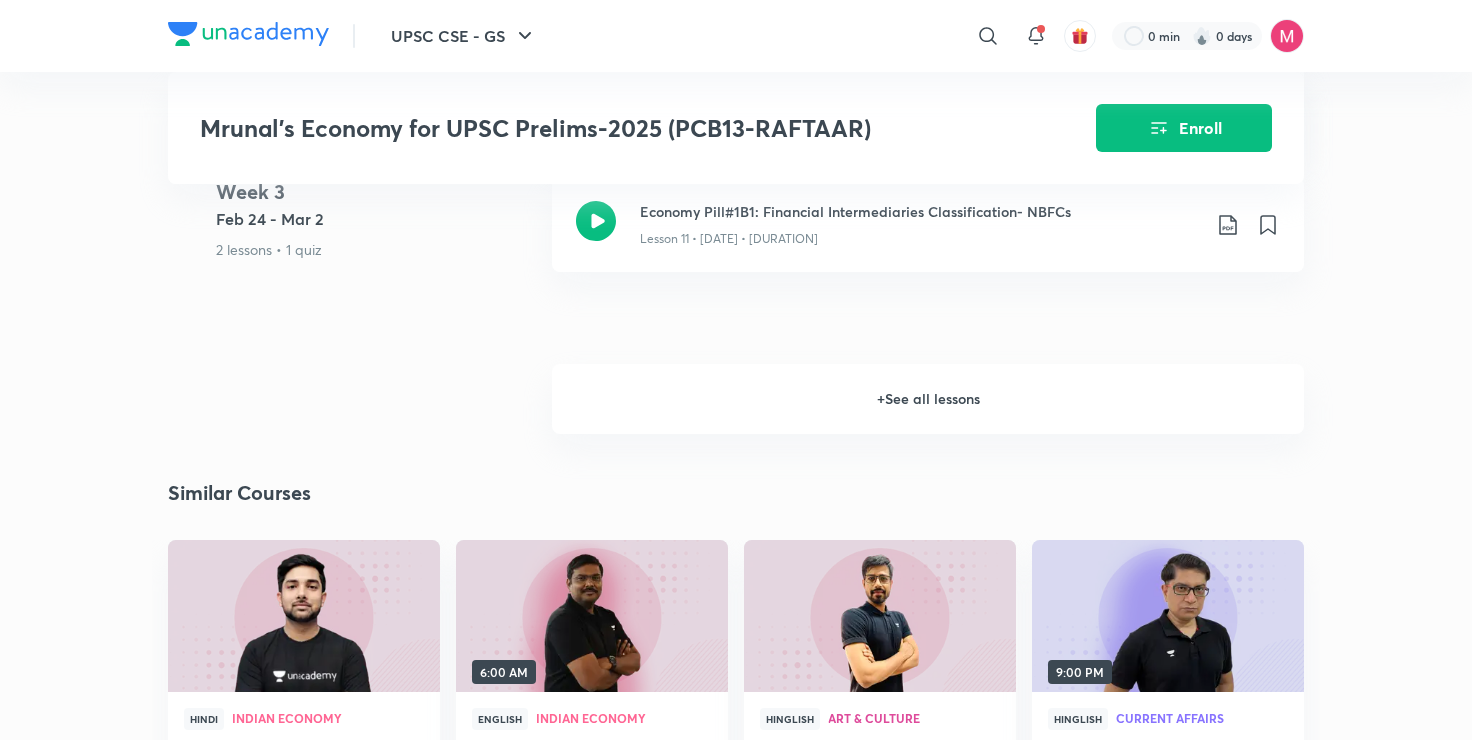 click on "+  See all lessons" at bounding box center [928, 399] 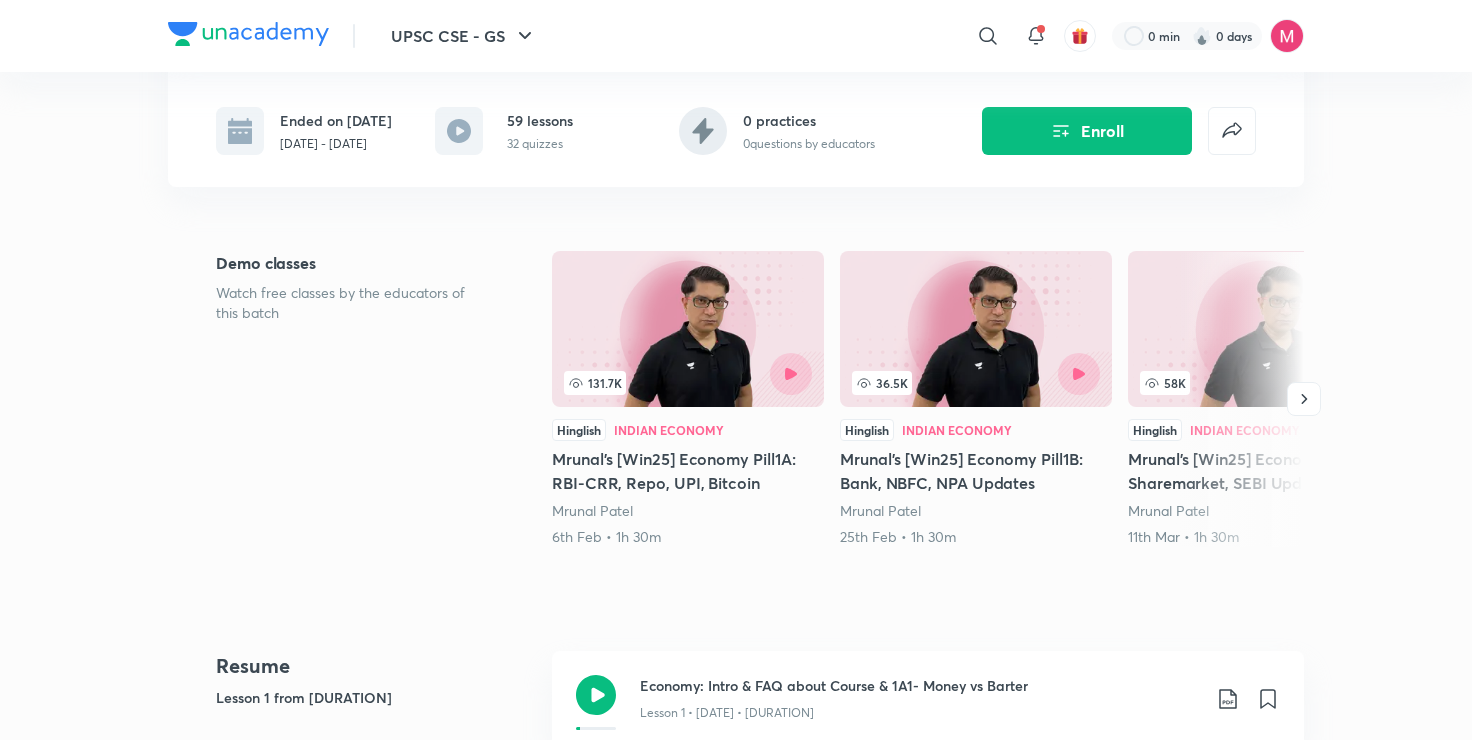 scroll, scrollTop: 0, scrollLeft: 0, axis: both 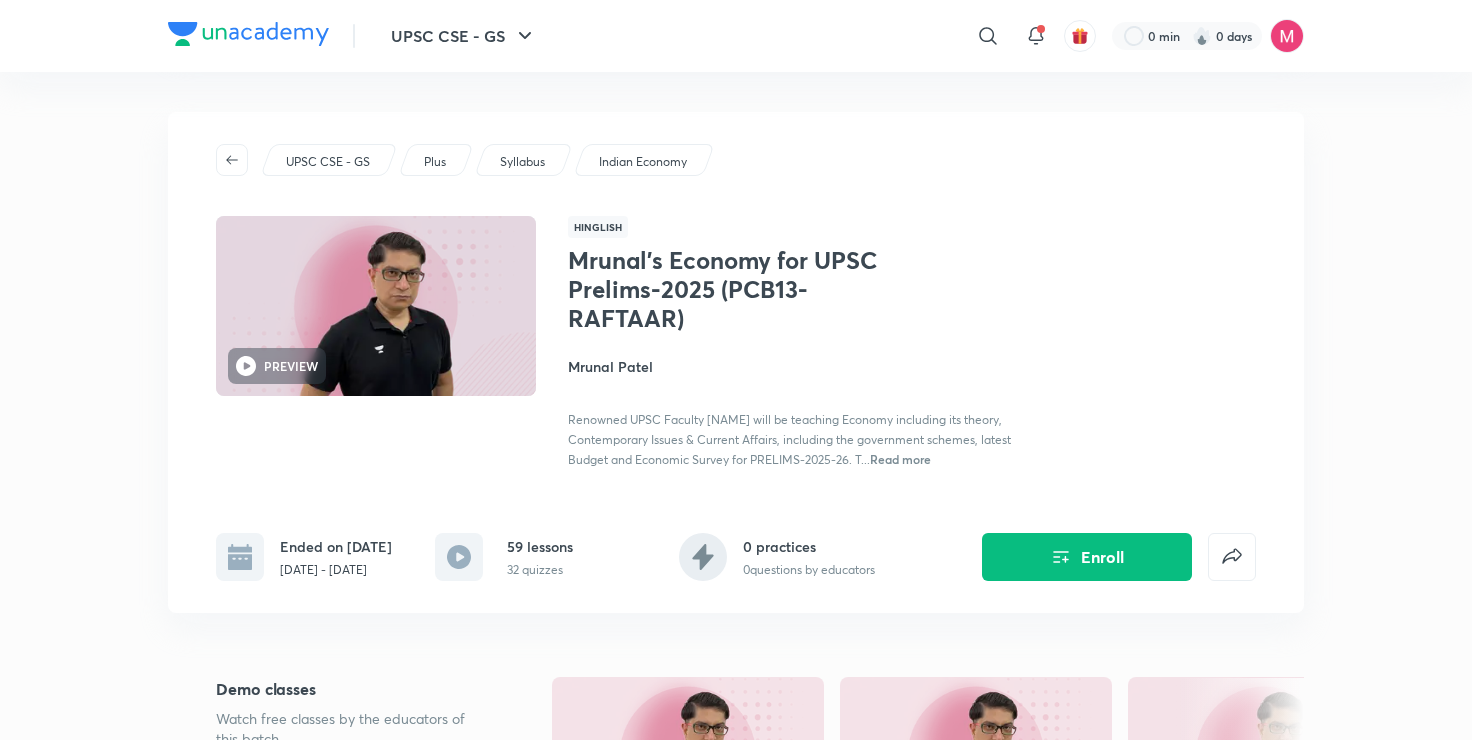 click on "Indian Economy" at bounding box center [643, 162] 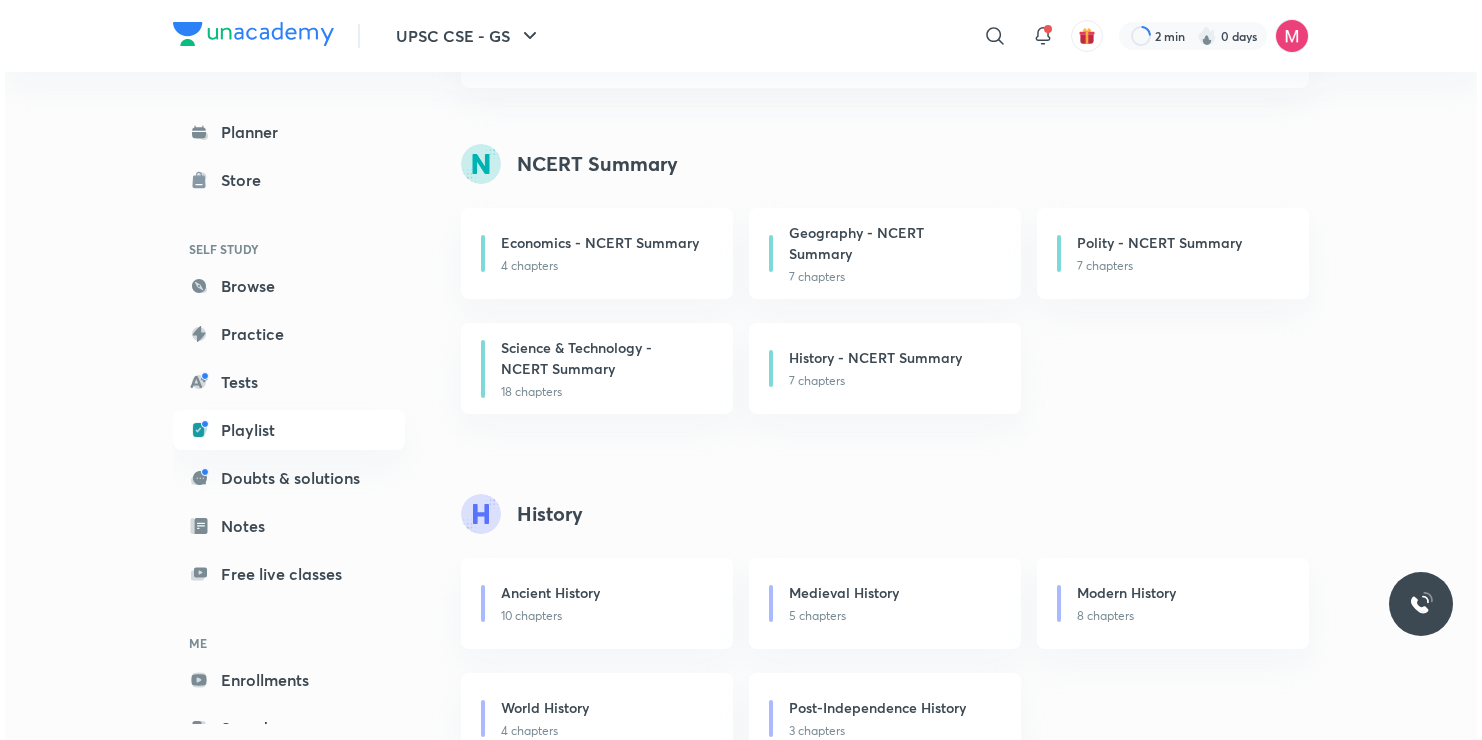 scroll, scrollTop: 0, scrollLeft: 0, axis: both 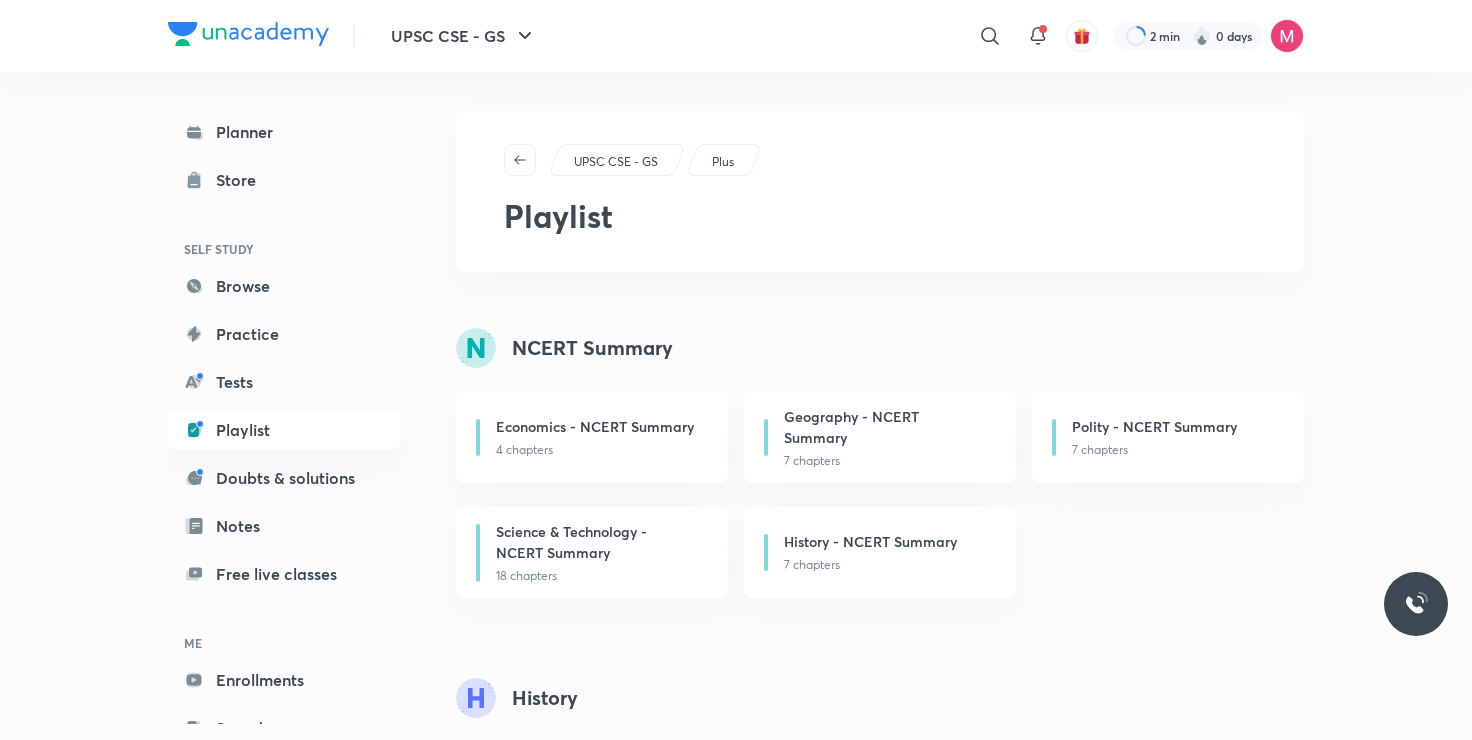 click 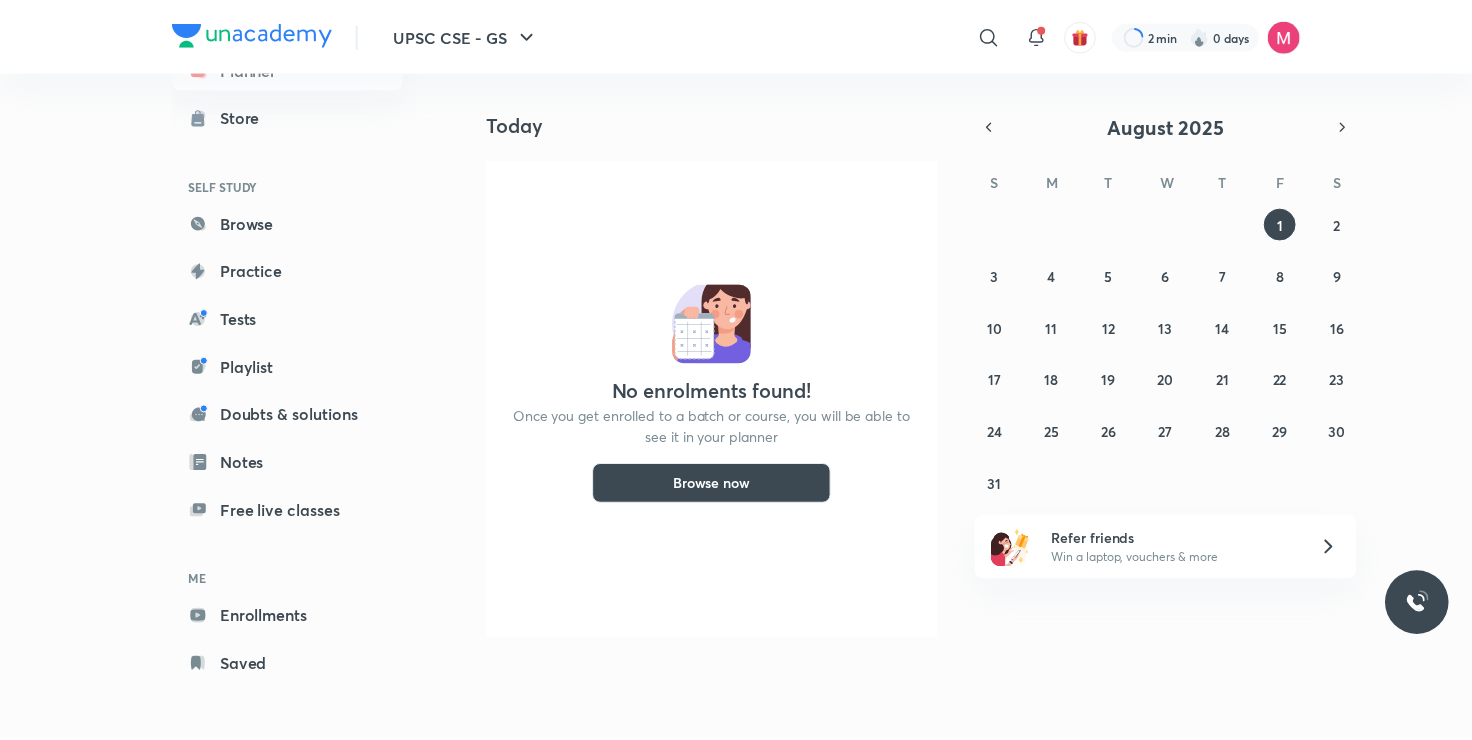 scroll, scrollTop: 0, scrollLeft: 0, axis: both 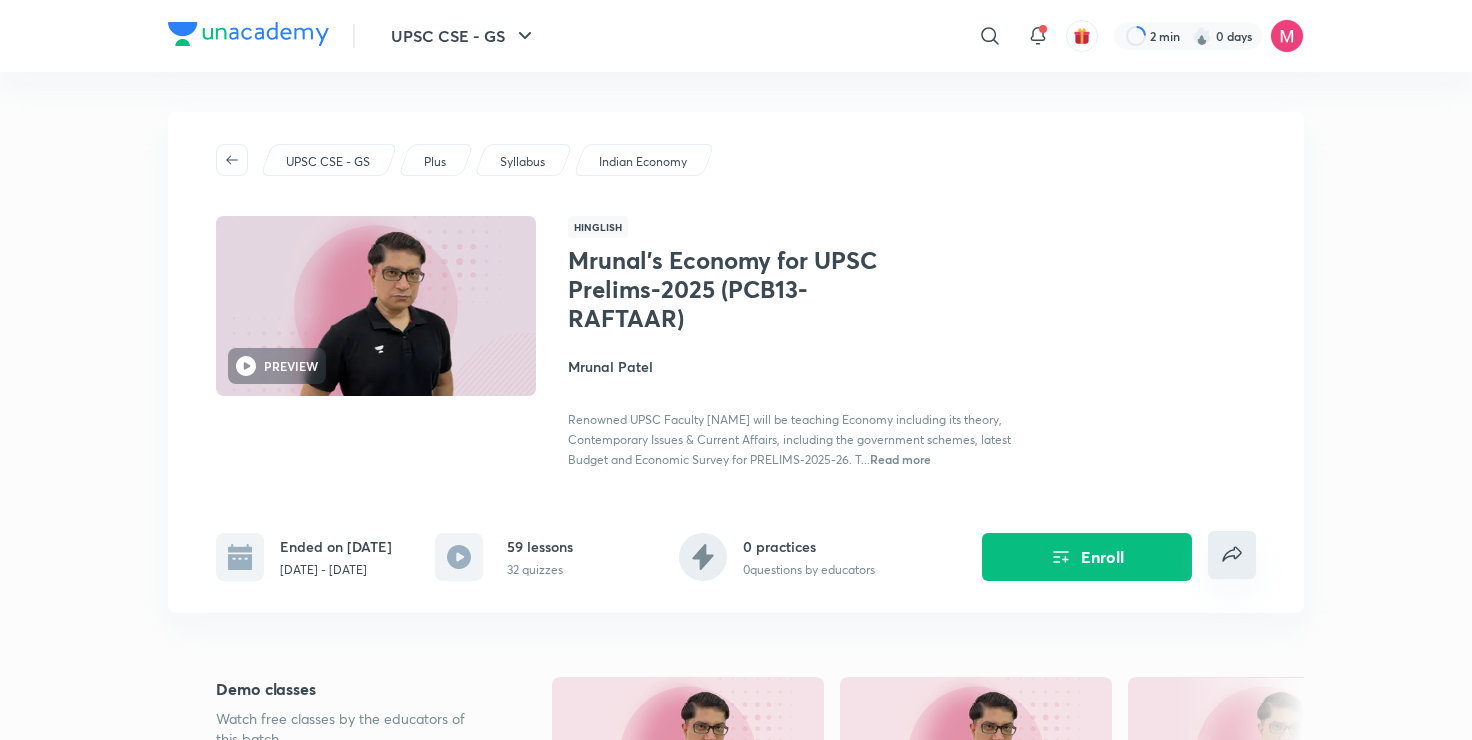 click 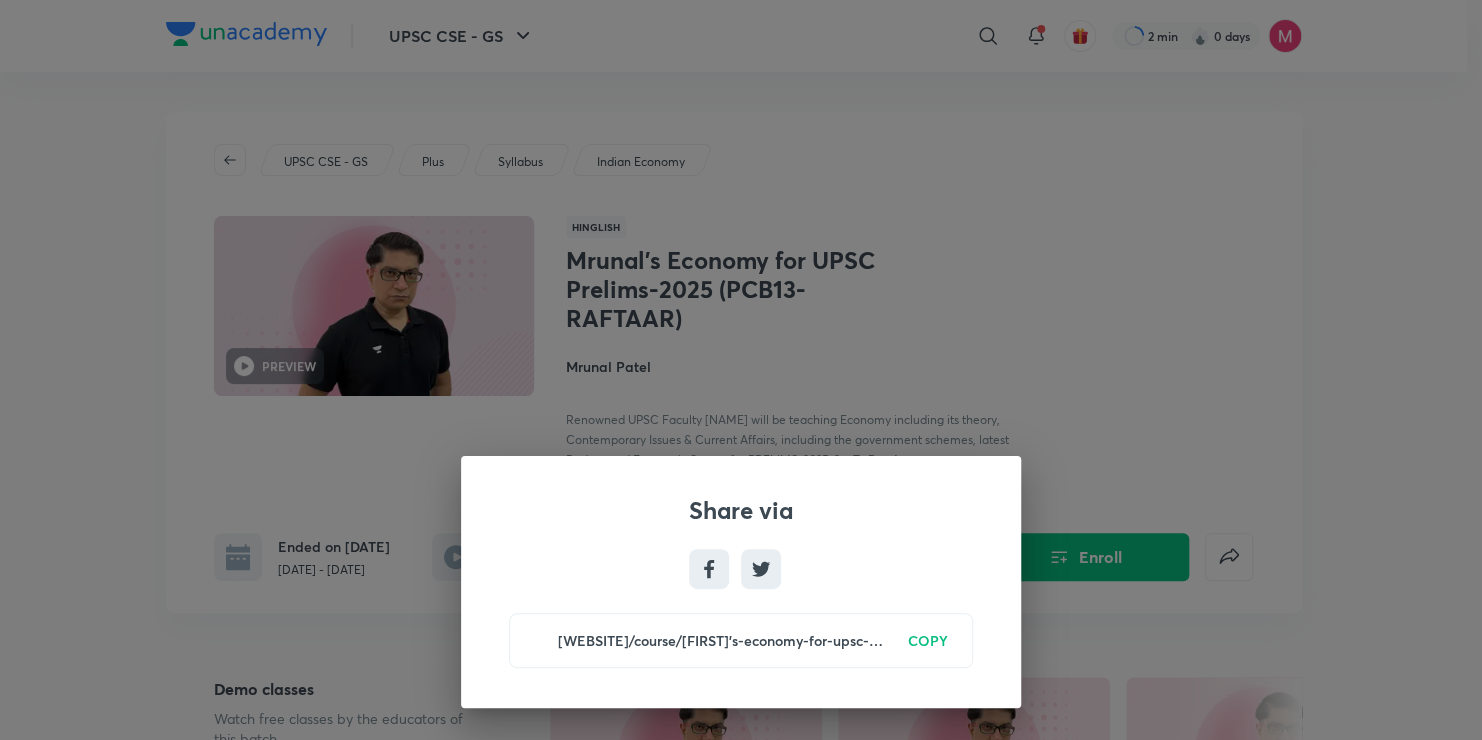click on "Share via https://unacademy.com/course/[NAME]s-economy-for-upsc-prelims-2025-pcb13-raftaar/9800QPU5 COPY" at bounding box center (741, 370) 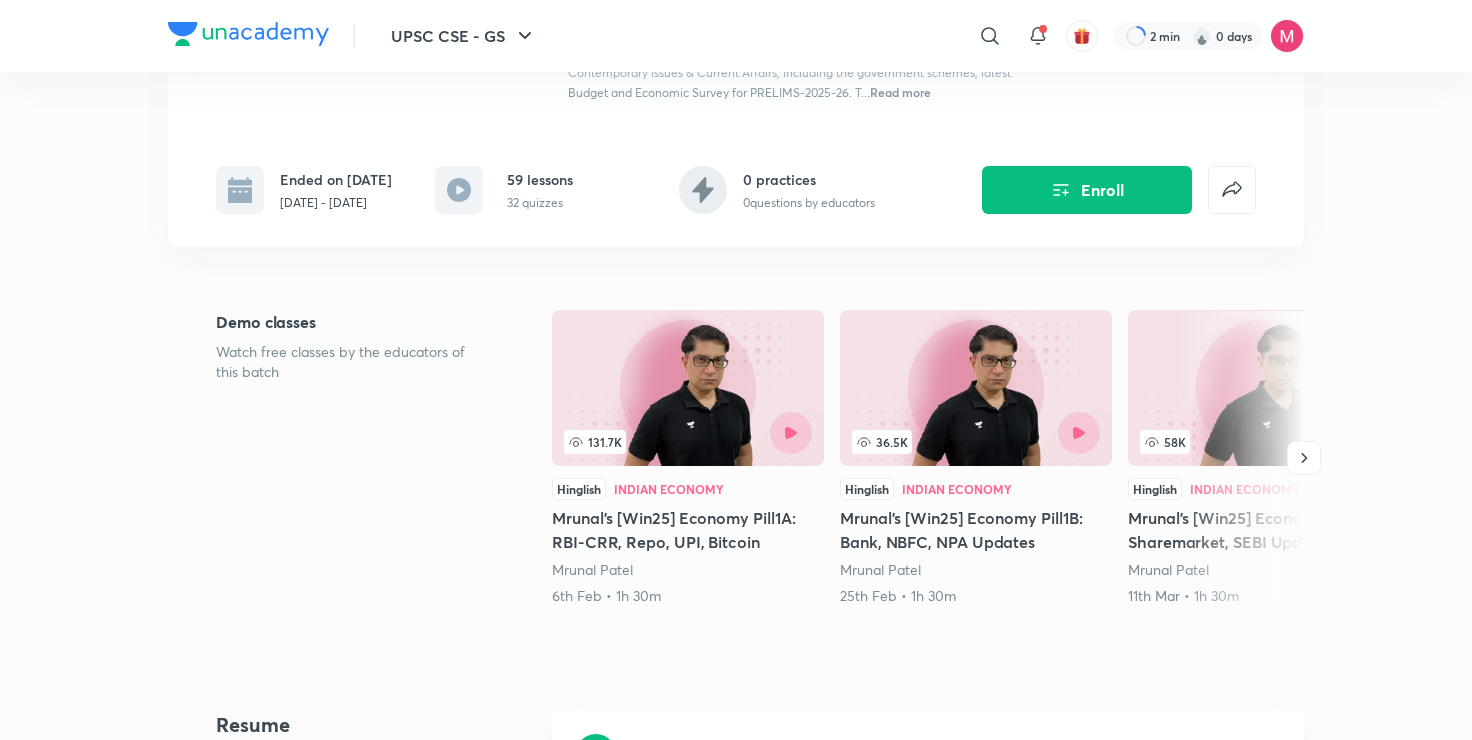 scroll, scrollTop: 362, scrollLeft: 0, axis: vertical 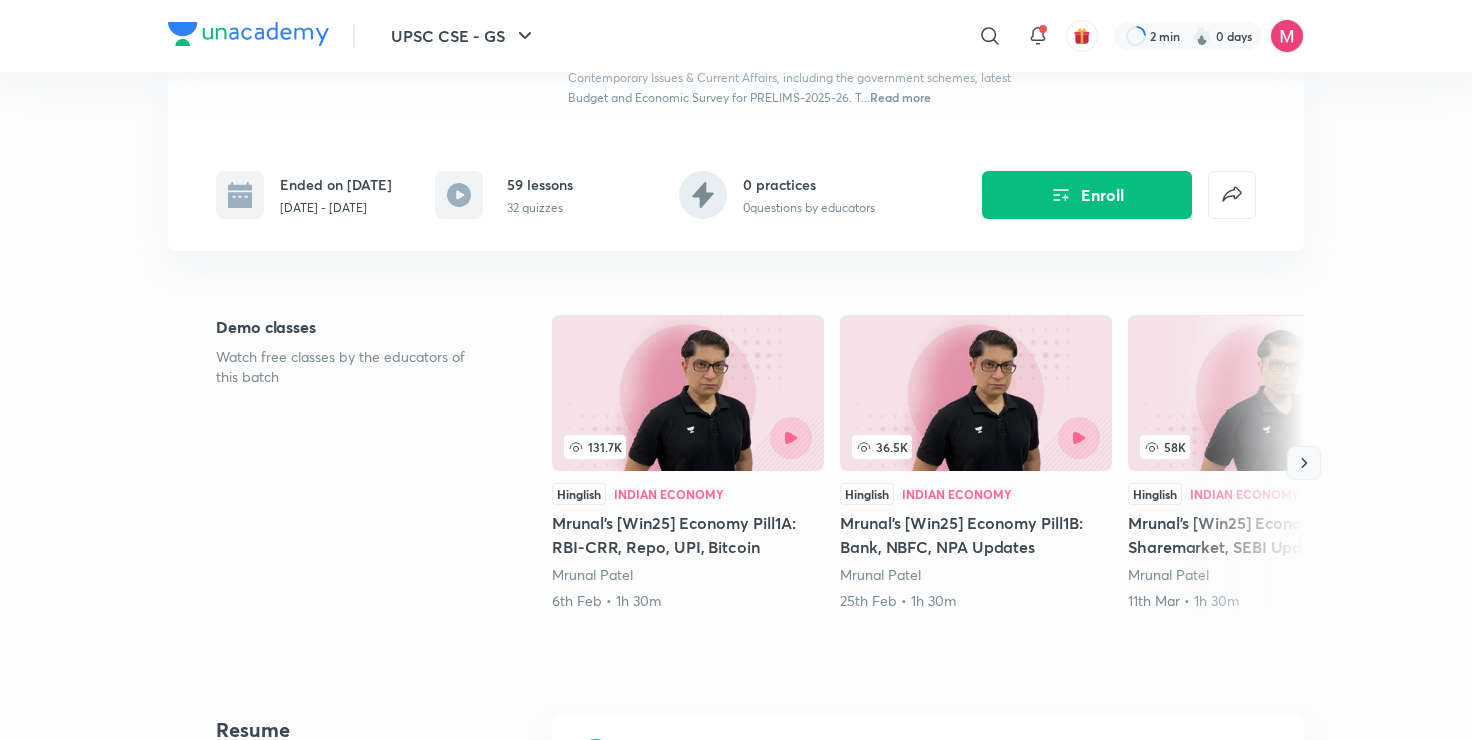 click 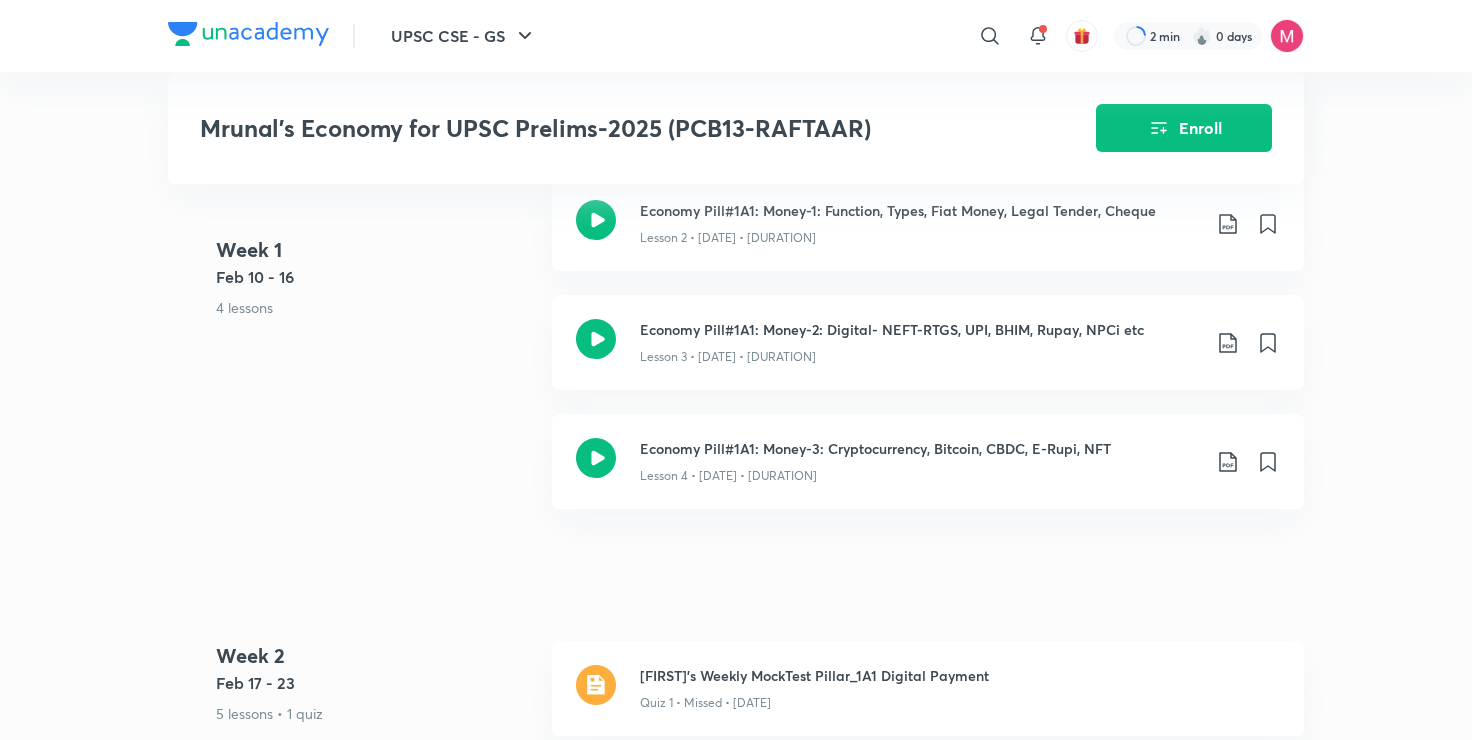 scroll, scrollTop: 1256, scrollLeft: 0, axis: vertical 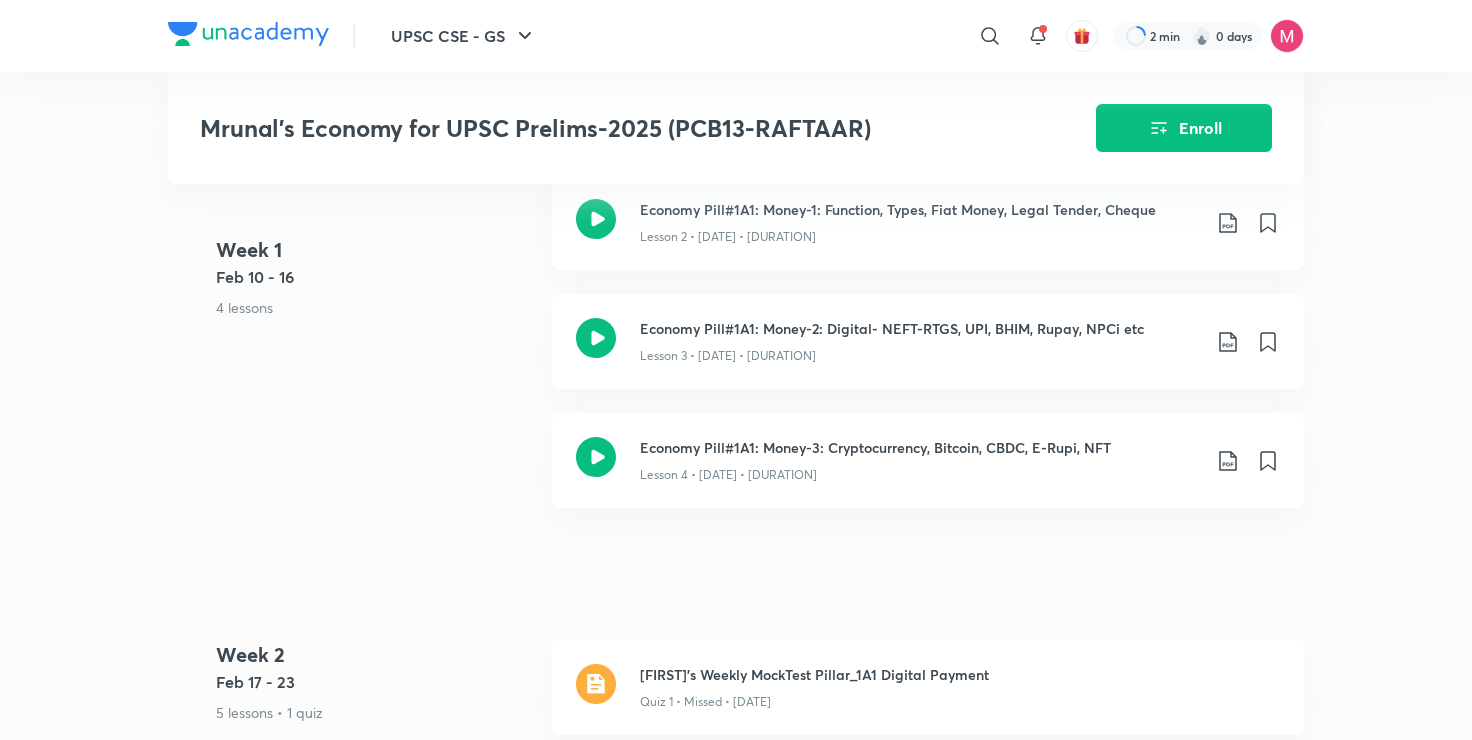 click on "Mrunal’s Economy for UPSC Prelims-2025 (PCB13-RAFTAAR)" at bounding box center (591, 128) 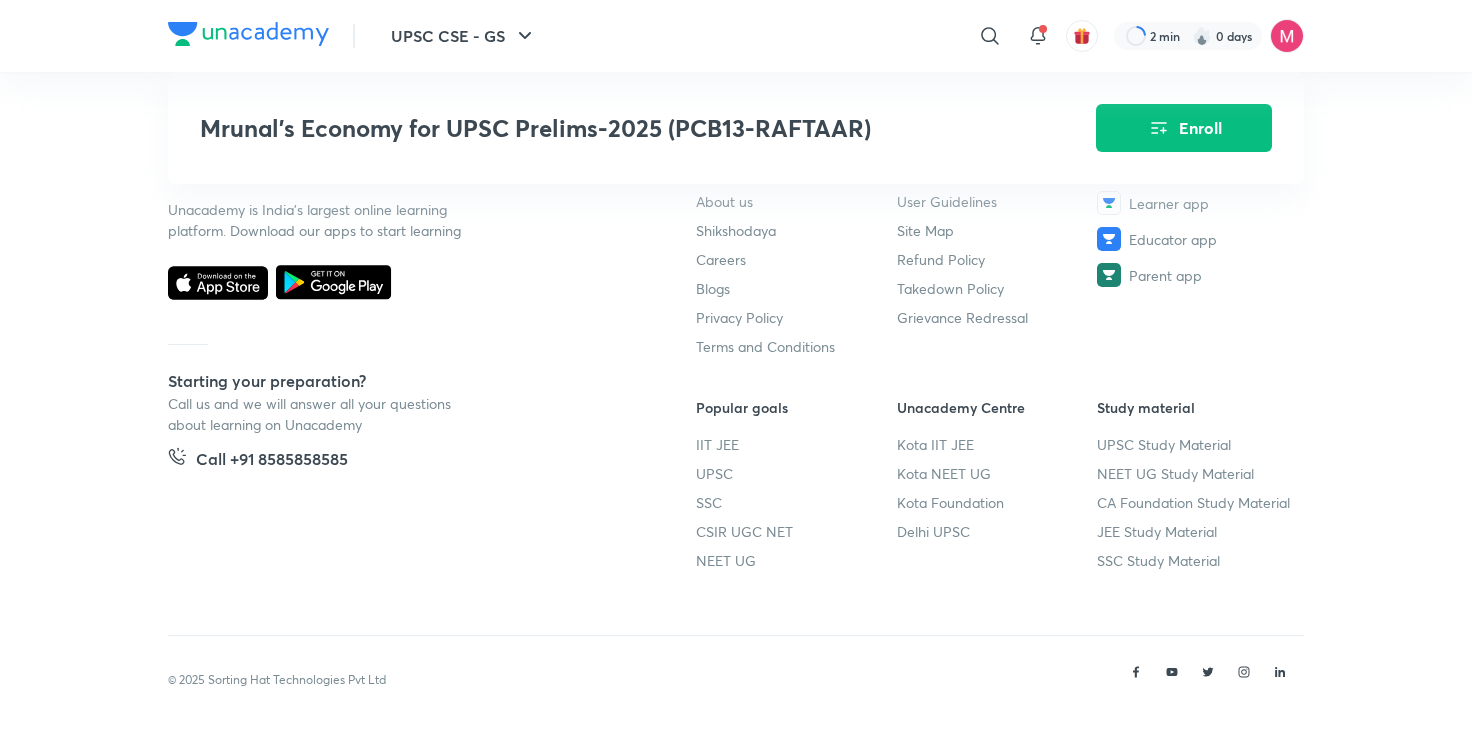 scroll, scrollTop: 3664, scrollLeft: 0, axis: vertical 